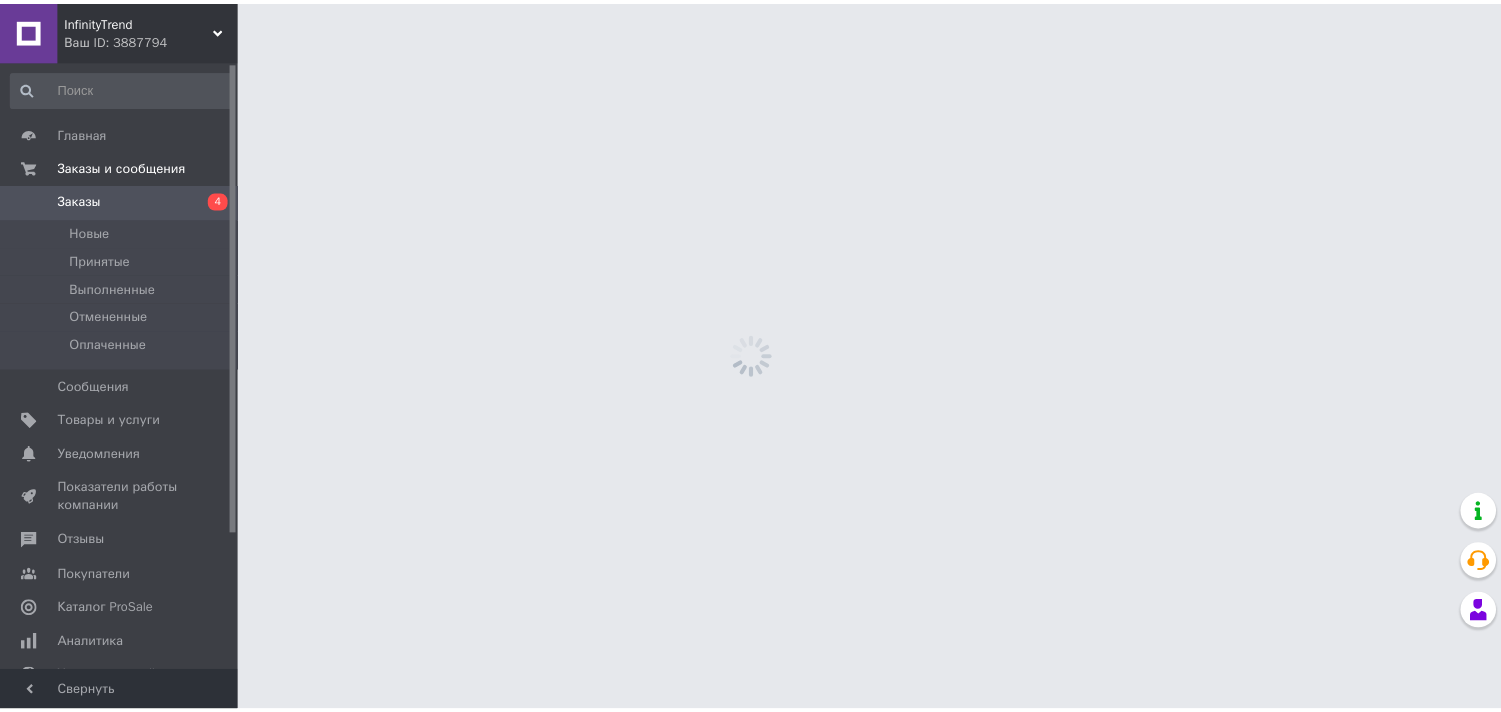 scroll, scrollTop: 0, scrollLeft: 0, axis: both 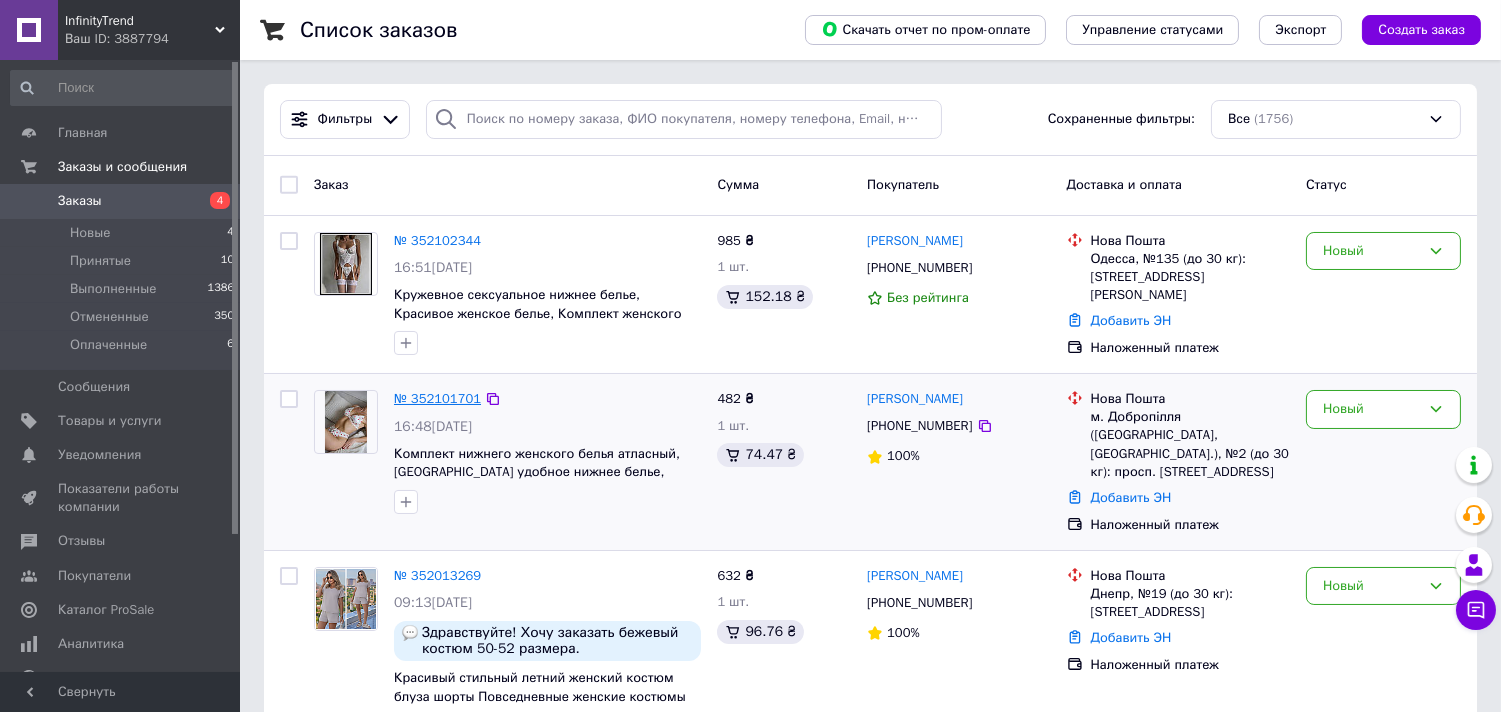 click on "№ 352101701" at bounding box center (437, 398) 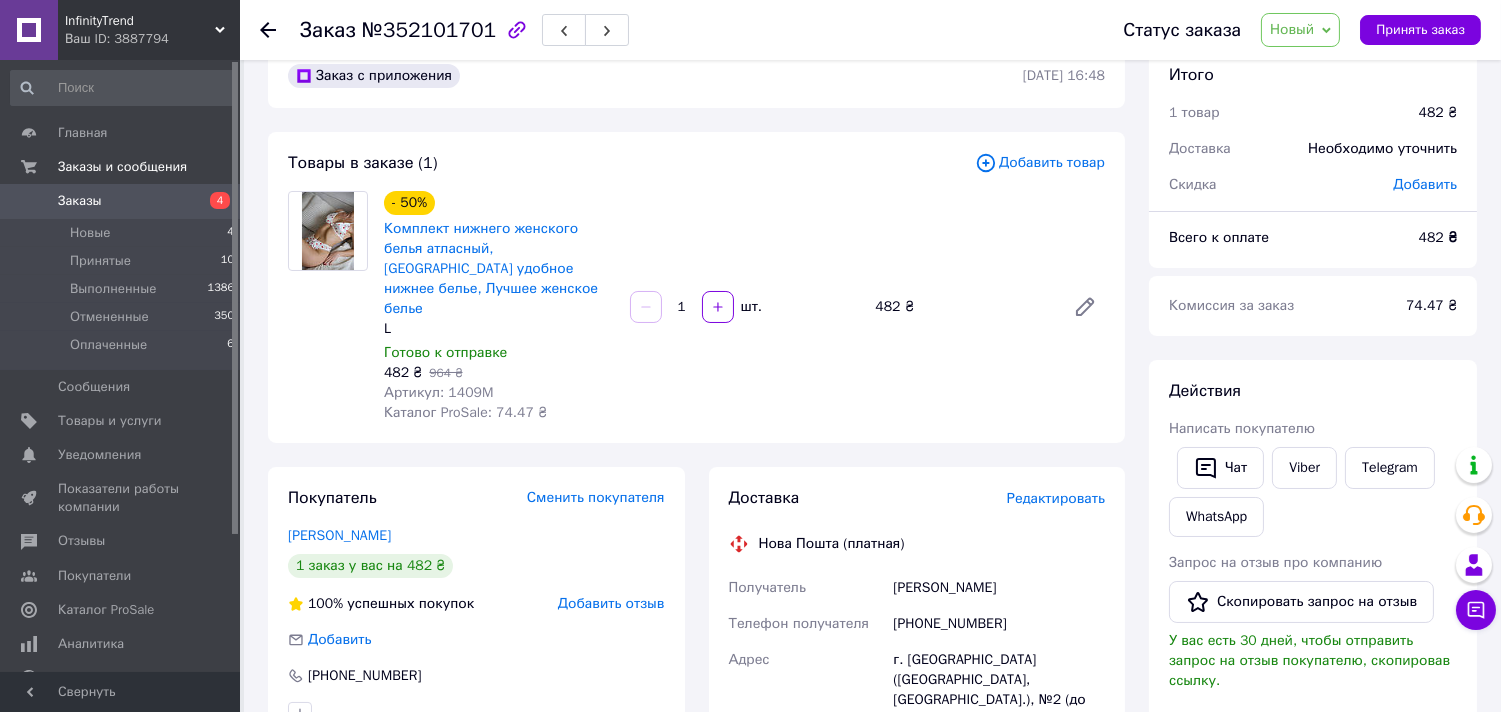 scroll, scrollTop: 0, scrollLeft: 0, axis: both 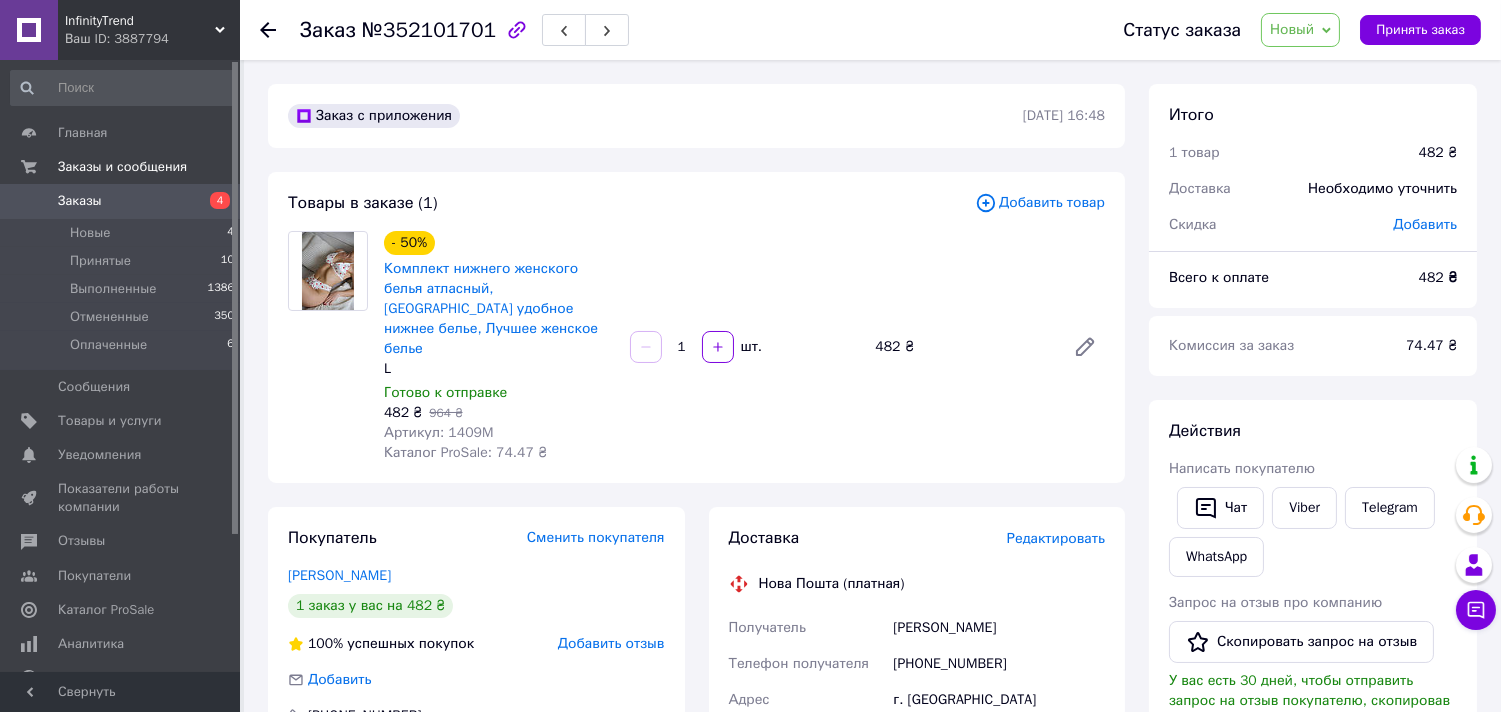 click on "Заказы" at bounding box center [121, 201] 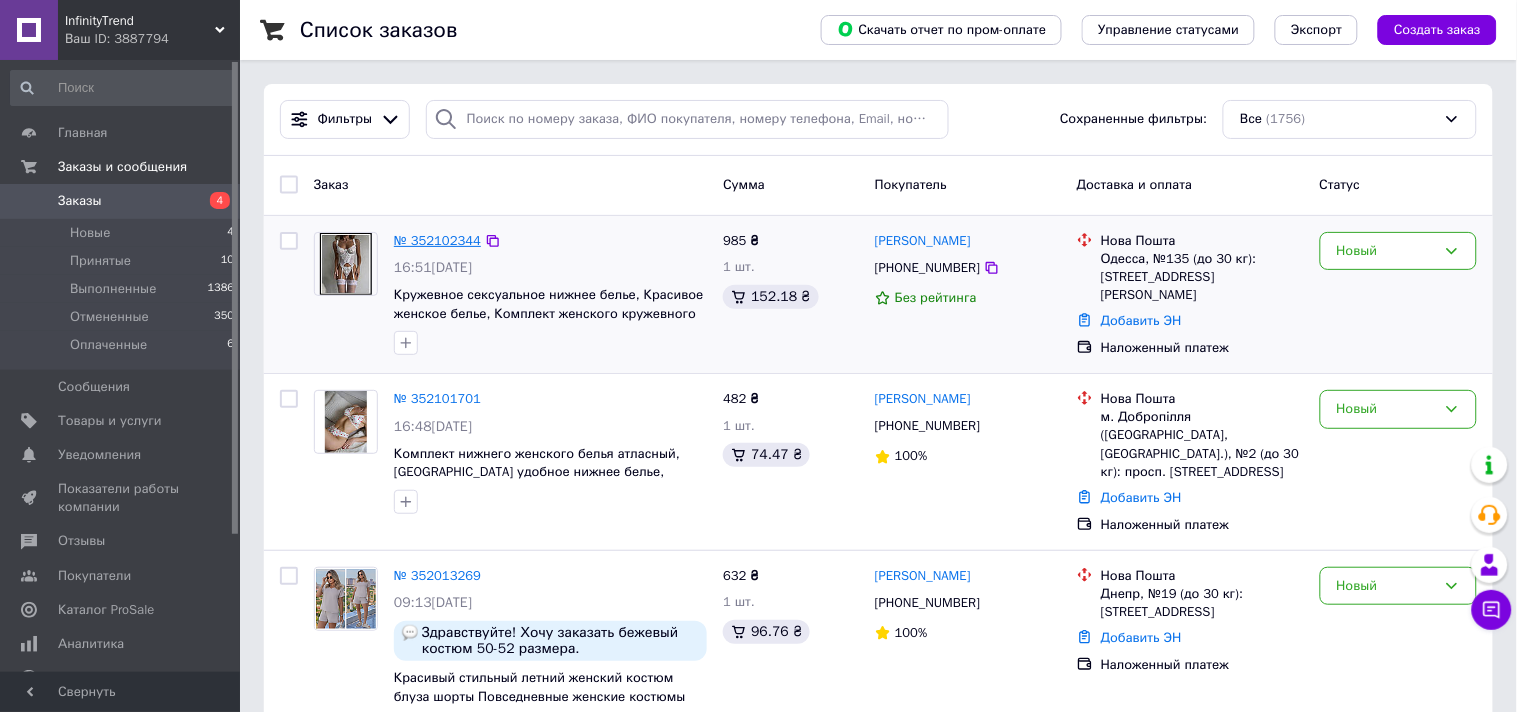 click on "№ 352102344" at bounding box center (437, 240) 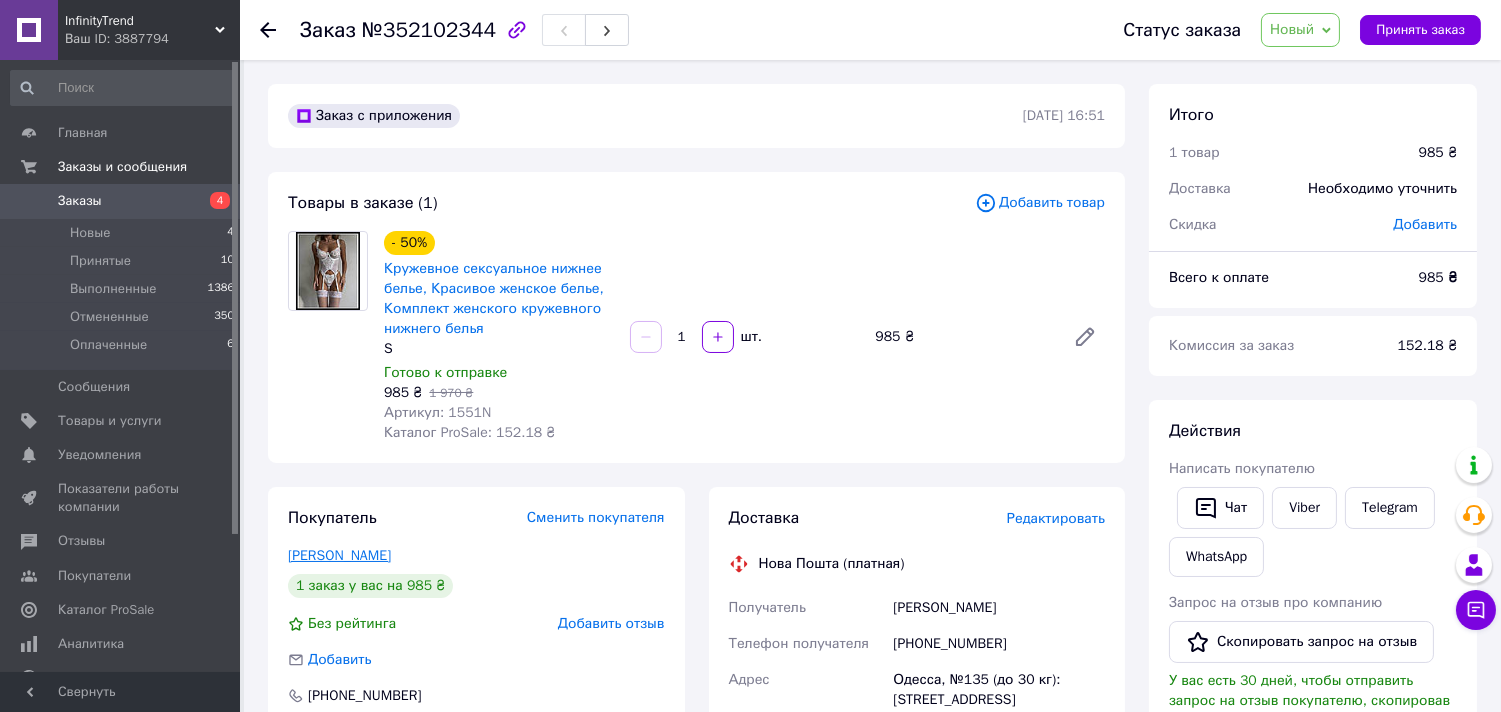 click on "[PERSON_NAME]" at bounding box center [339, 555] 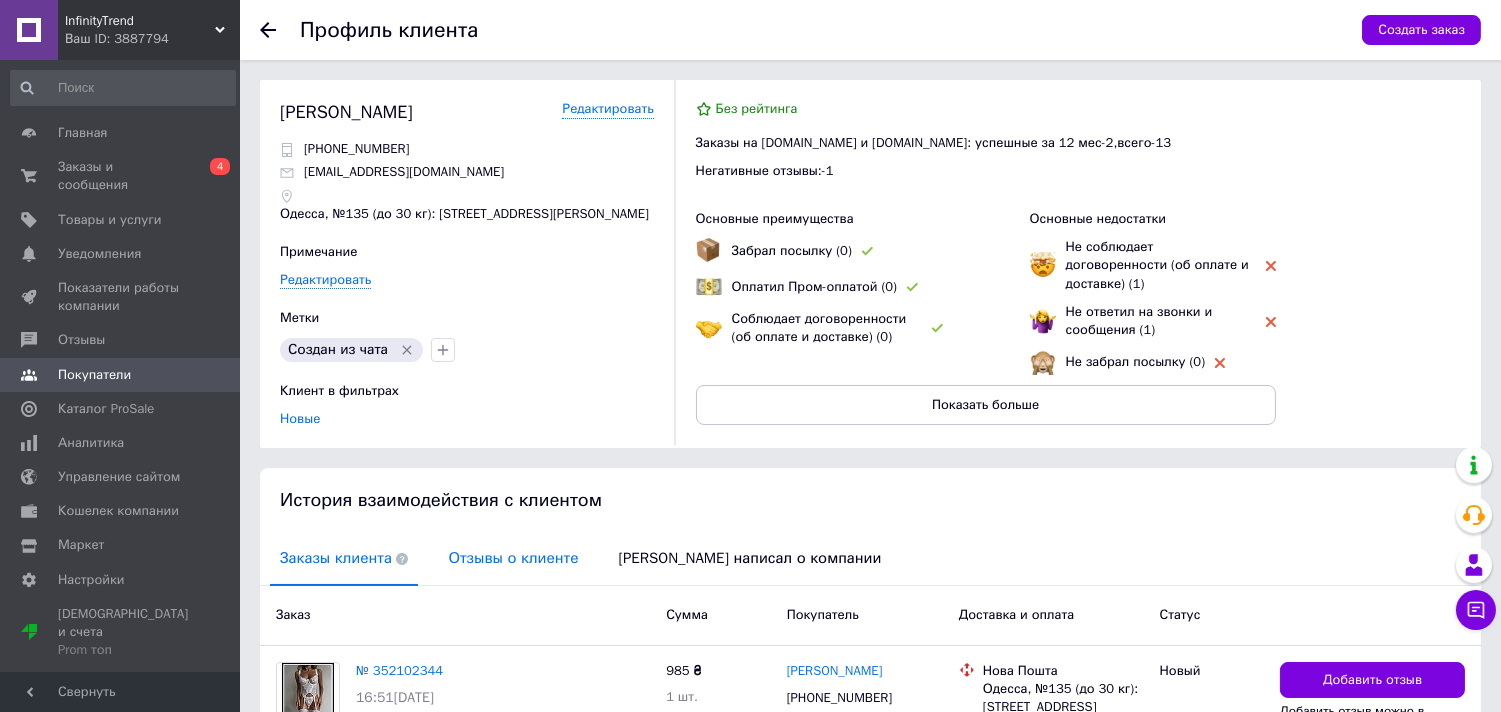 click on "Отзывы о клиенте" at bounding box center [513, 558] 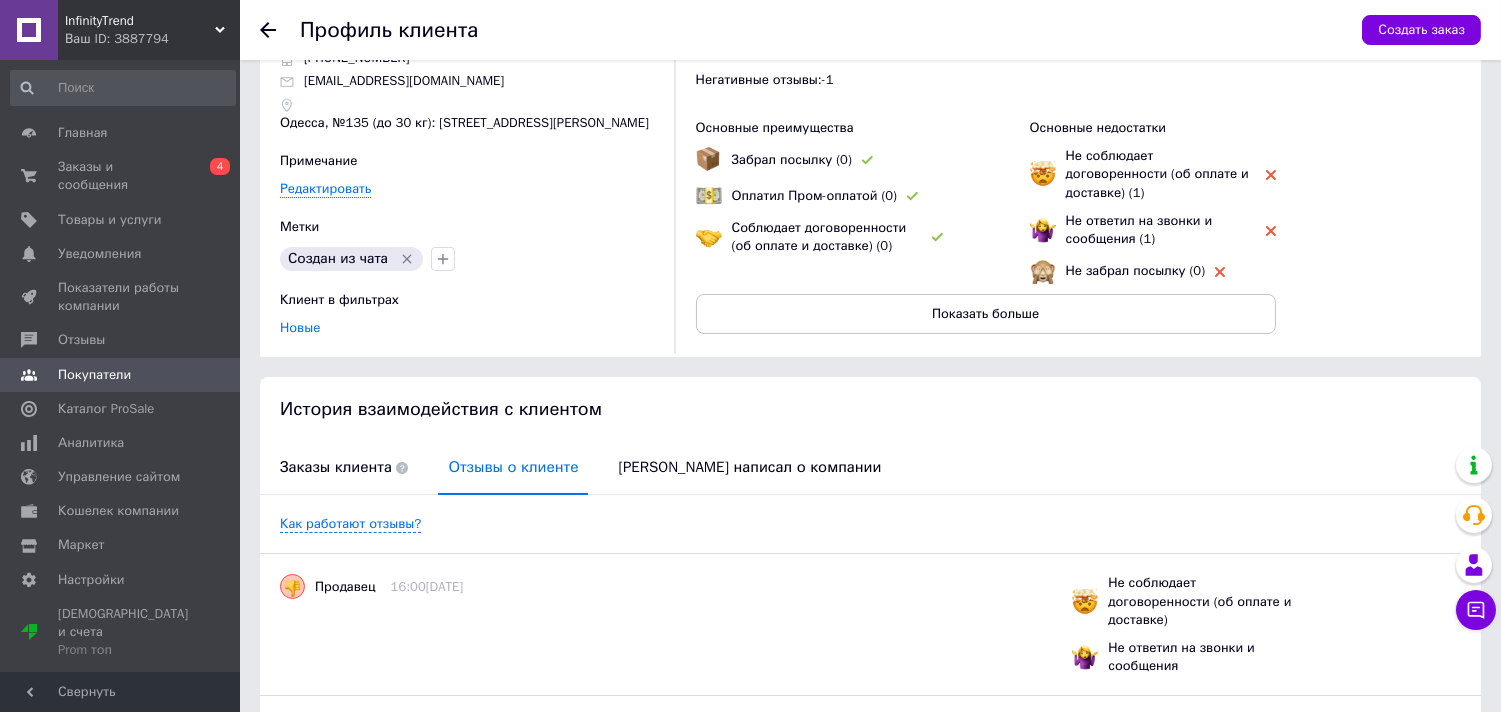 scroll, scrollTop: 0, scrollLeft: 0, axis: both 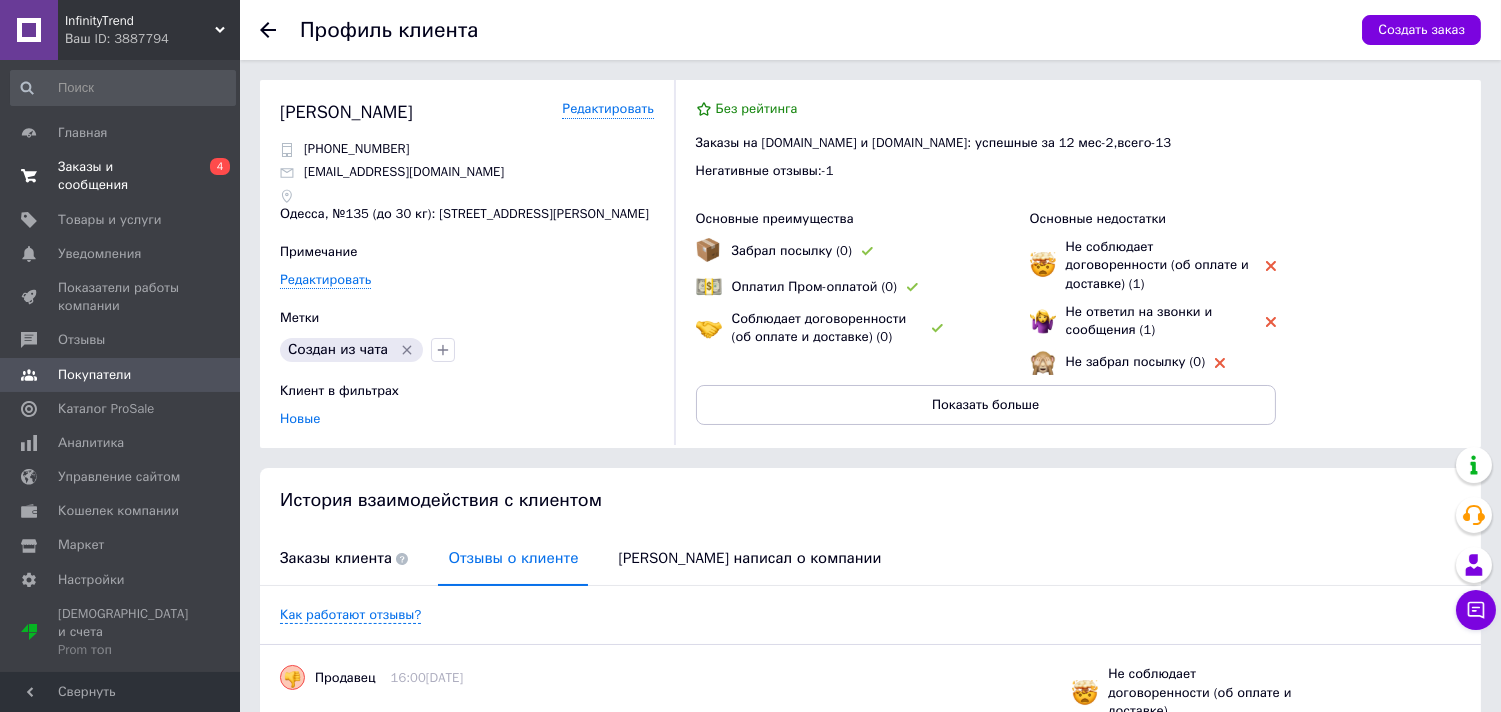 click on "Заказы и сообщения" at bounding box center (121, 176) 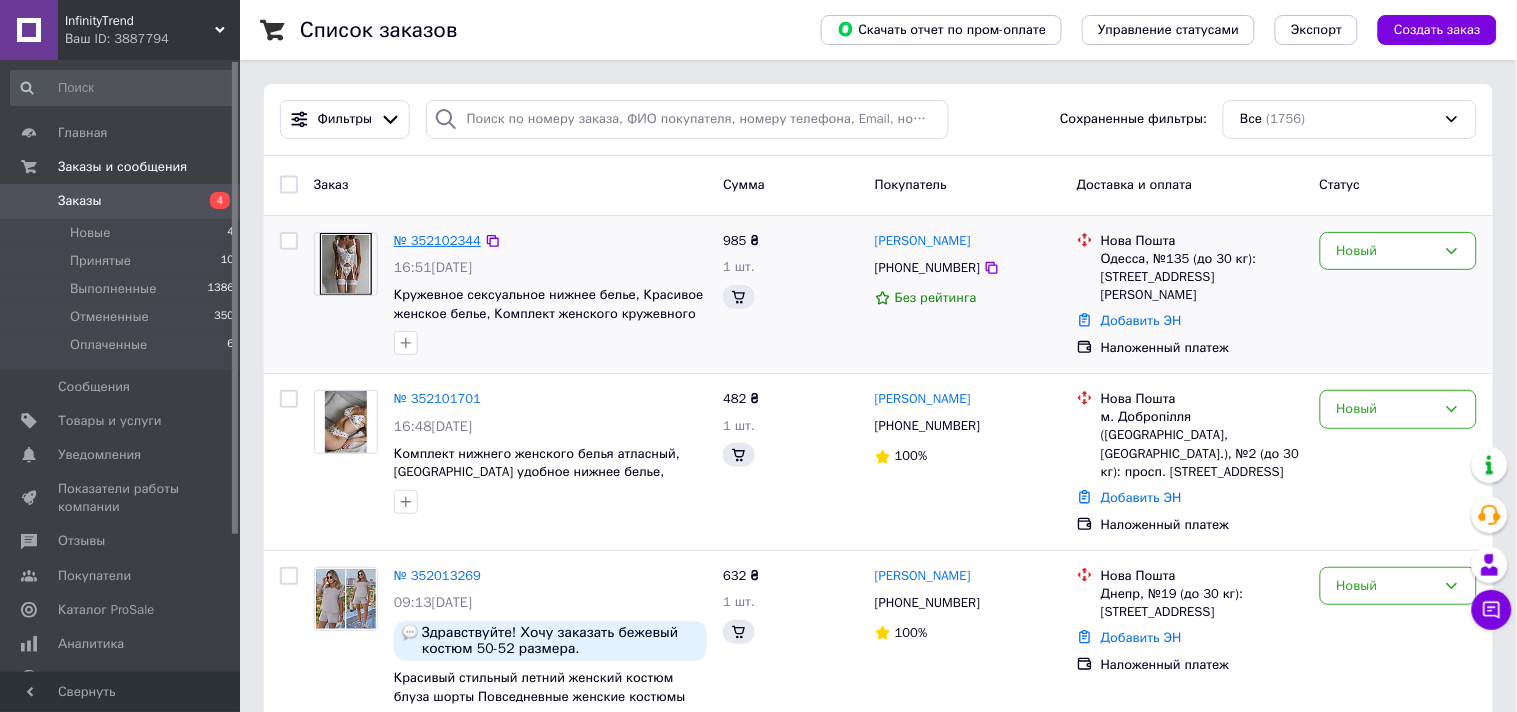 click on "№ 352102344" at bounding box center [437, 240] 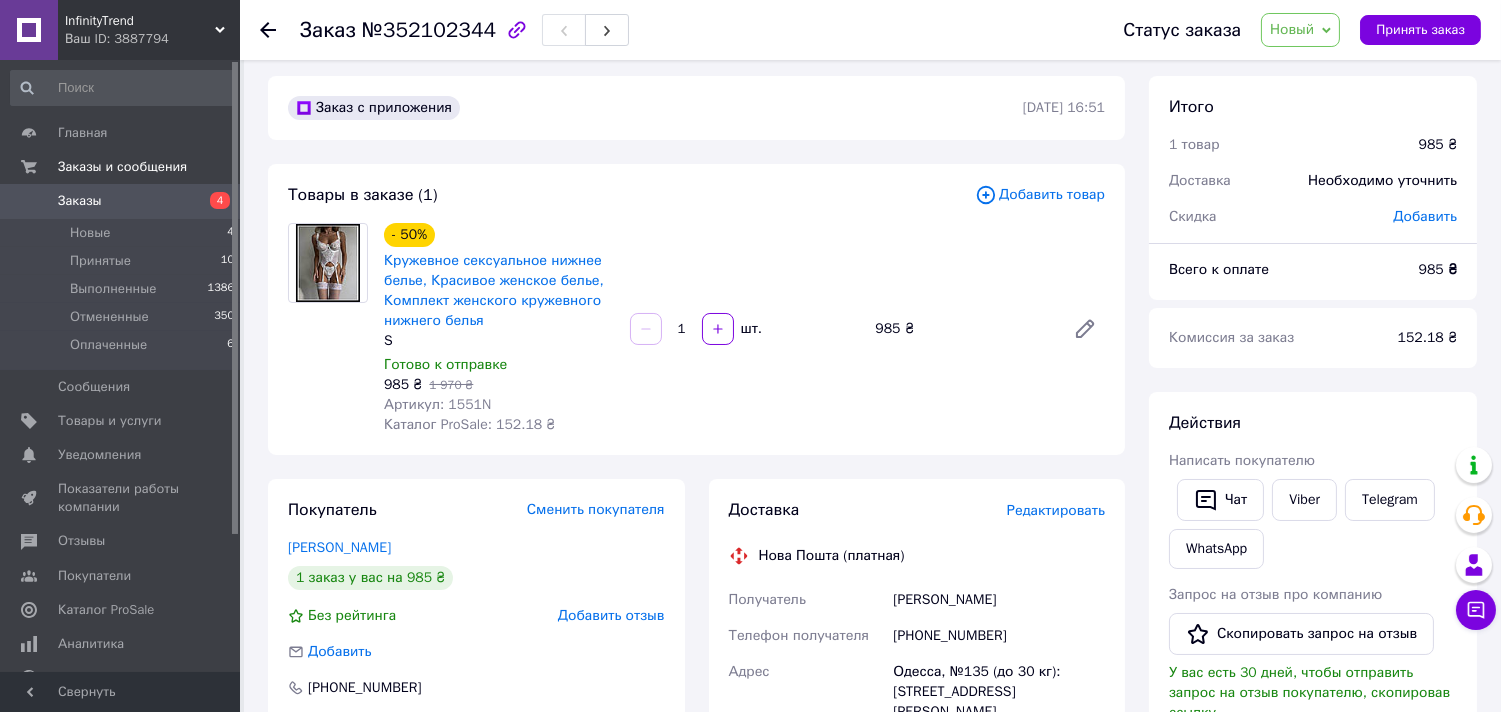 scroll, scrollTop: 0, scrollLeft: 0, axis: both 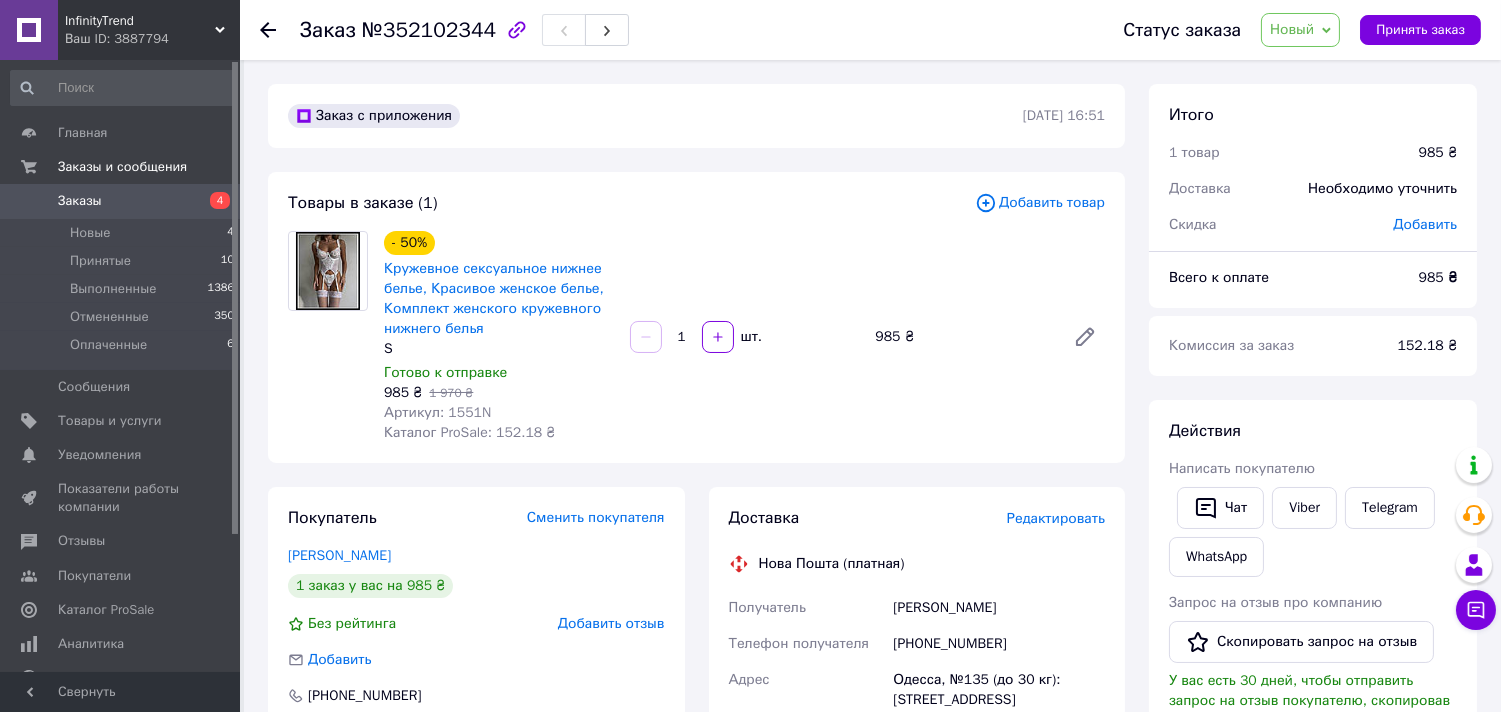 click on "Заказы 4" at bounding box center (123, 201) 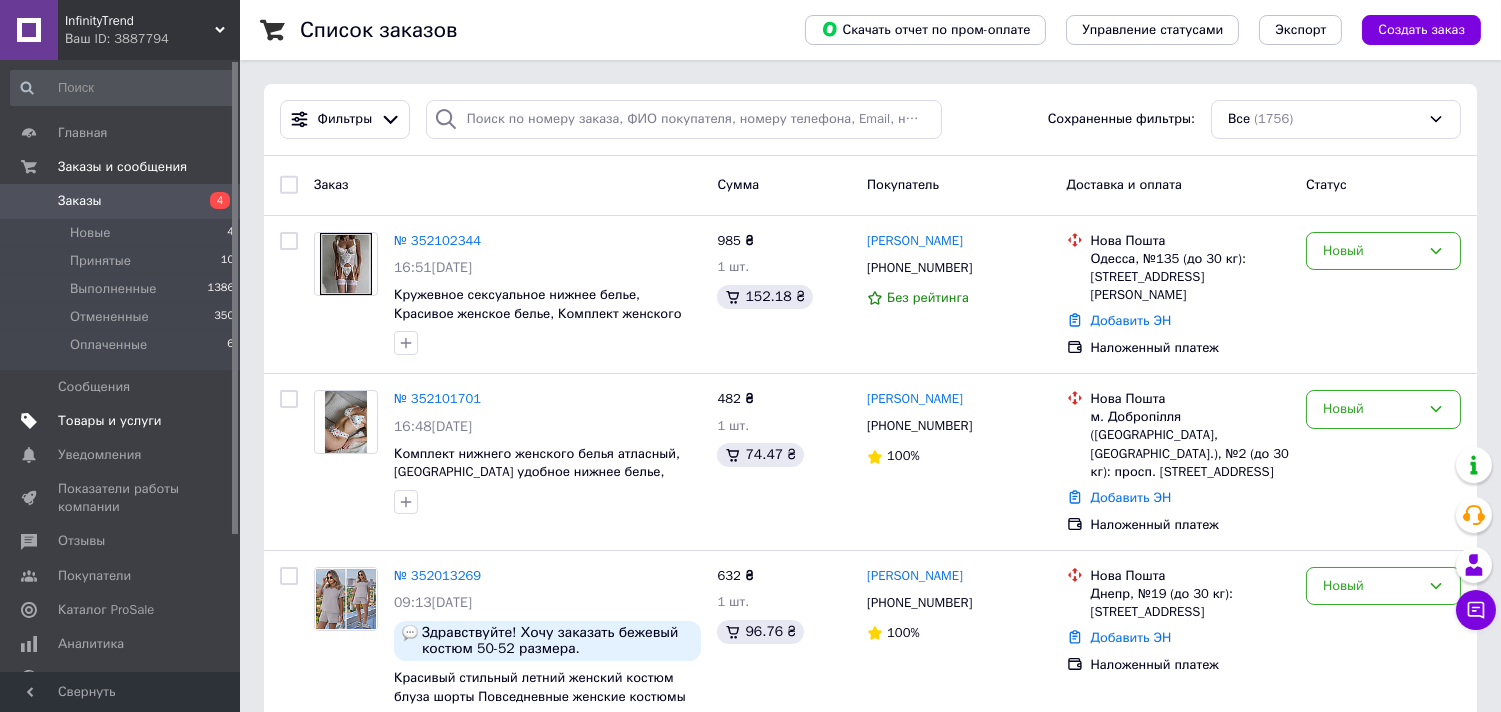 click on "Товары и услуги" at bounding box center [110, 421] 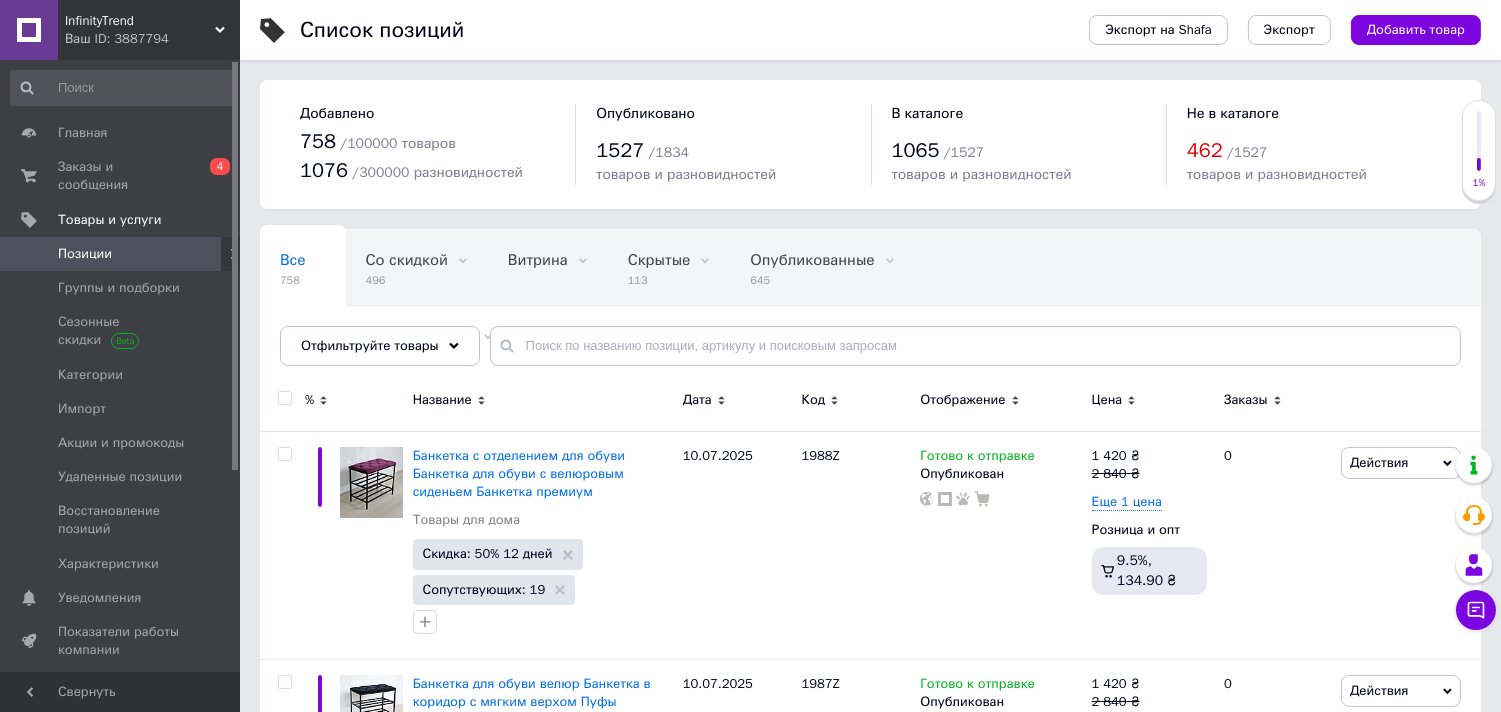 scroll, scrollTop: 23694, scrollLeft: 0, axis: vertical 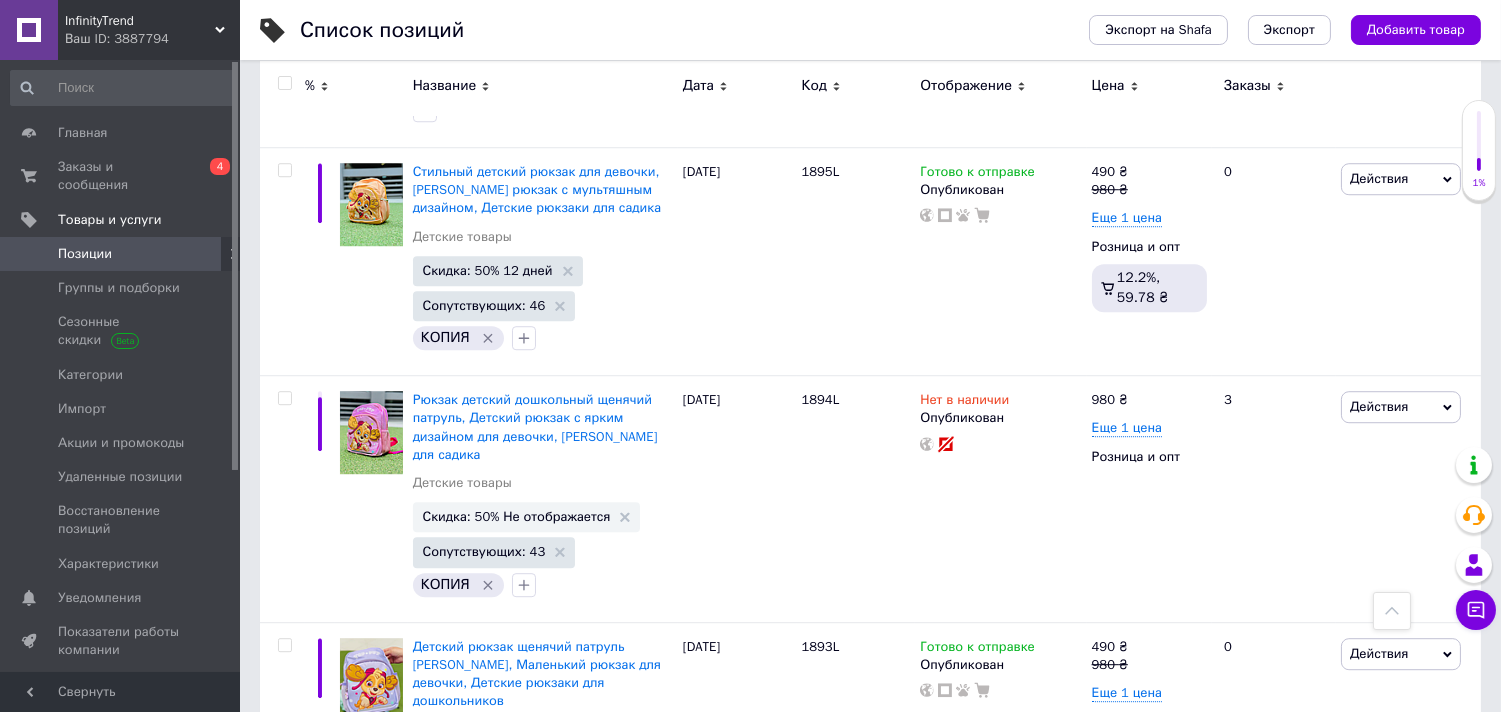 click on "Следующая" at bounding box center (547, 909) 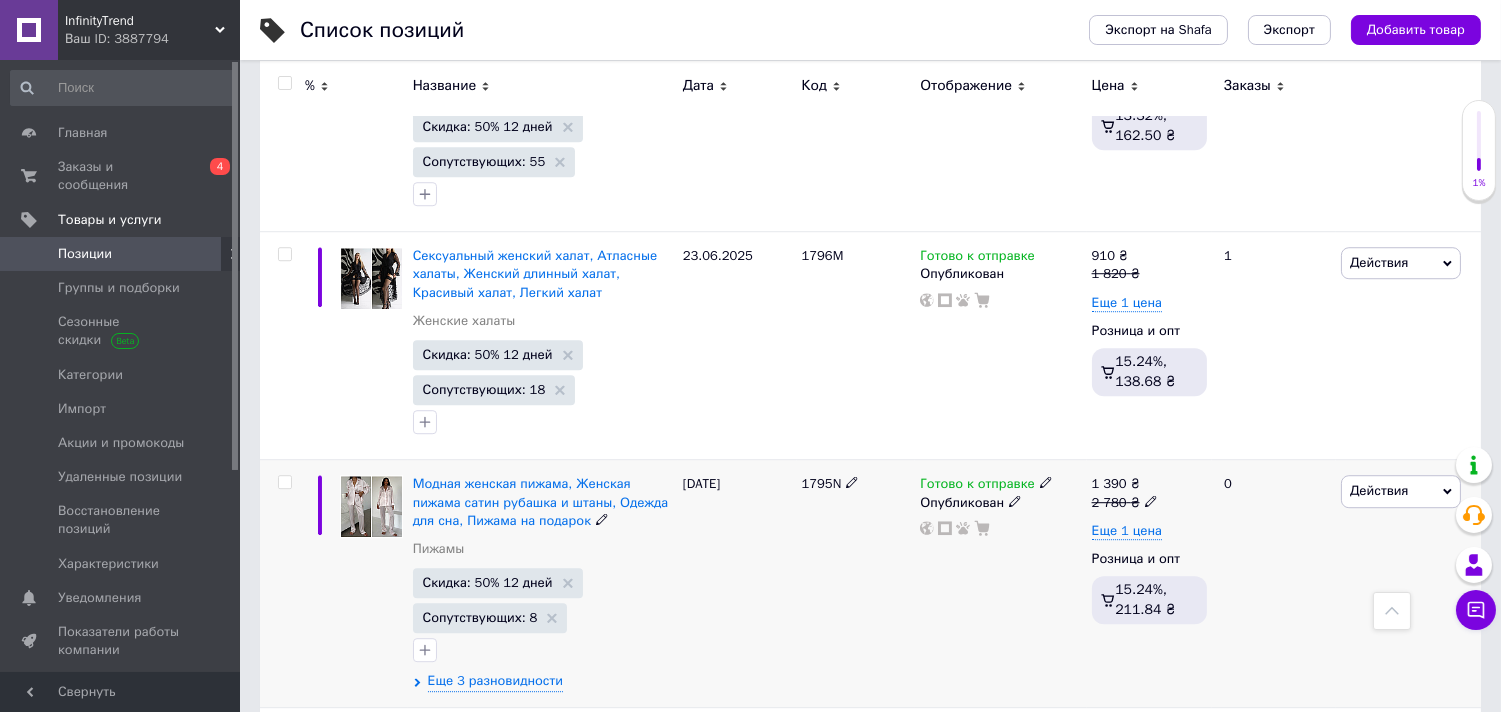 scroll, scrollTop: 23804, scrollLeft: 0, axis: vertical 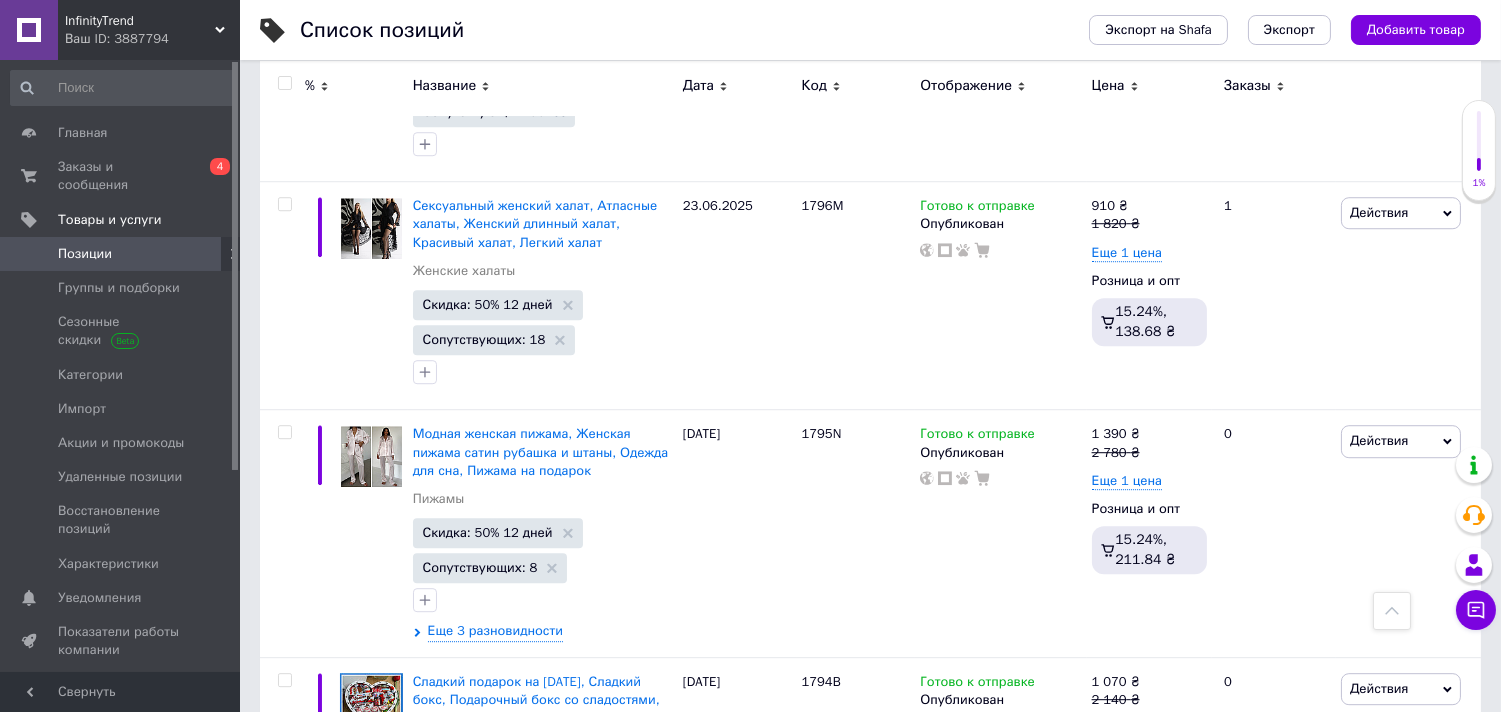 click on "Следующая" at bounding box center [725, 926] 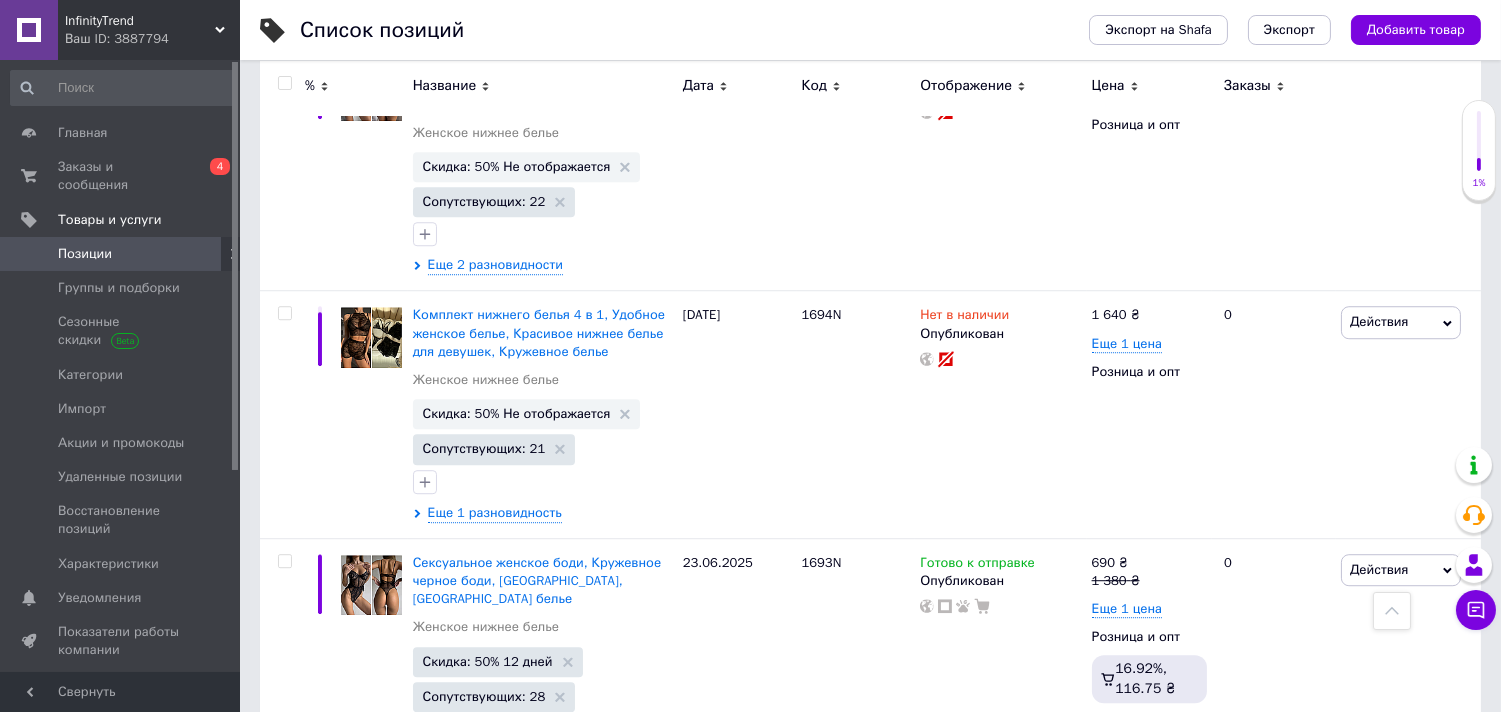 click on "8" at bounding box center [684, 1073] 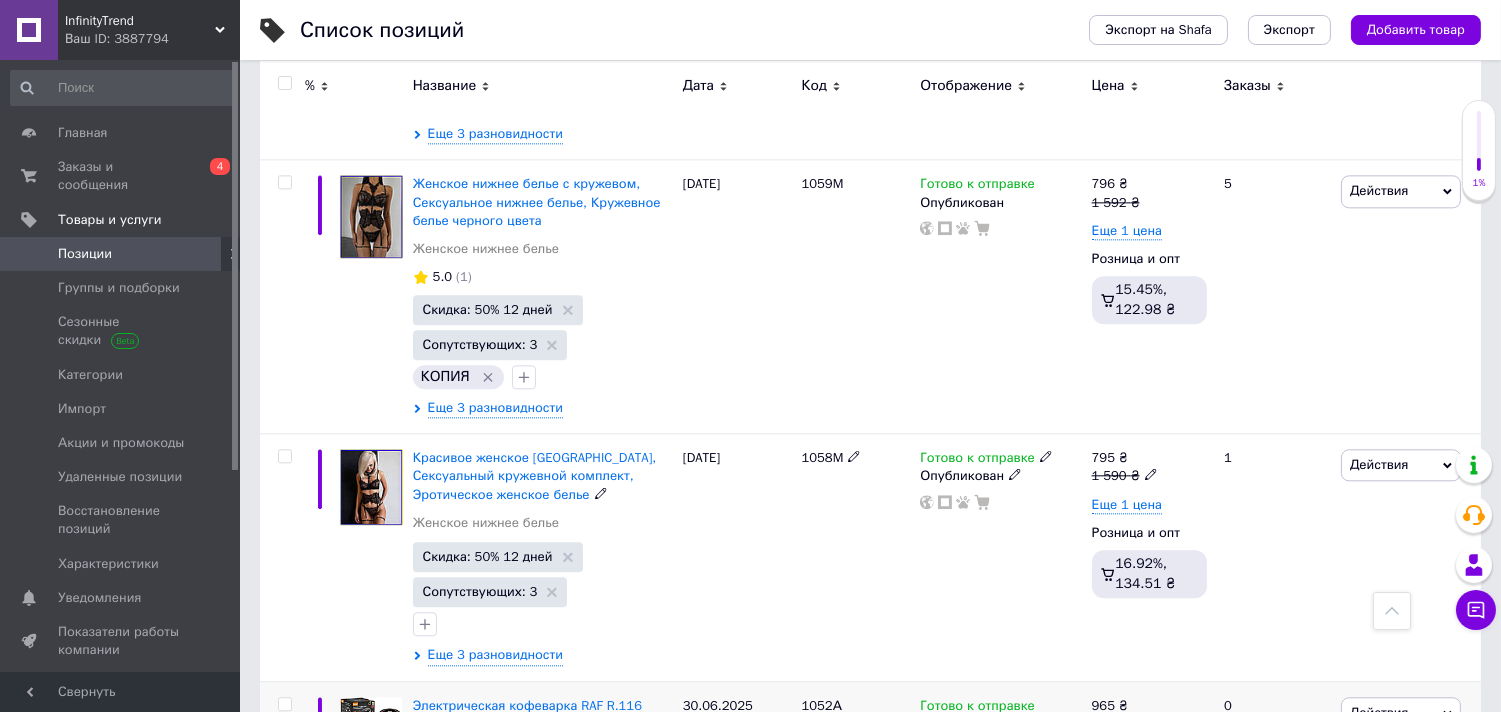 scroll, scrollTop: 8758, scrollLeft: 0, axis: vertical 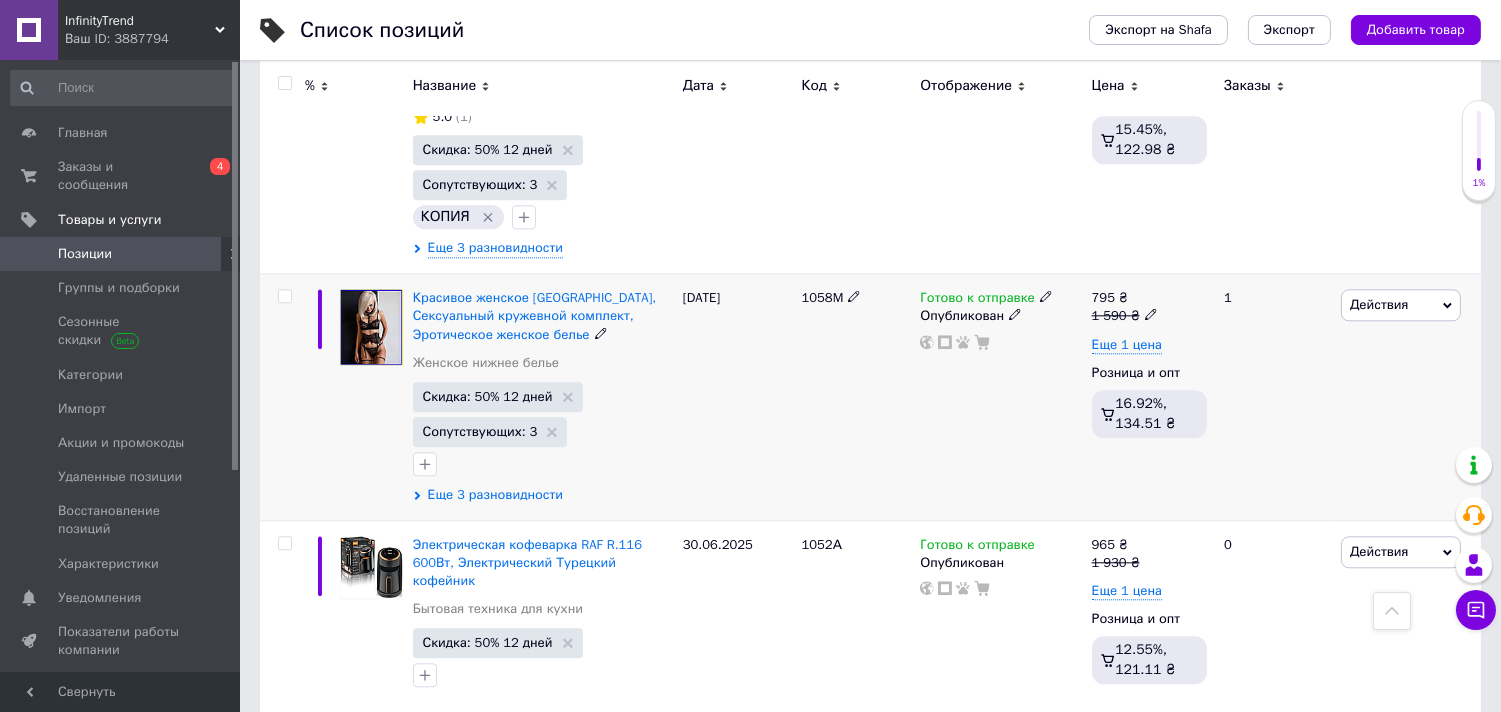 click on "Еще 3 разновидности" at bounding box center (495, 495) 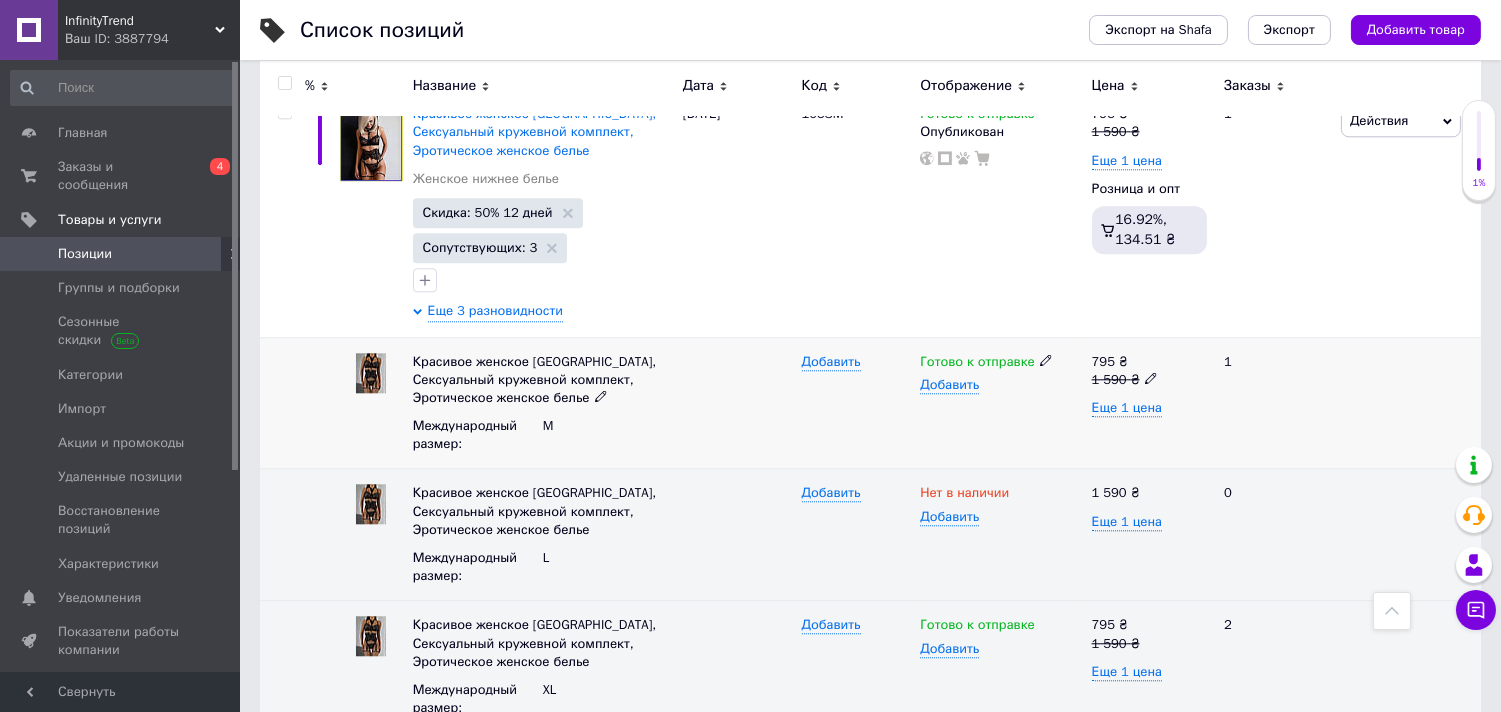 scroll, scrollTop: 8981, scrollLeft: 0, axis: vertical 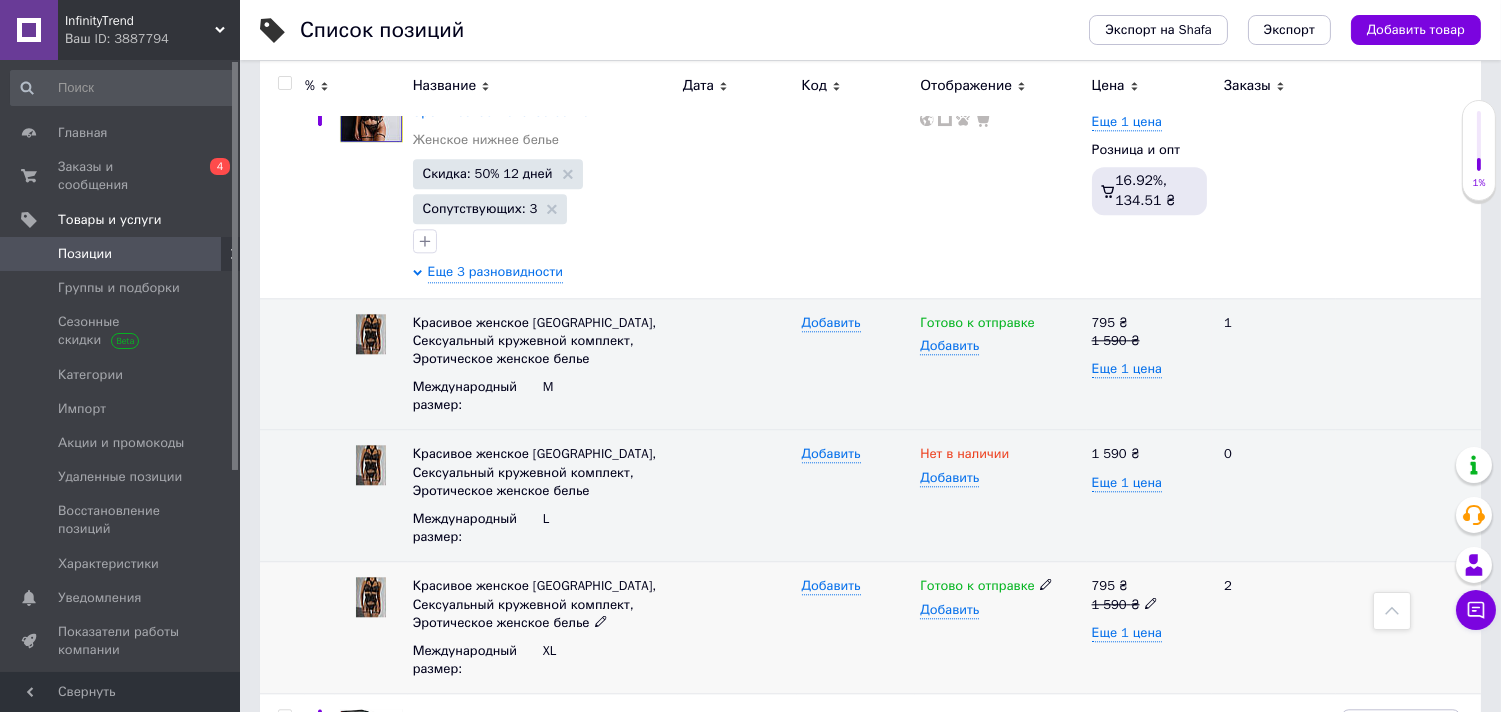 click 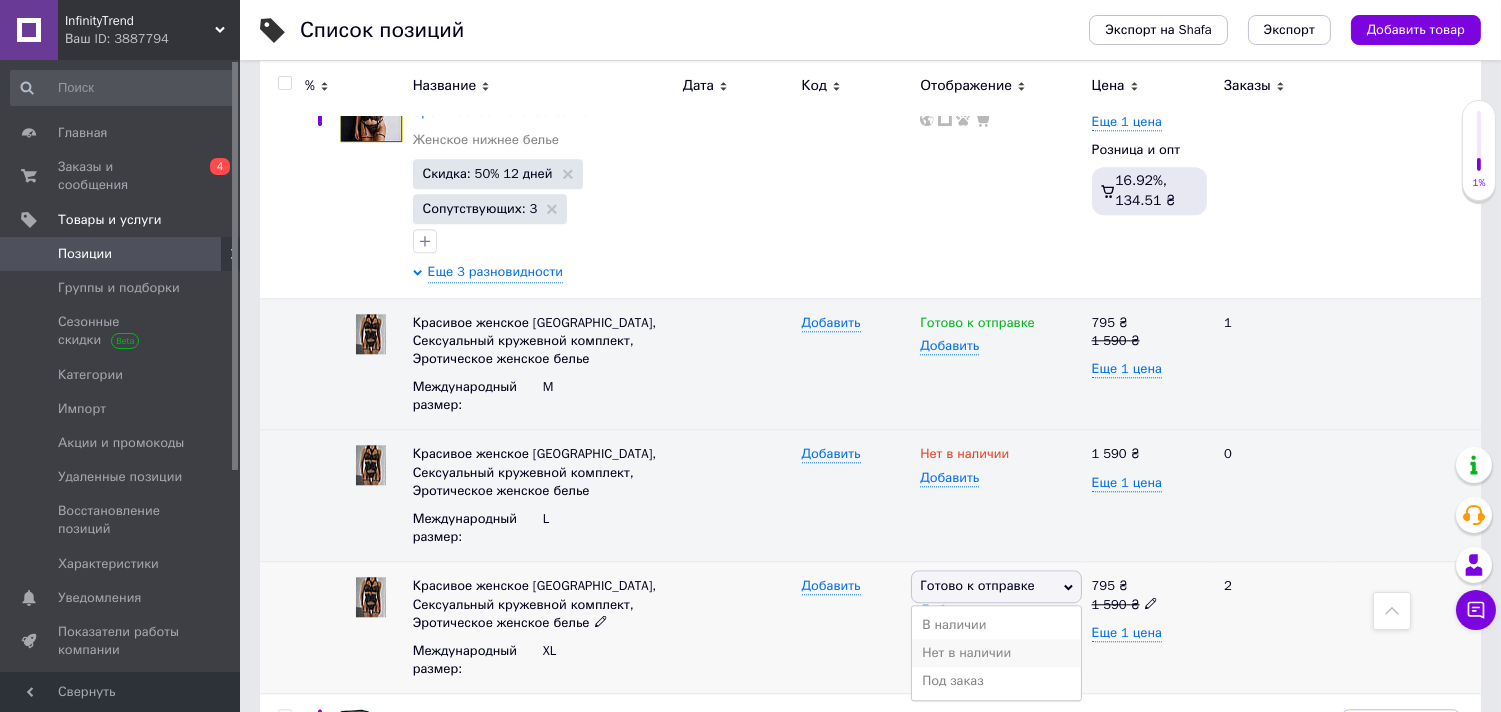 click on "Нет в наличии" at bounding box center (996, 653) 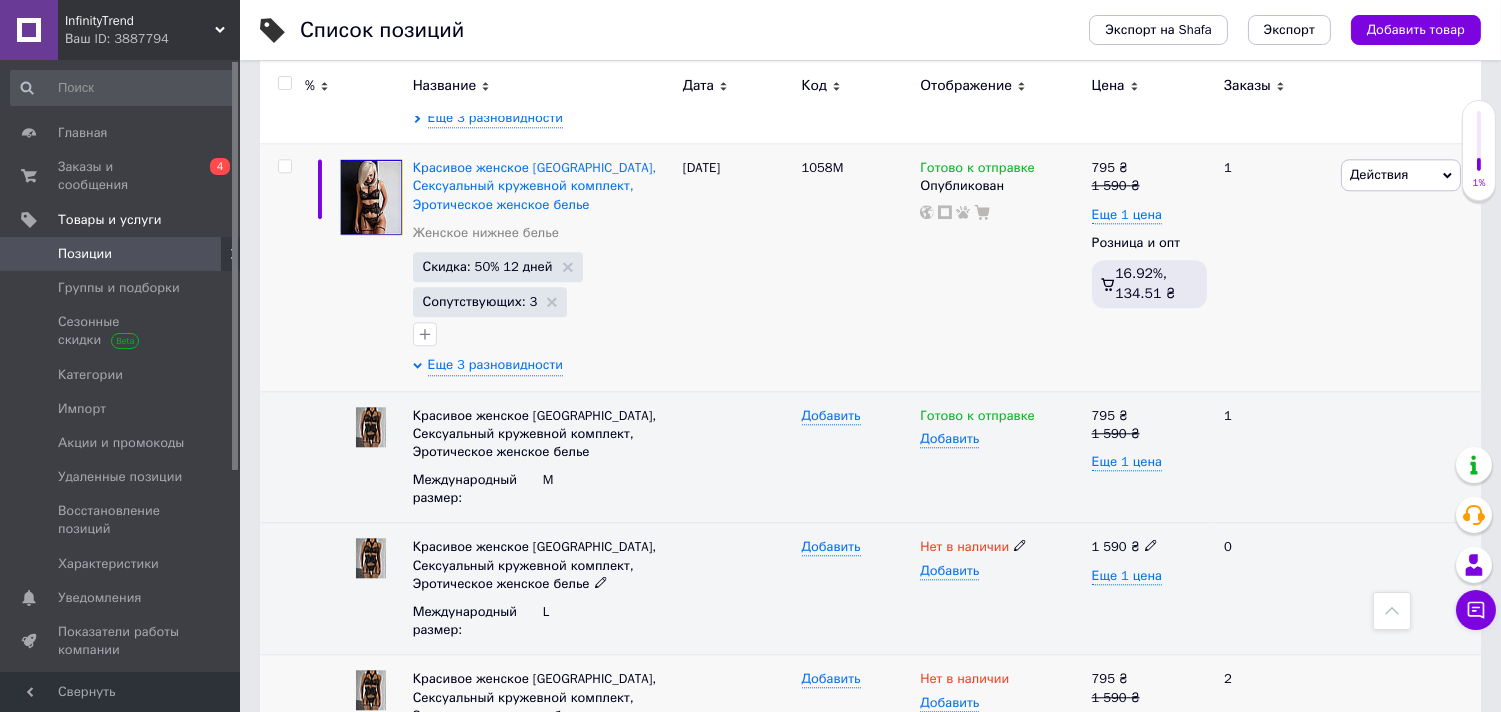 scroll, scrollTop: 8536, scrollLeft: 0, axis: vertical 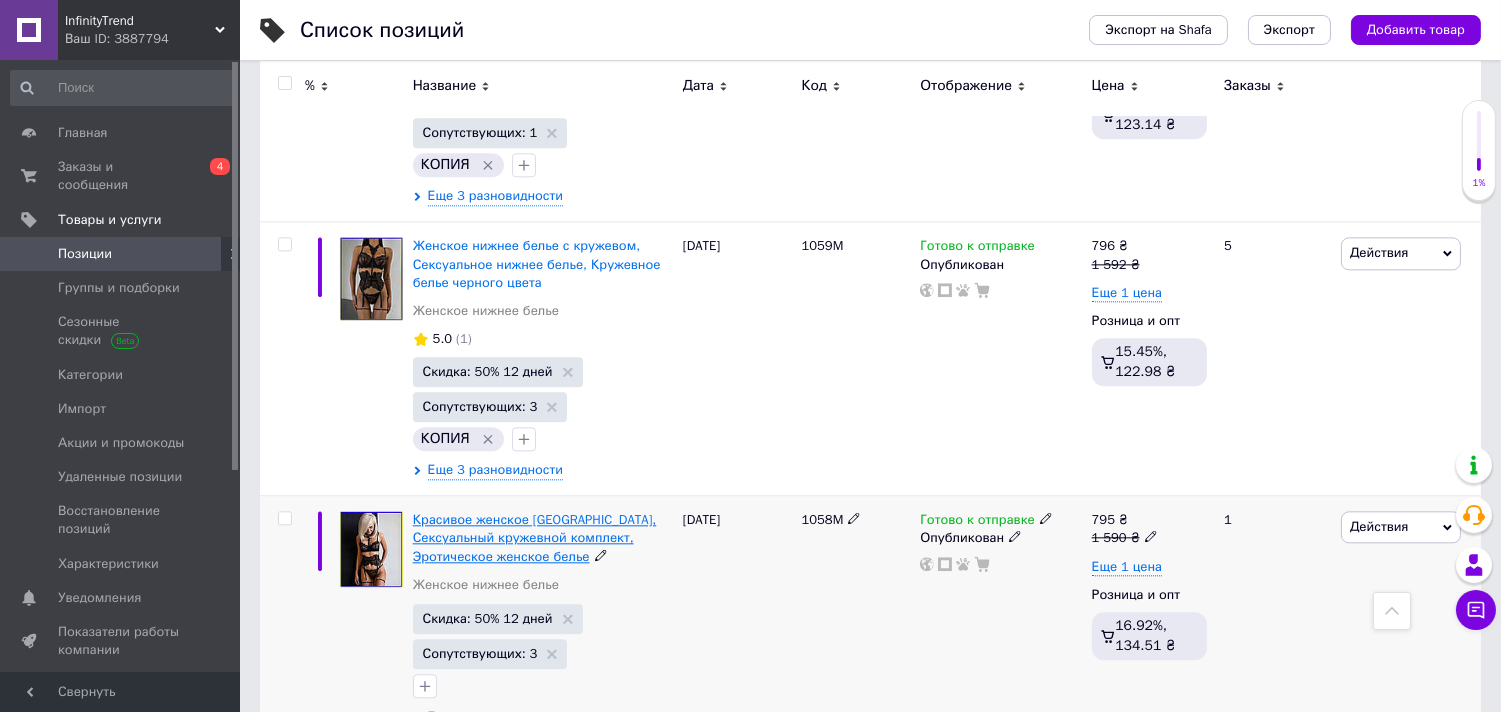 click on "Красивое женское [GEOGRAPHIC_DATA], Сексуальный кружевной комплект, Эротическое женское белье" at bounding box center (535, 537) 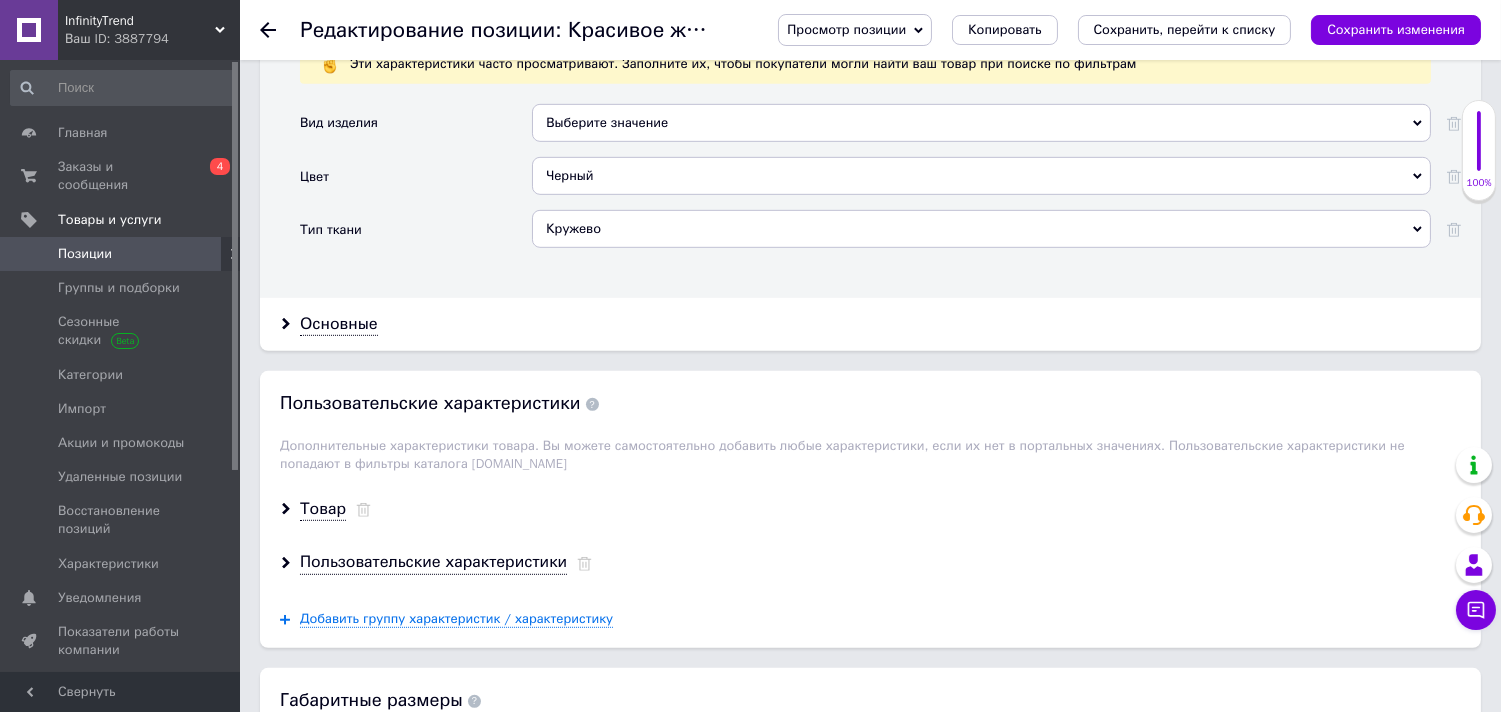 scroll, scrollTop: 2111, scrollLeft: 0, axis: vertical 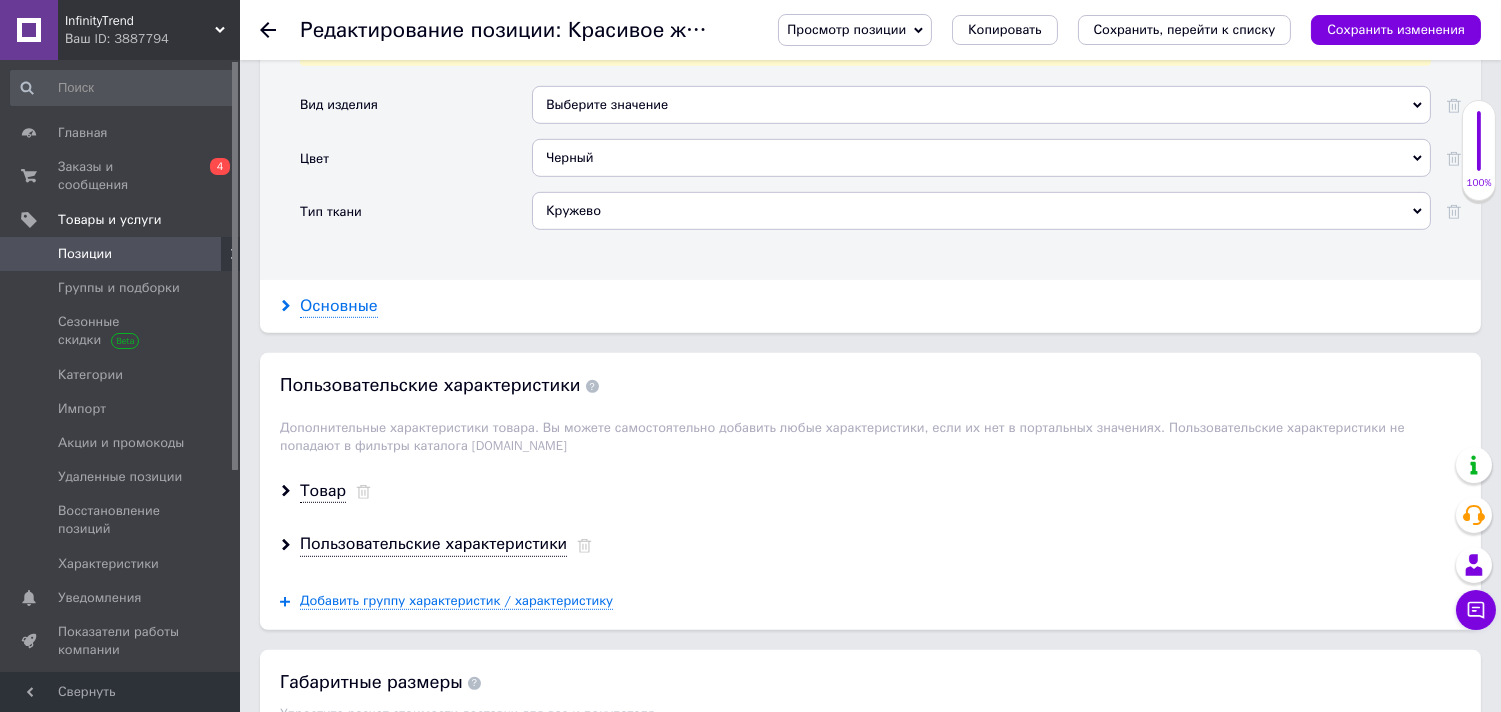 click on "Основные" at bounding box center [339, 306] 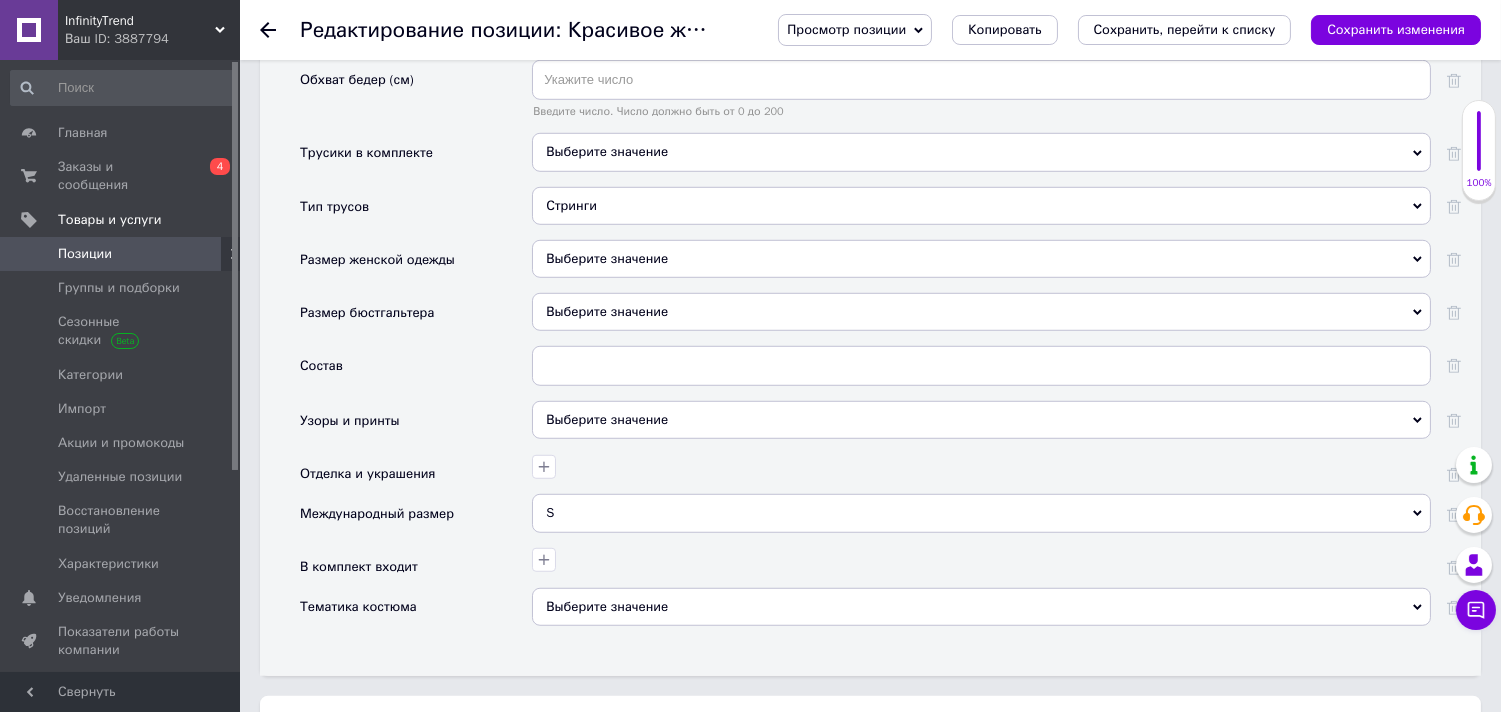 scroll, scrollTop: 2666, scrollLeft: 0, axis: vertical 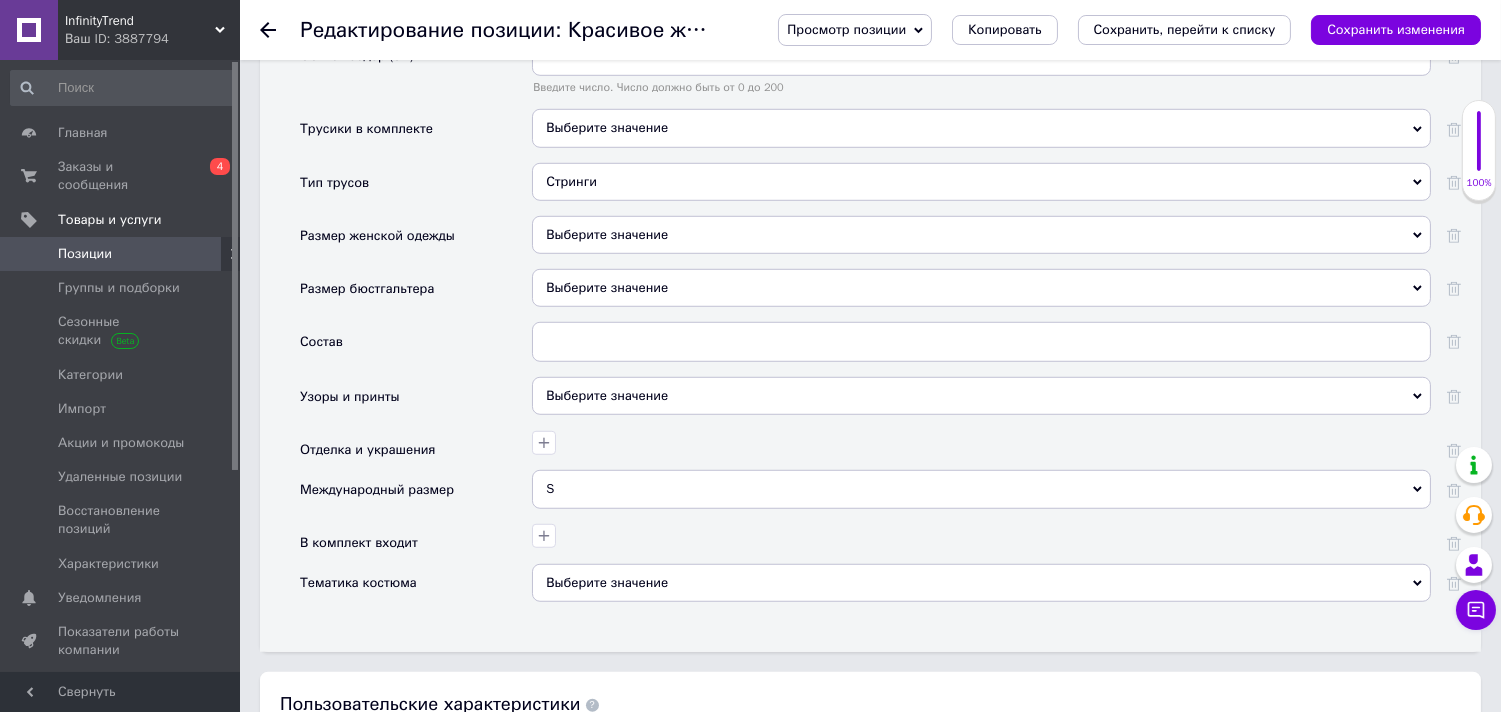 click on "S" at bounding box center [981, 489] 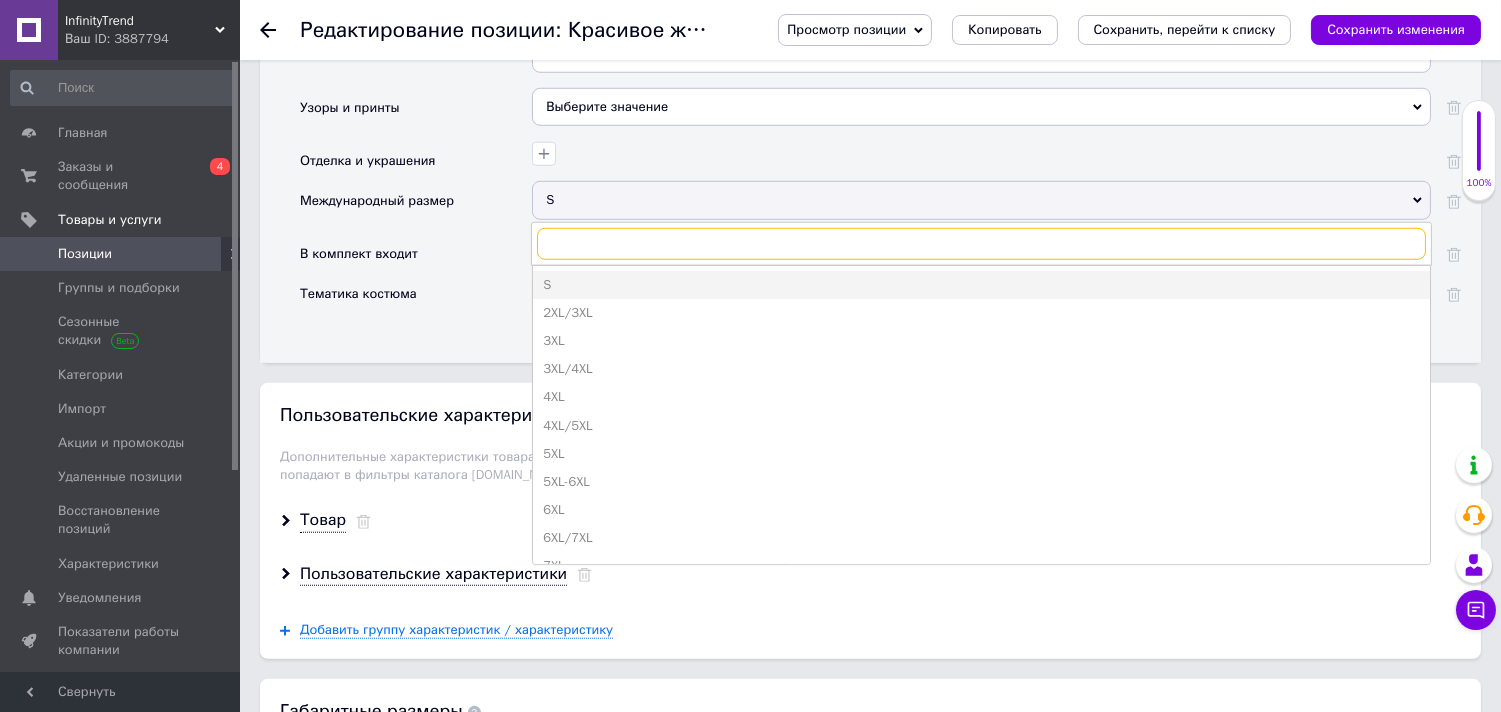 scroll, scrollTop: 3111, scrollLeft: 0, axis: vertical 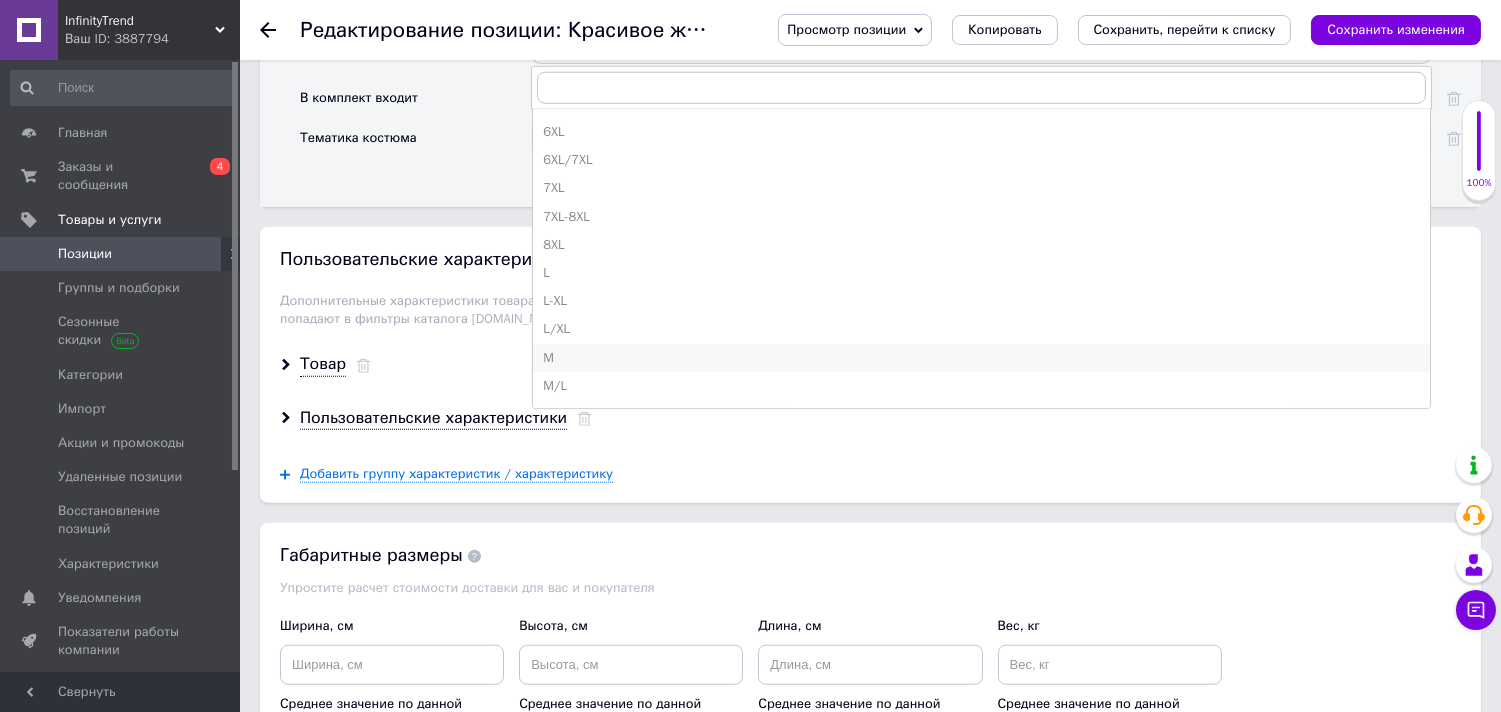 click on "M" at bounding box center [981, 358] 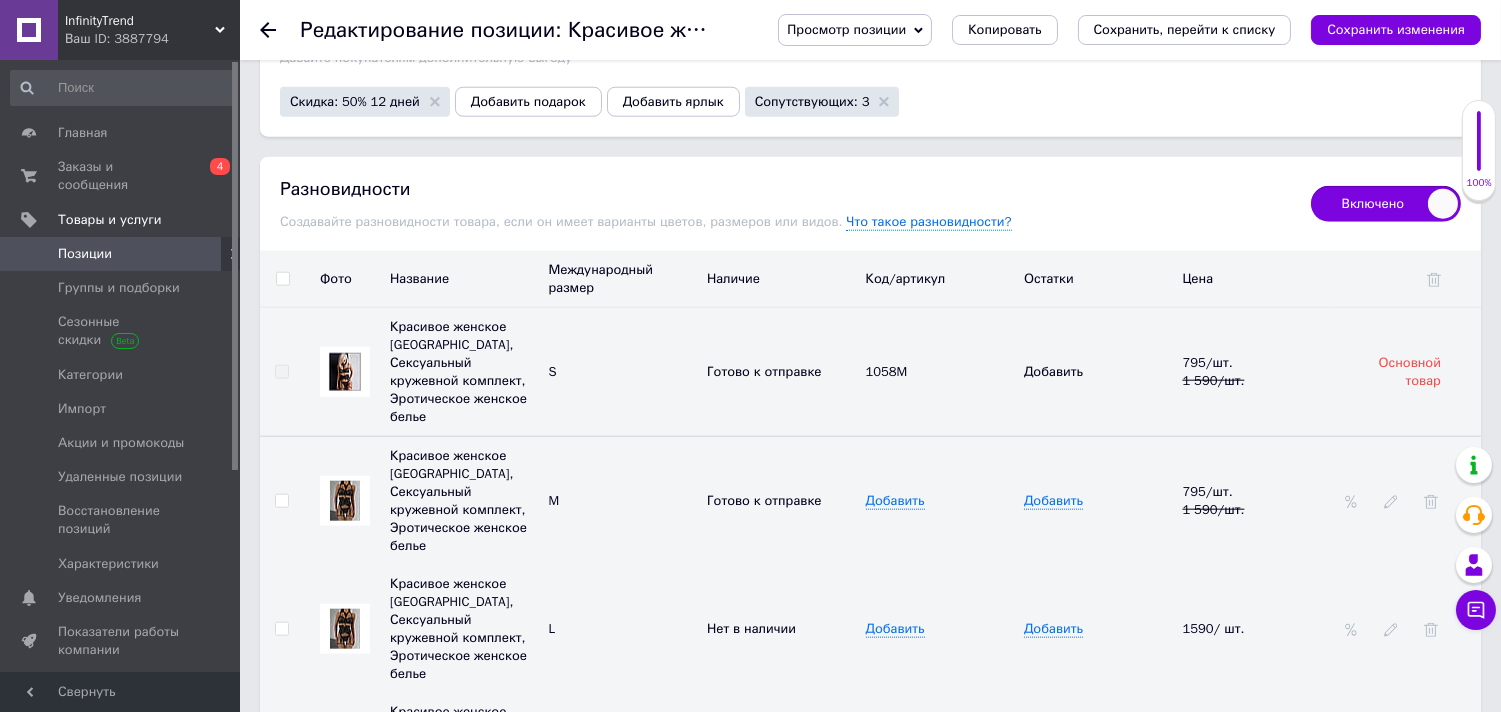 scroll, scrollTop: 4000, scrollLeft: 0, axis: vertical 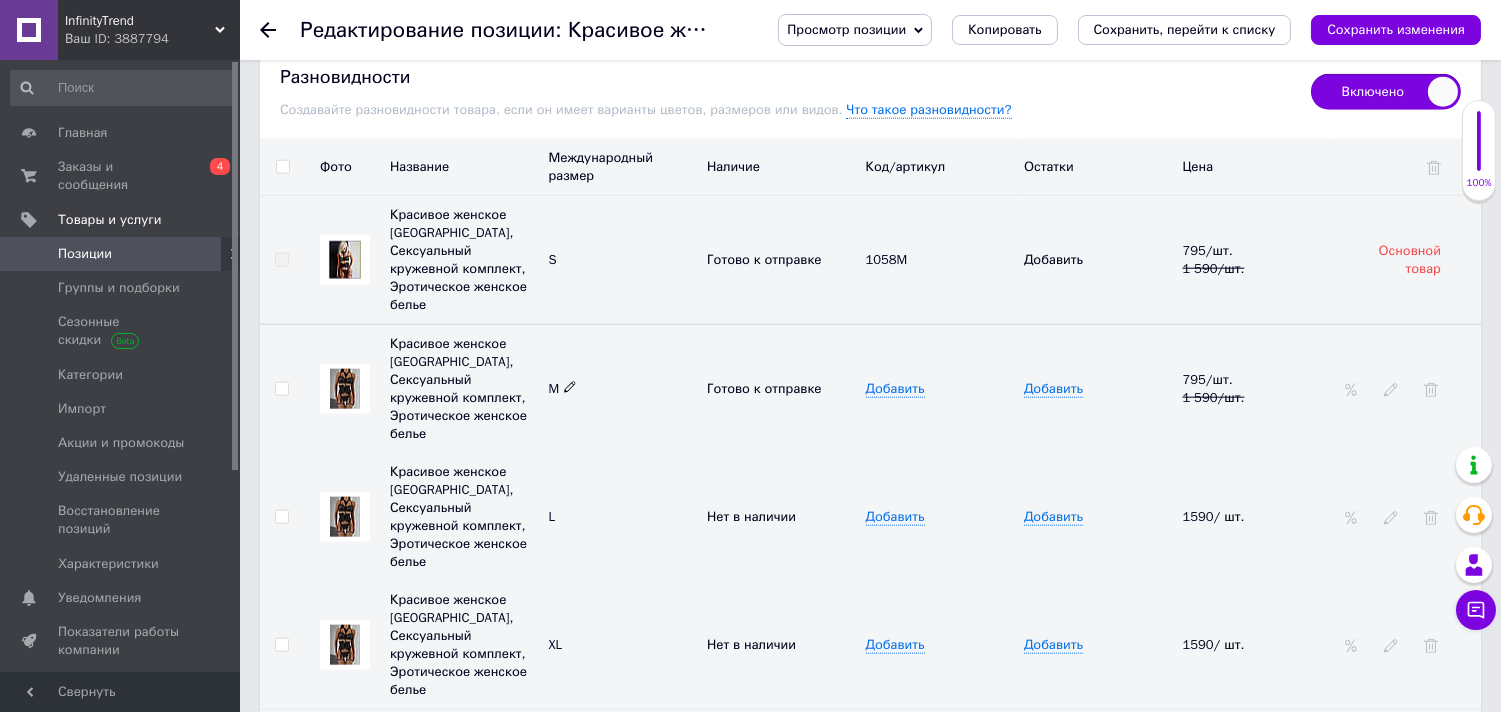 click 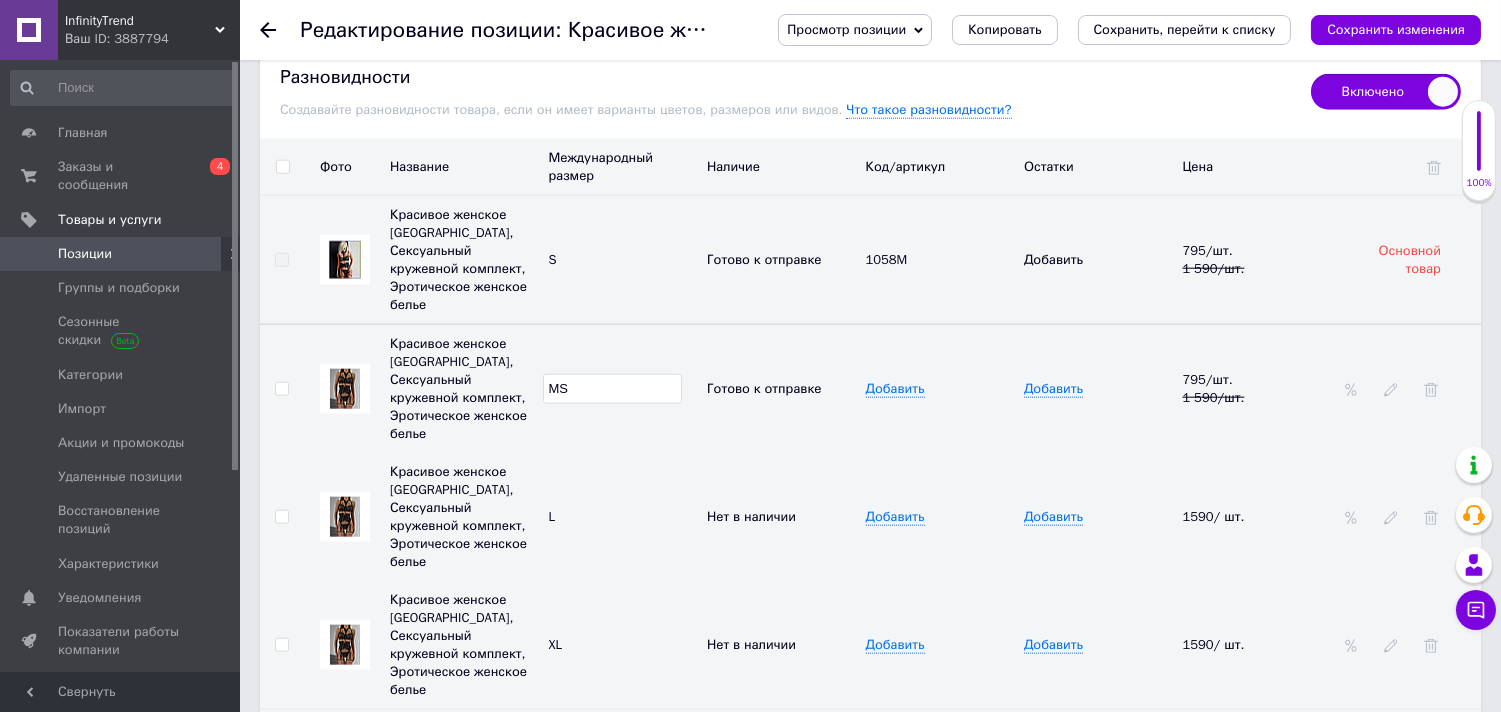 type on "MS" 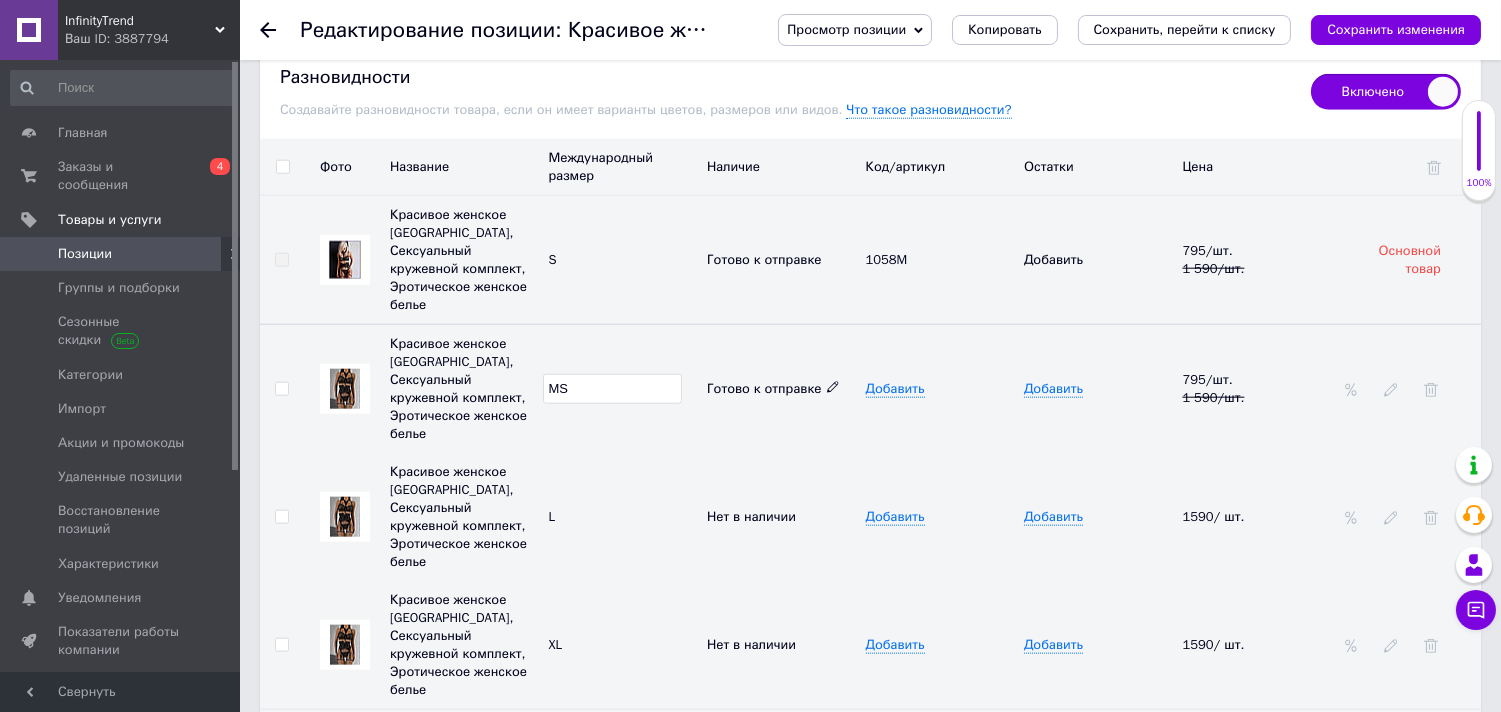 click 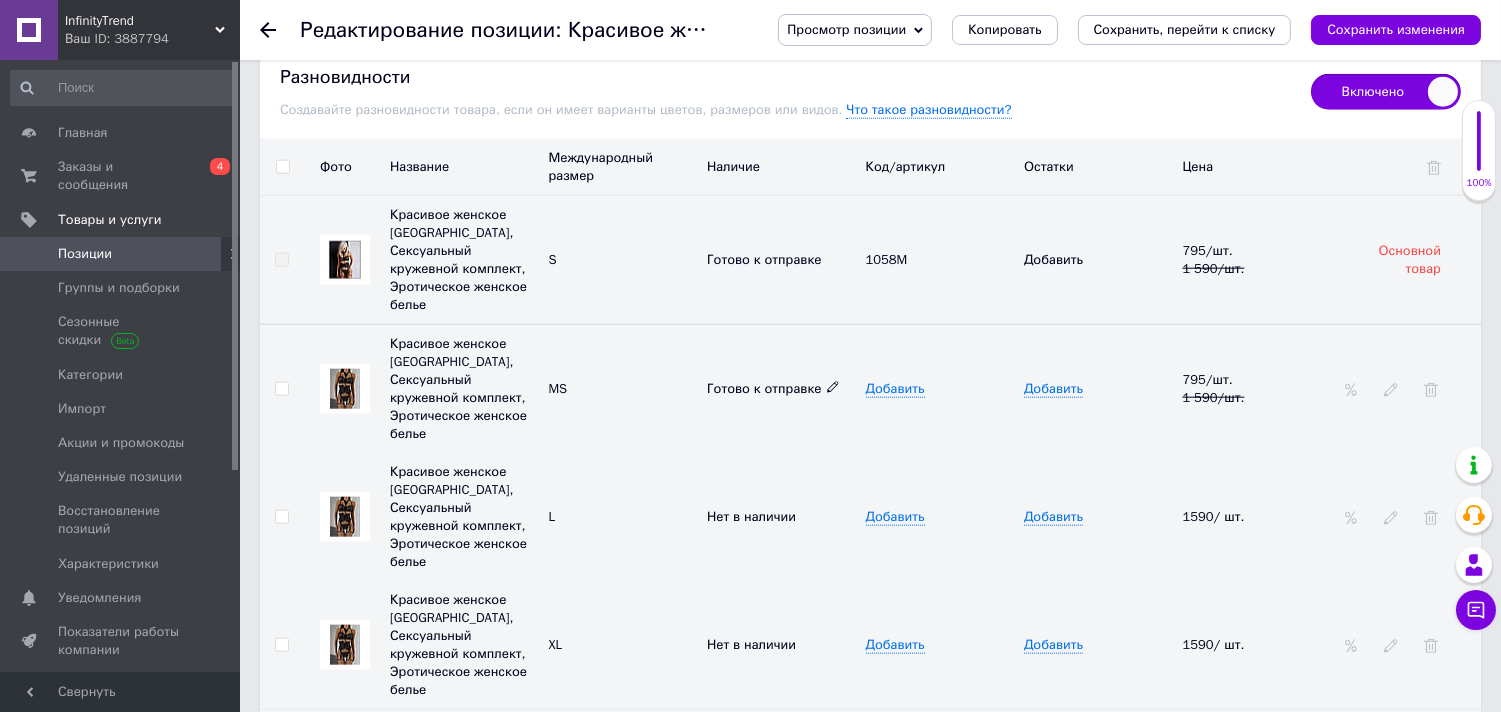 click 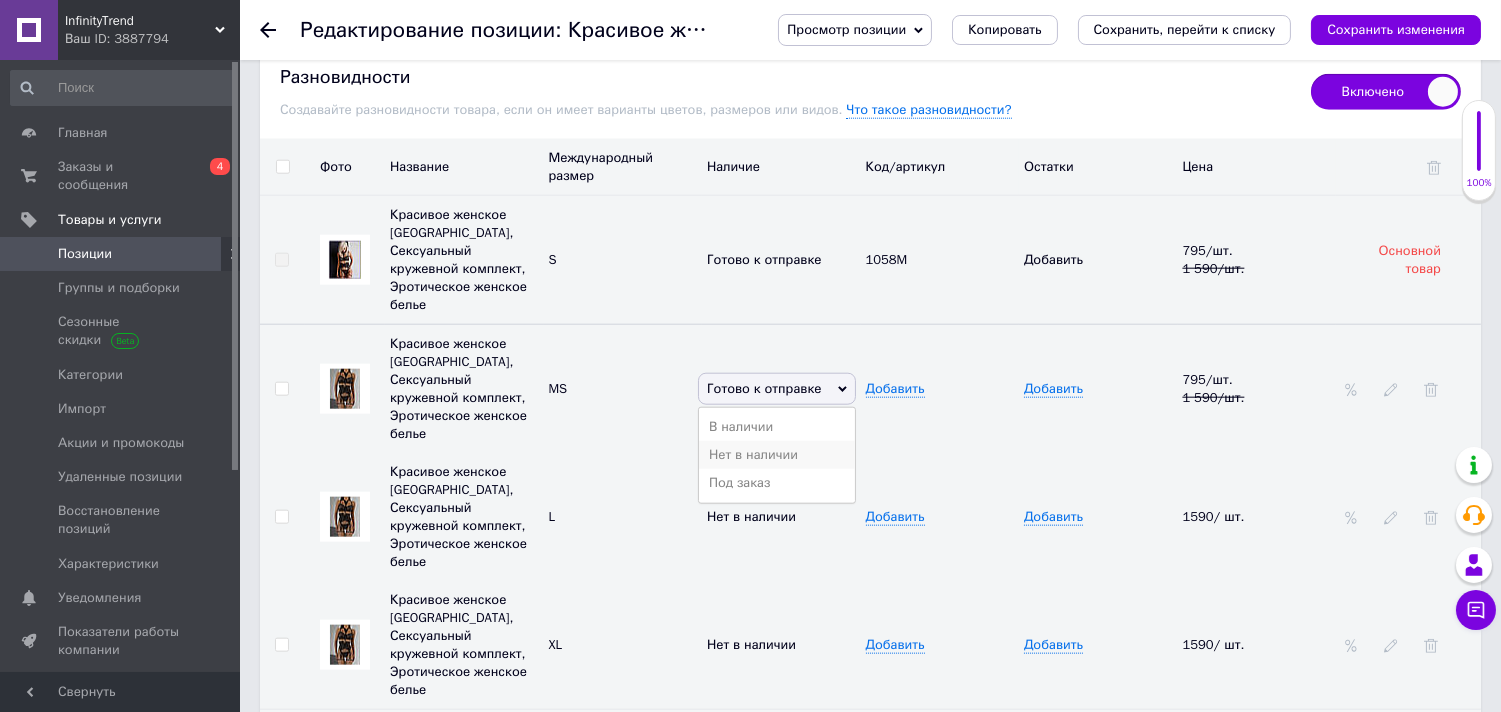 click on "Нет в наличии" at bounding box center [777, 455] 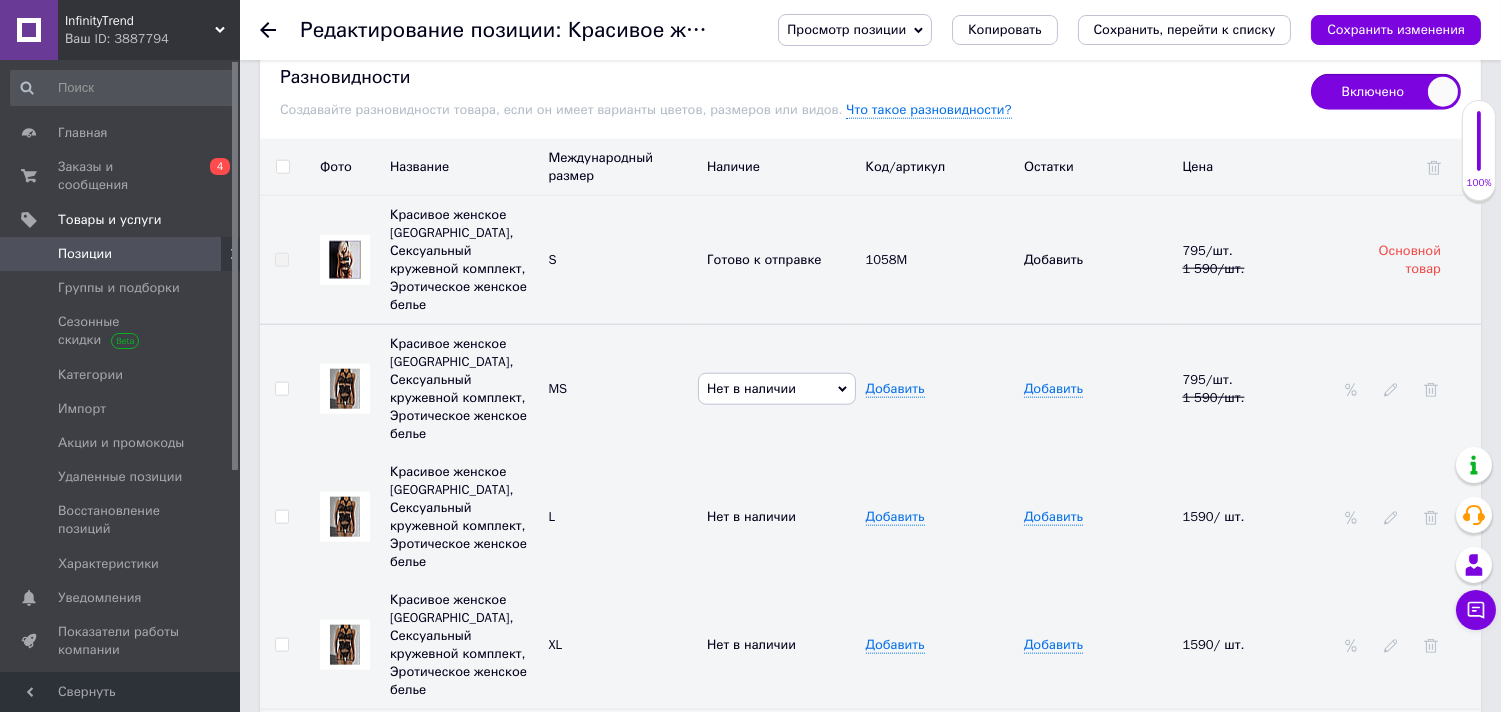 click on "Добавить" at bounding box center [940, 517] 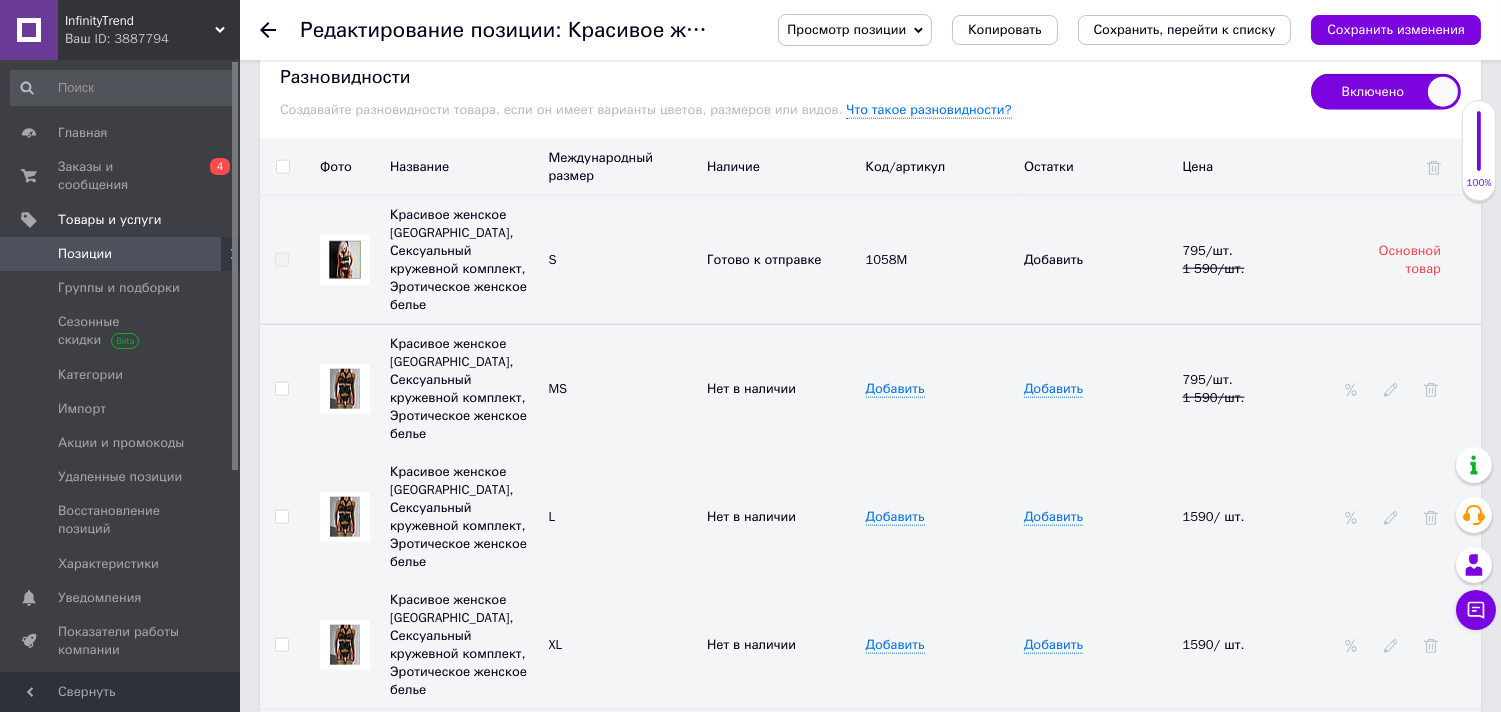 click on "Сохранить изменения" at bounding box center [1396, 29] 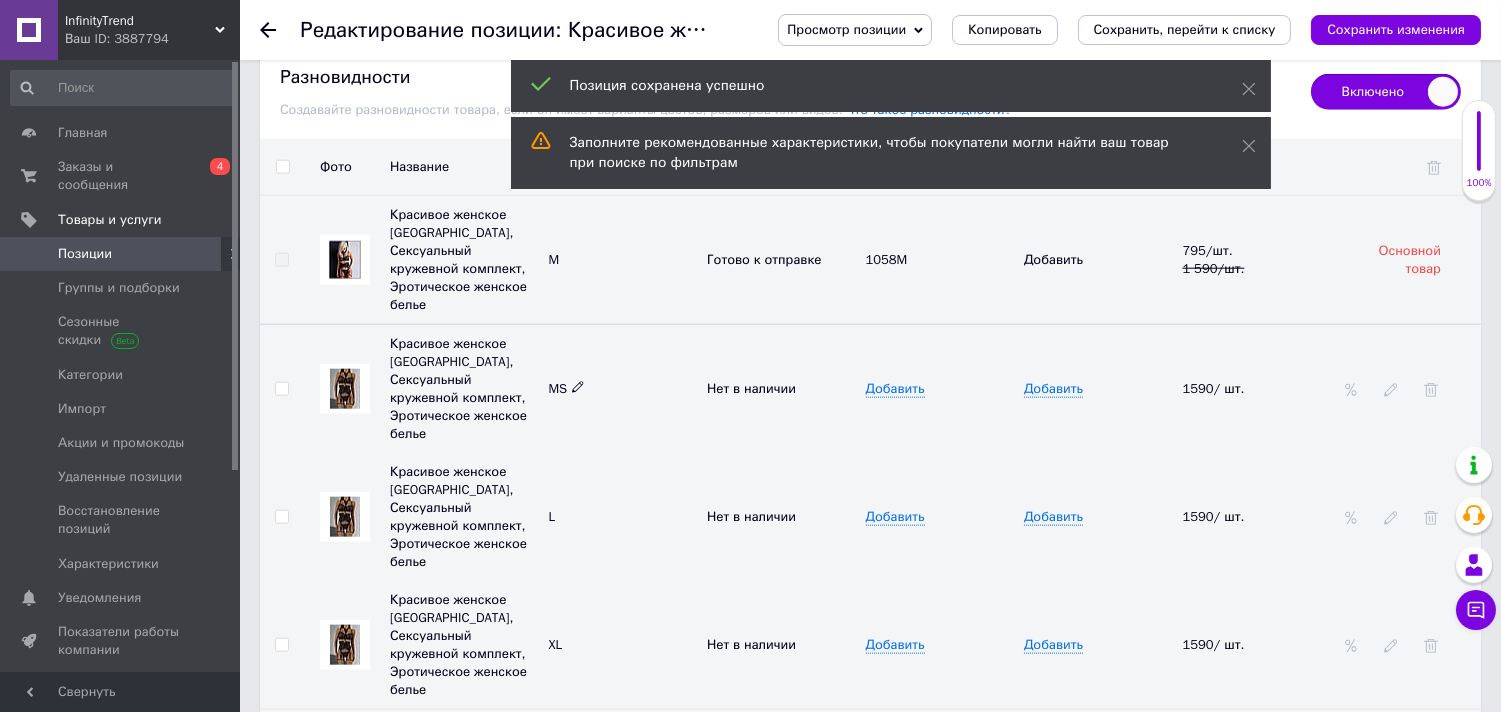 click 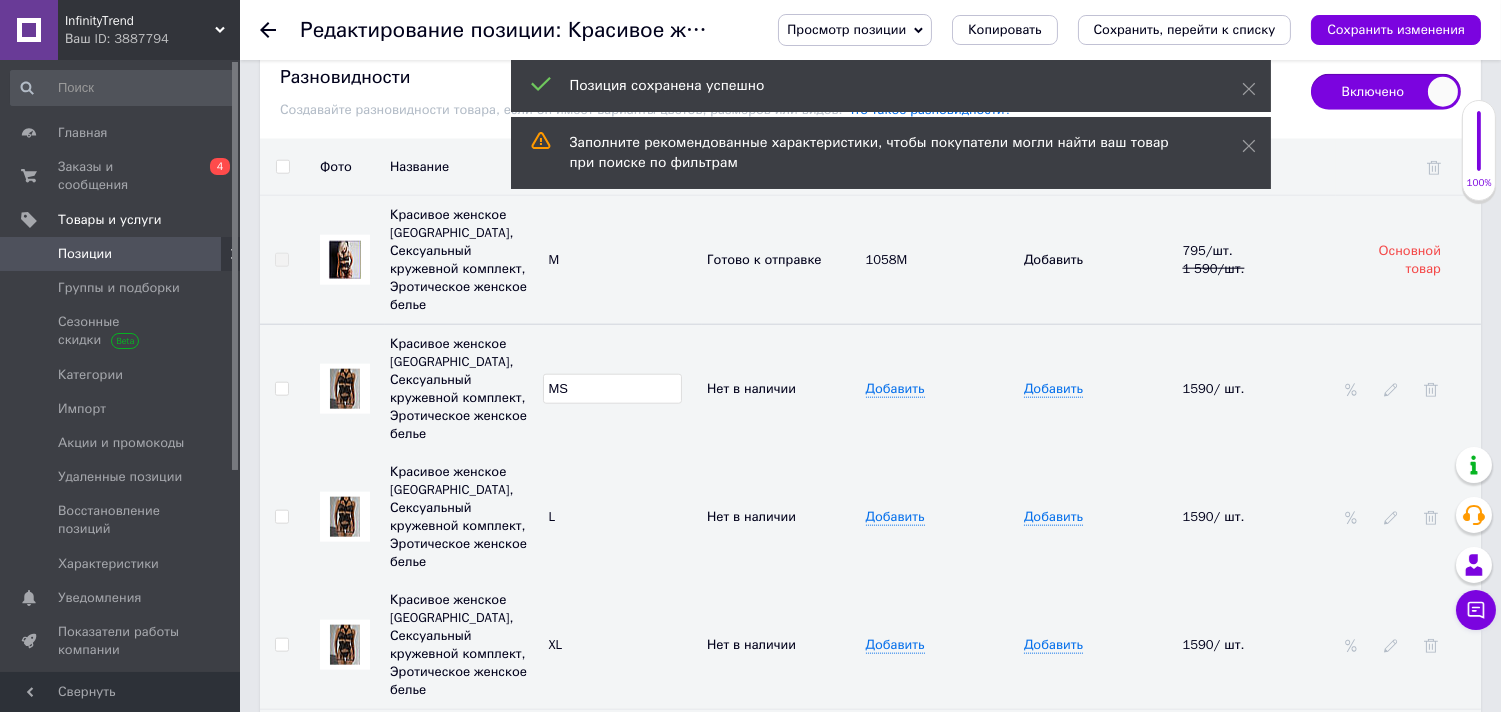 click on "MS" at bounding box center (613, 389) 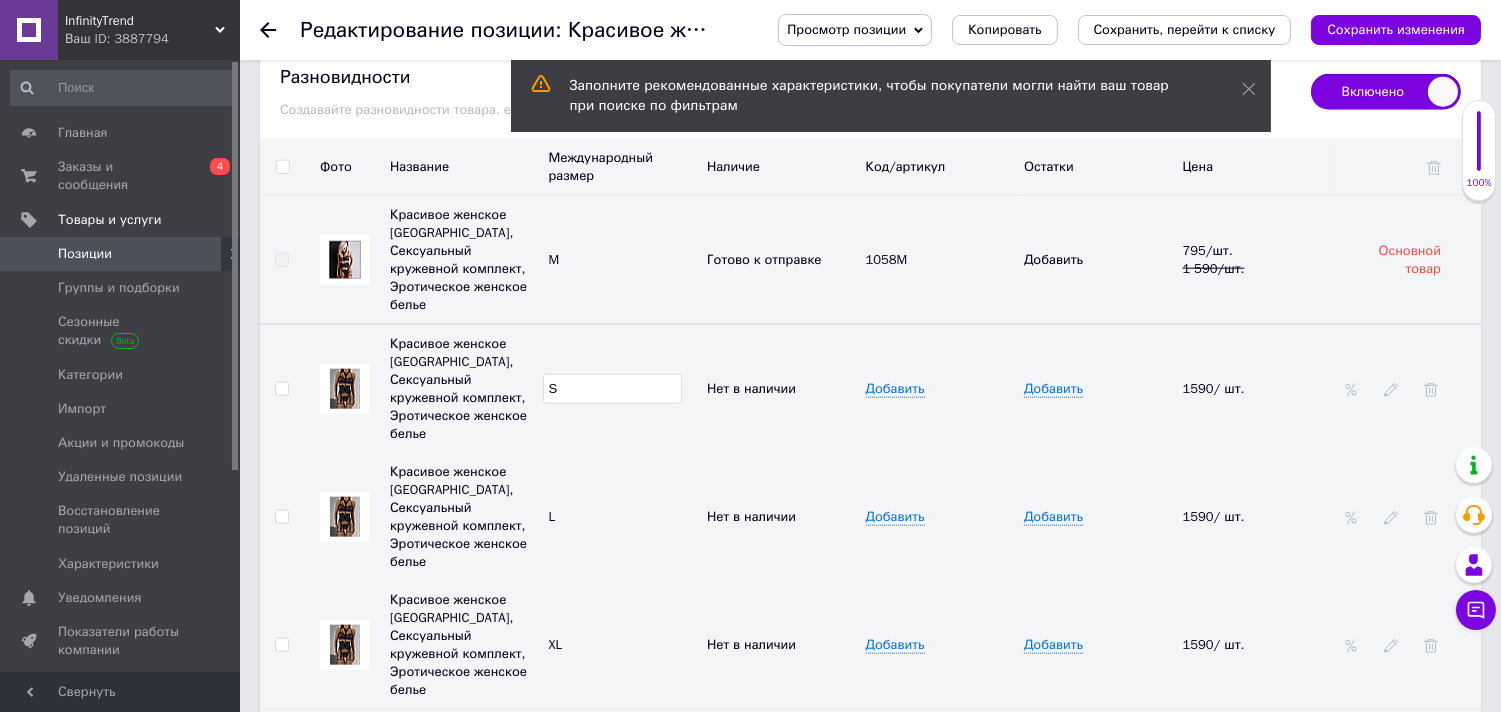 type on "S" 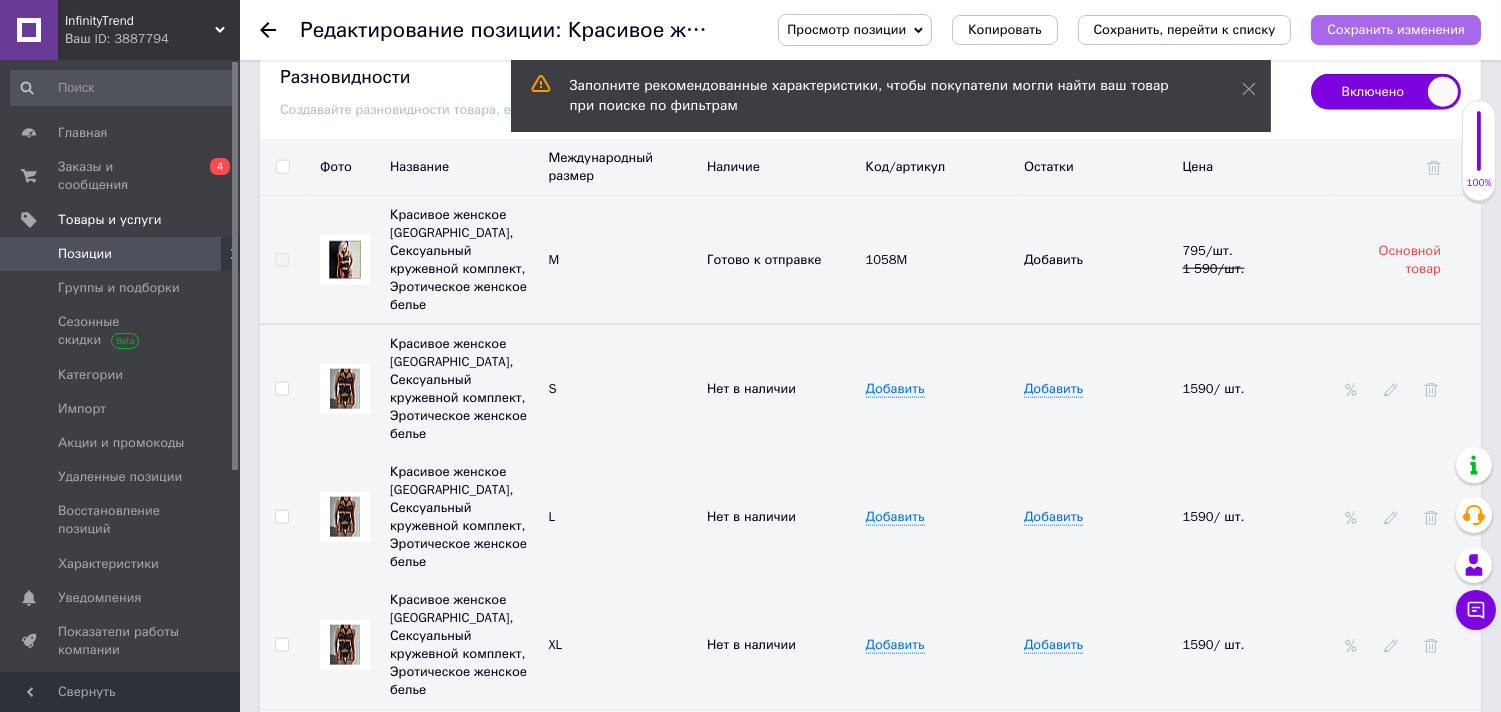 click on "Сохранить изменения" at bounding box center (1396, 29) 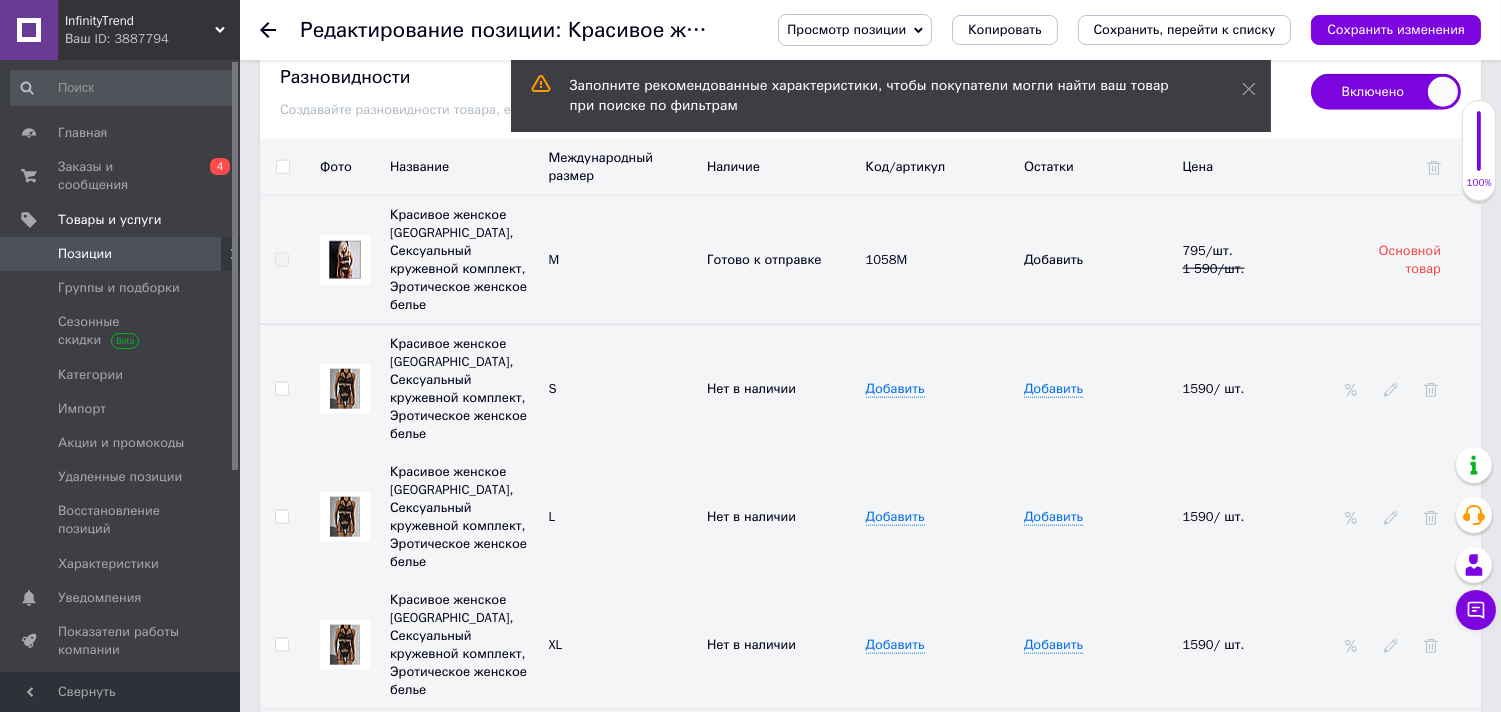 drag, startPoint x: 263, startPoint y: 27, endPoint x: 307, endPoint y: 75, distance: 65.11528 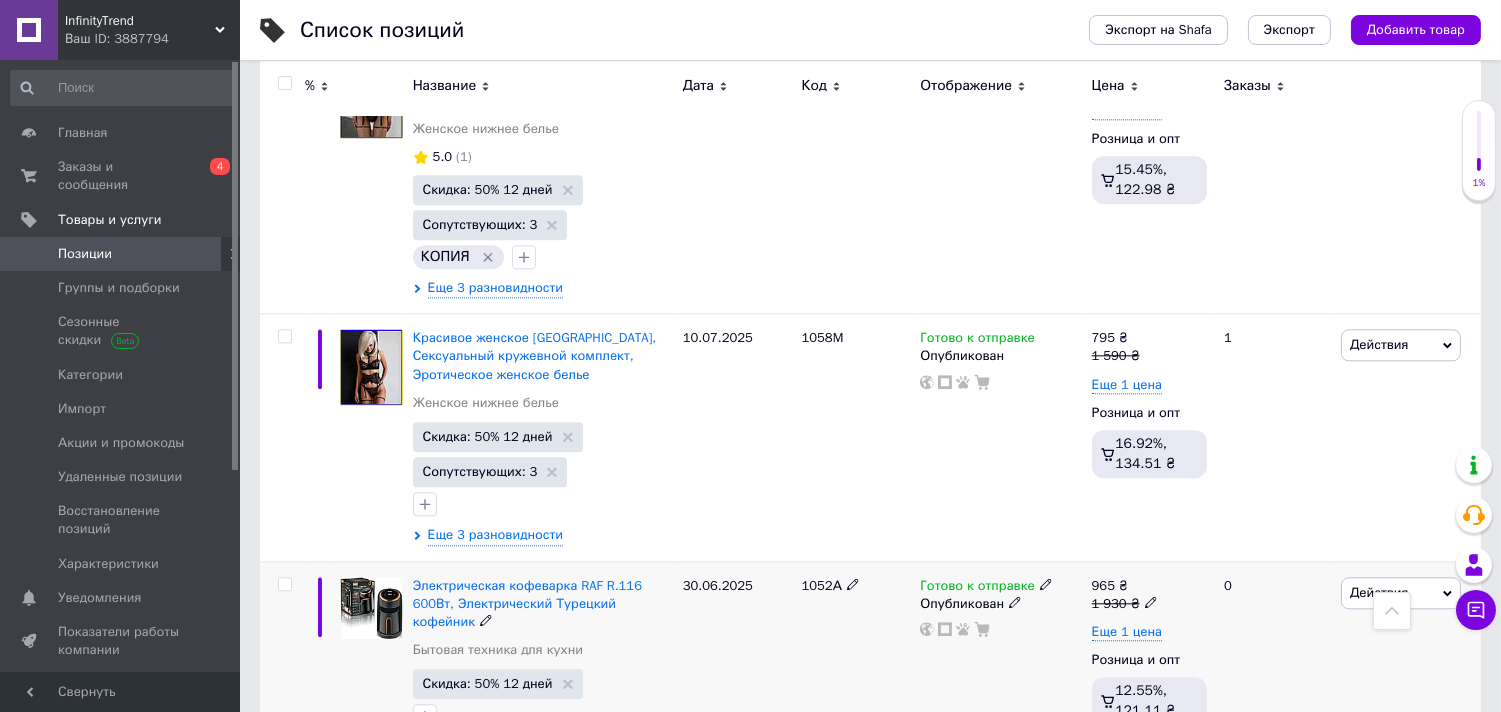 scroll, scrollTop: 8750, scrollLeft: 0, axis: vertical 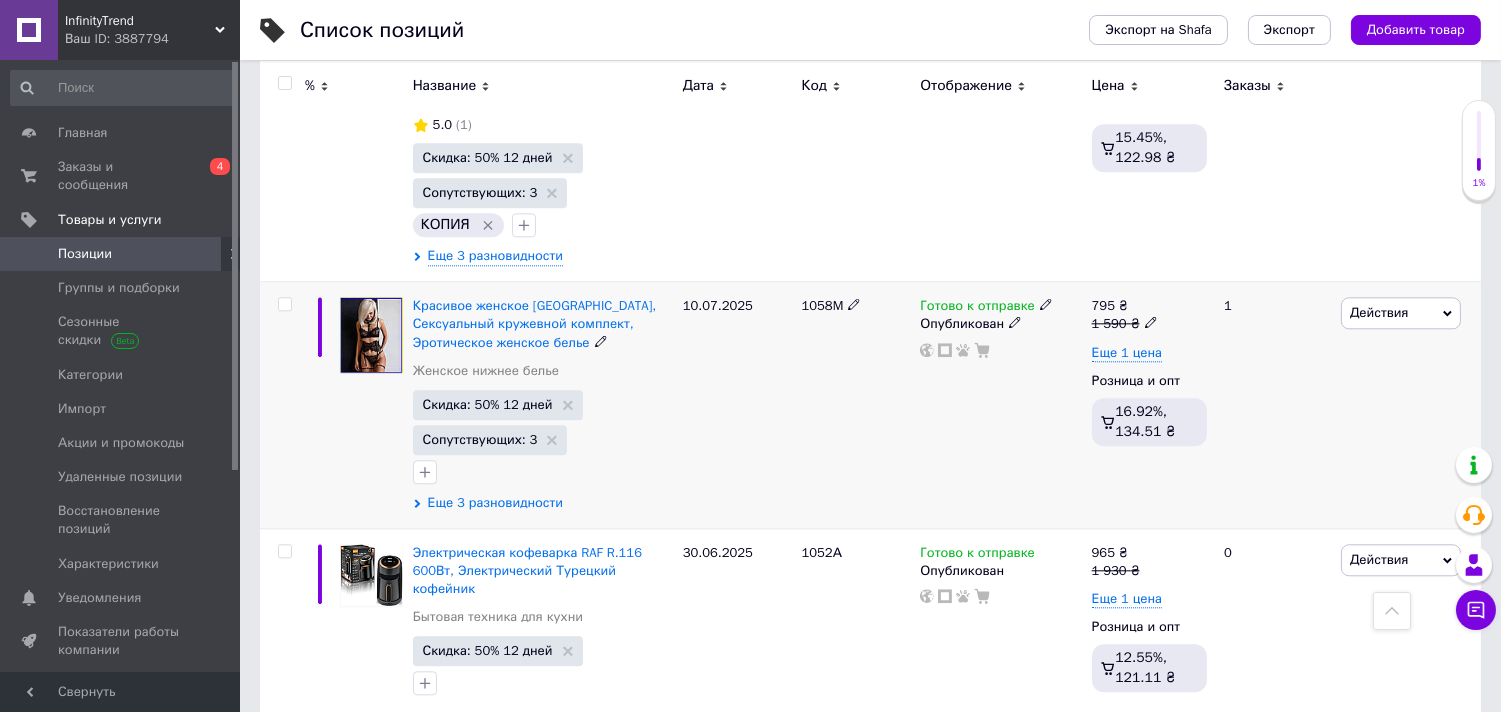 click on "Еще 3 разновидности" at bounding box center [495, 503] 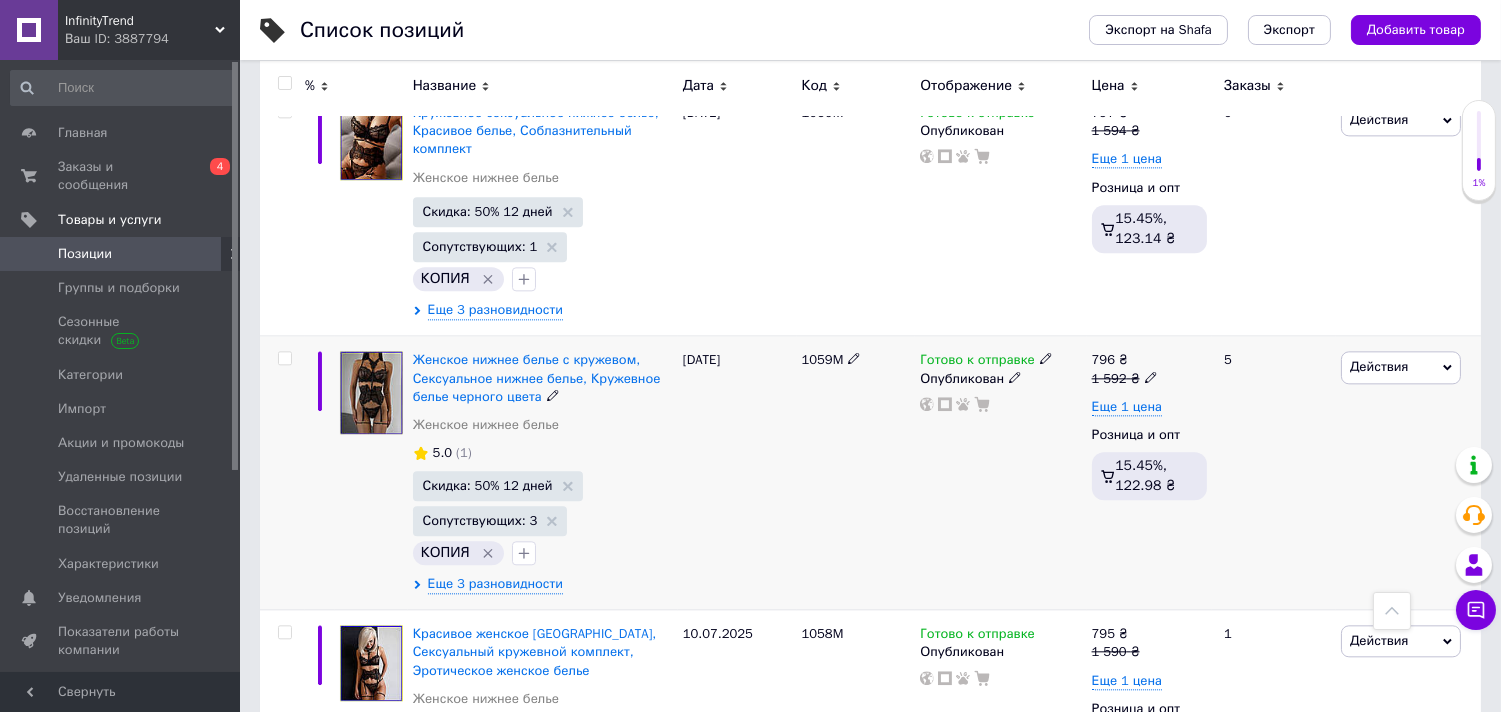 scroll, scrollTop: 8416, scrollLeft: 0, axis: vertical 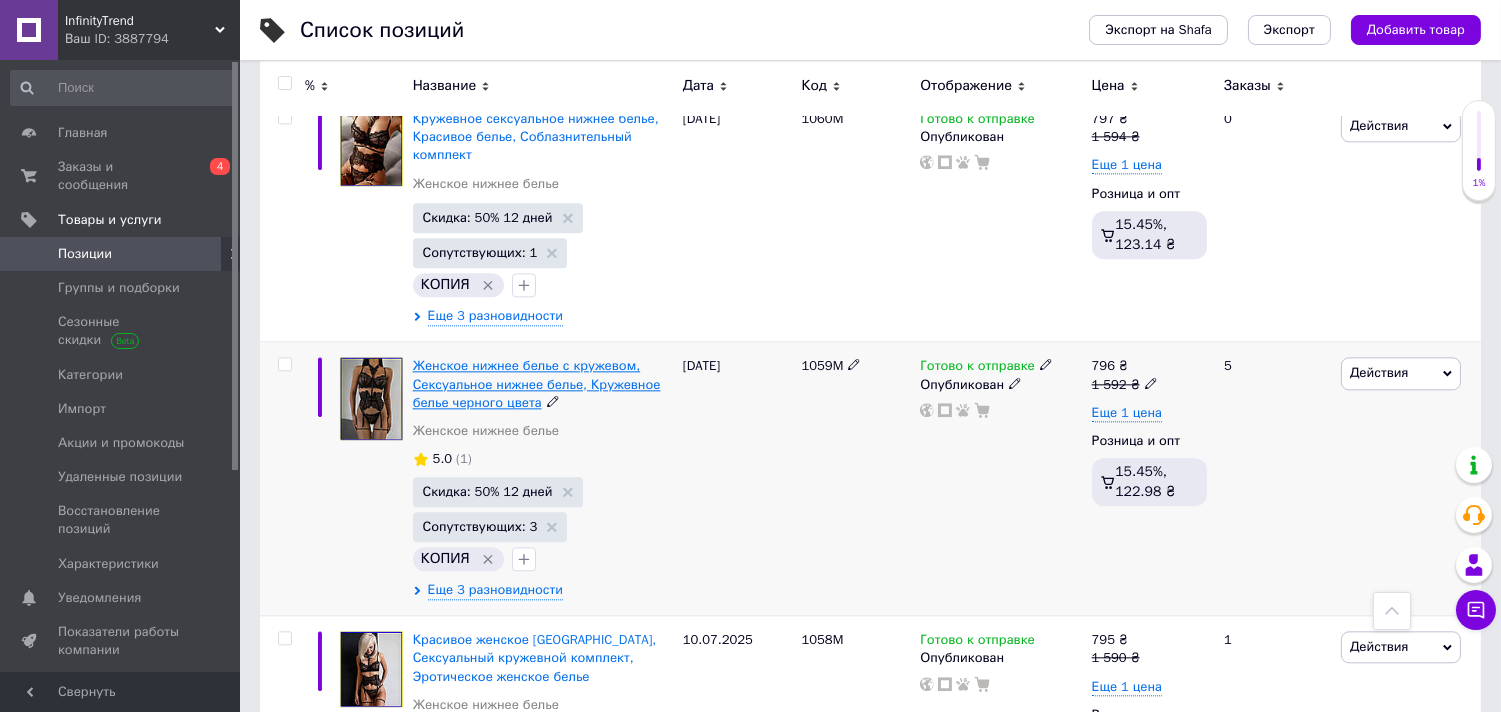 click on "Женское нижнее белье с кружевом, Сексуальное нижнее белье, Кружевное белье черного цвета" at bounding box center [537, 383] 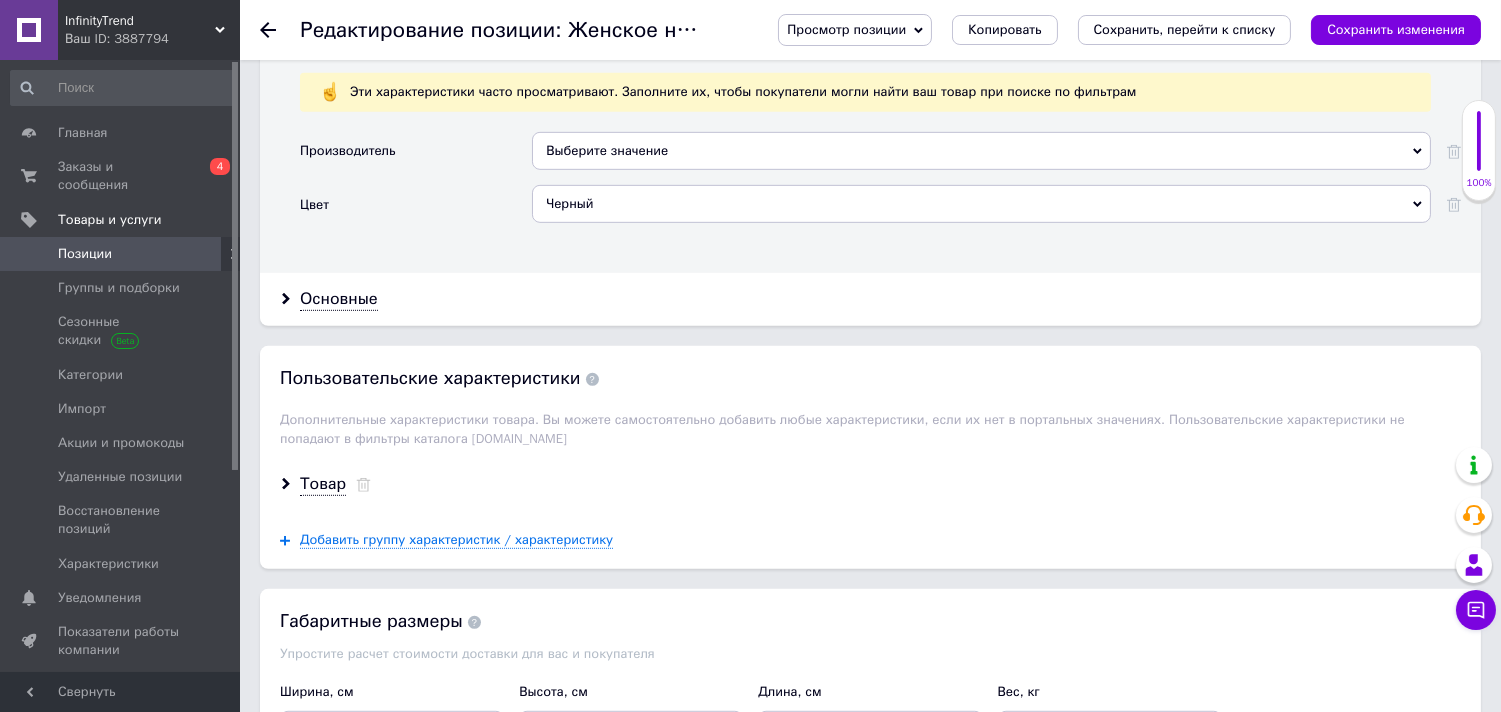 scroll, scrollTop: 2111, scrollLeft: 0, axis: vertical 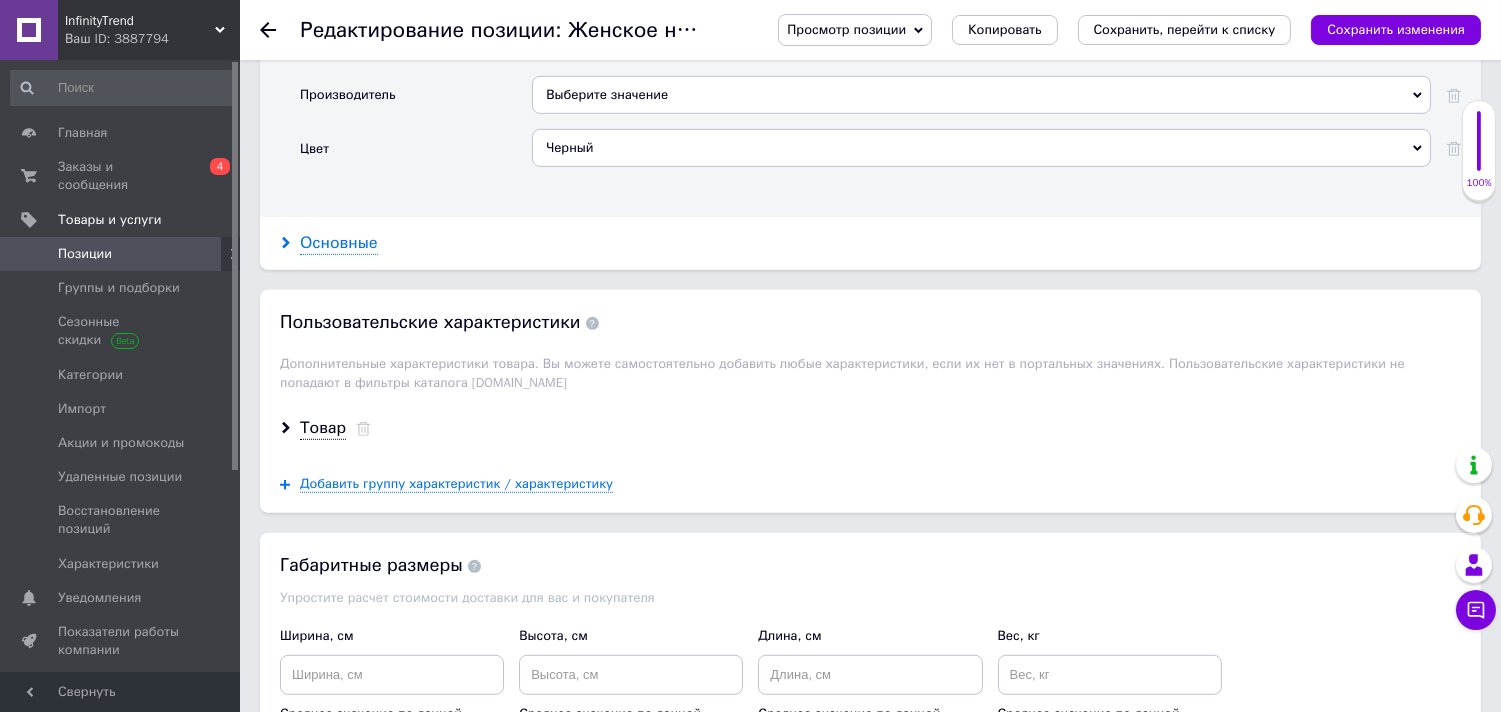 click on "Основные" at bounding box center (339, 243) 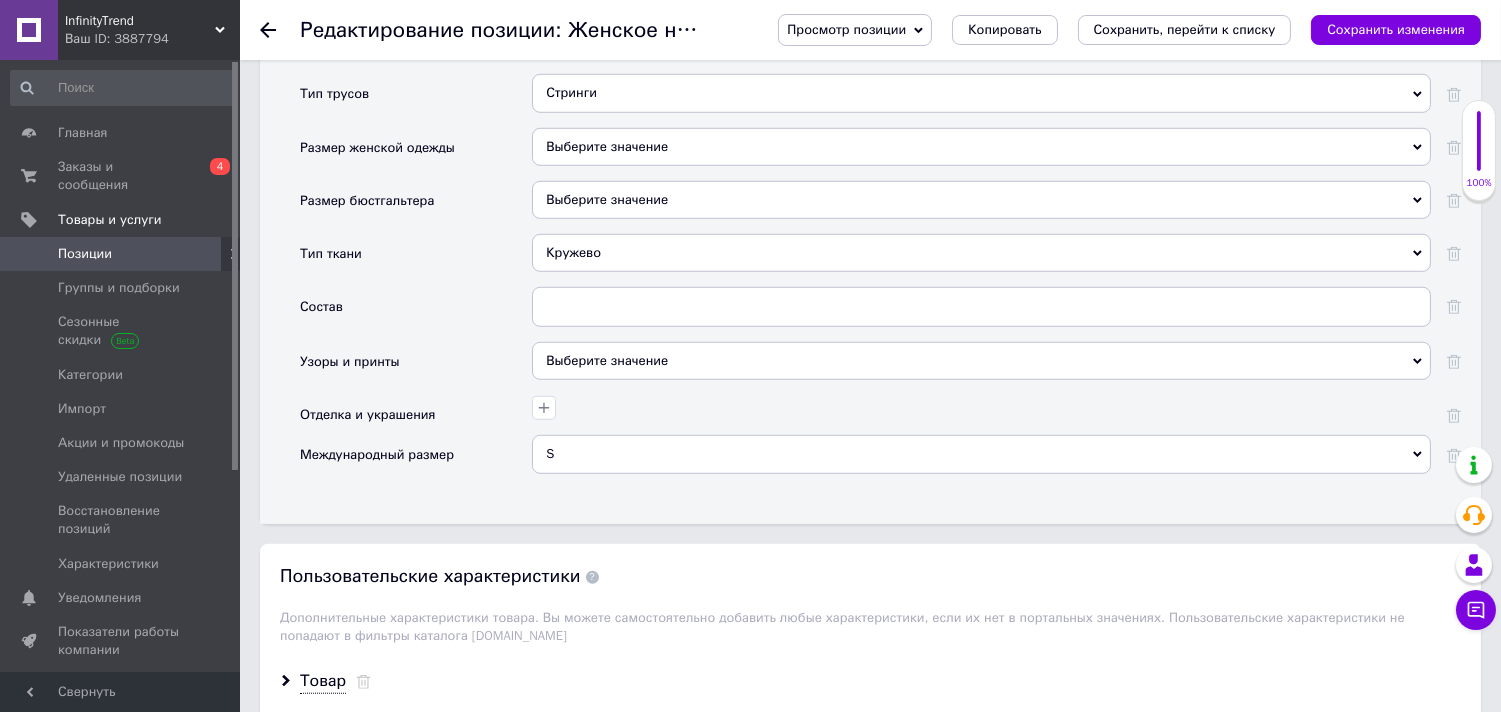 scroll, scrollTop: 2777, scrollLeft: 0, axis: vertical 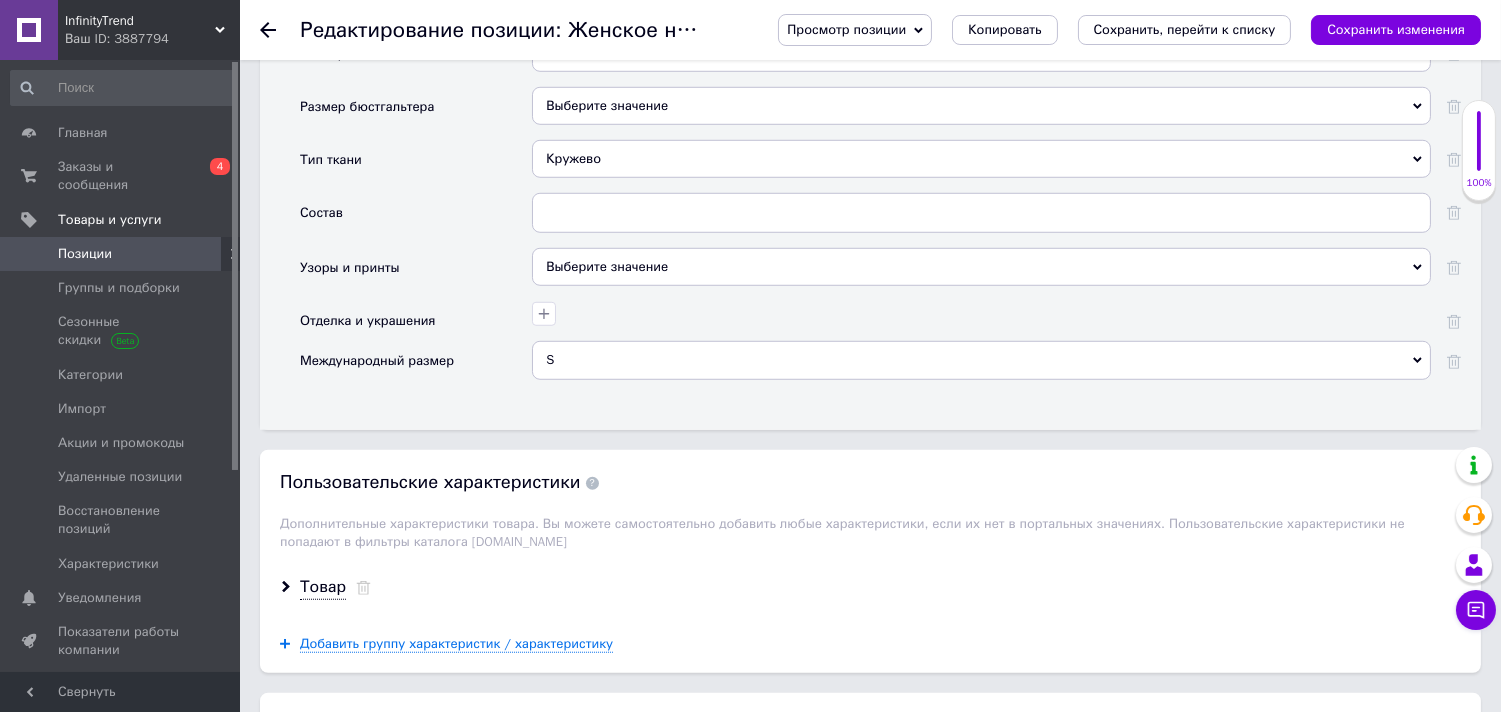 click on "S" at bounding box center (981, 360) 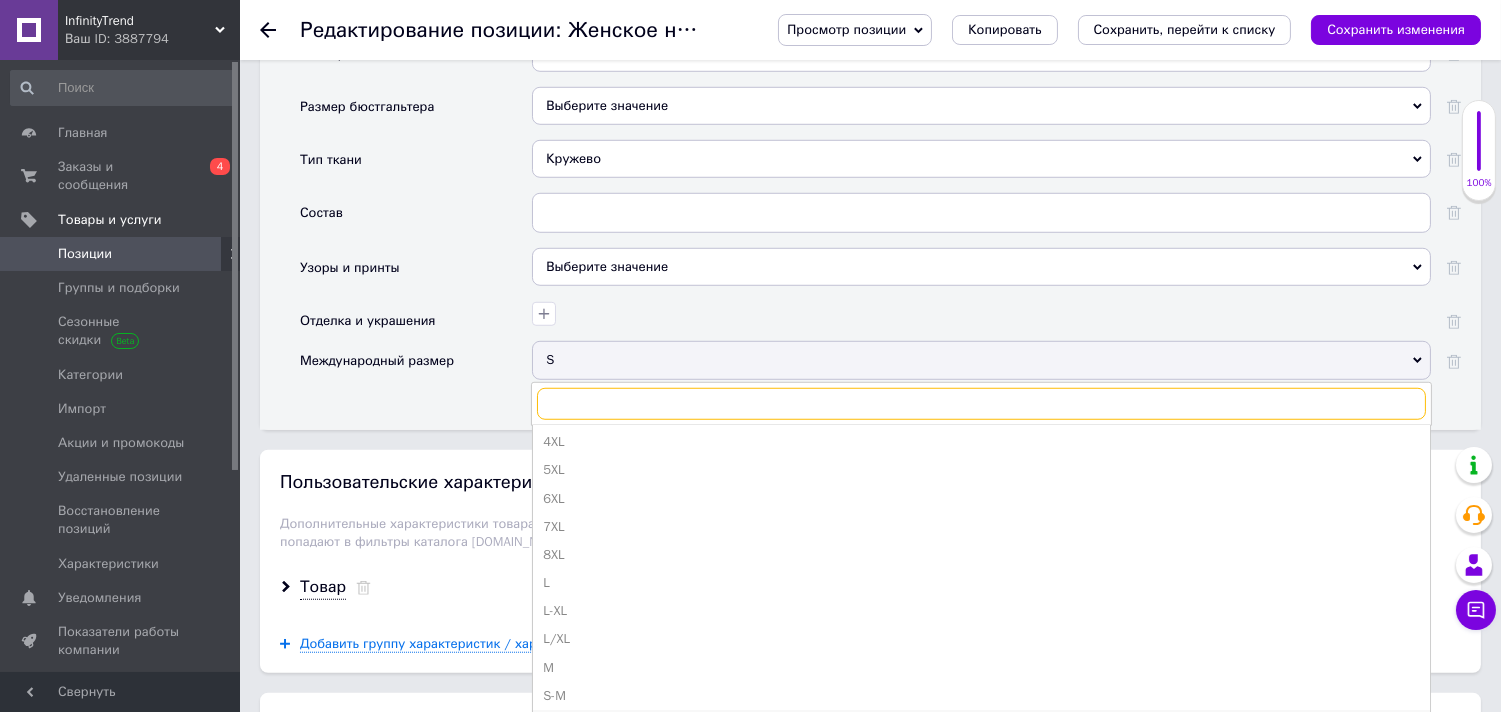 scroll, scrollTop: 222, scrollLeft: 0, axis: vertical 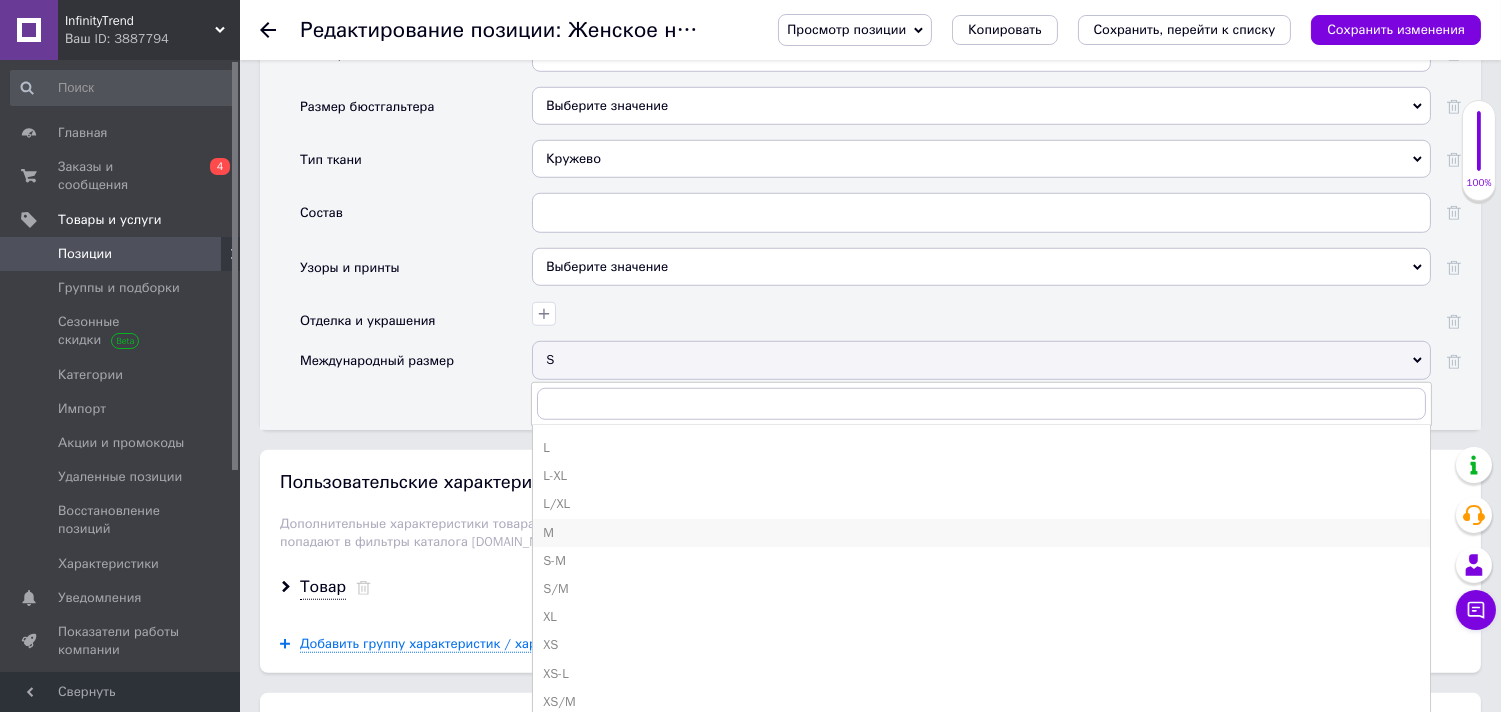 click on "M" at bounding box center [981, 533] 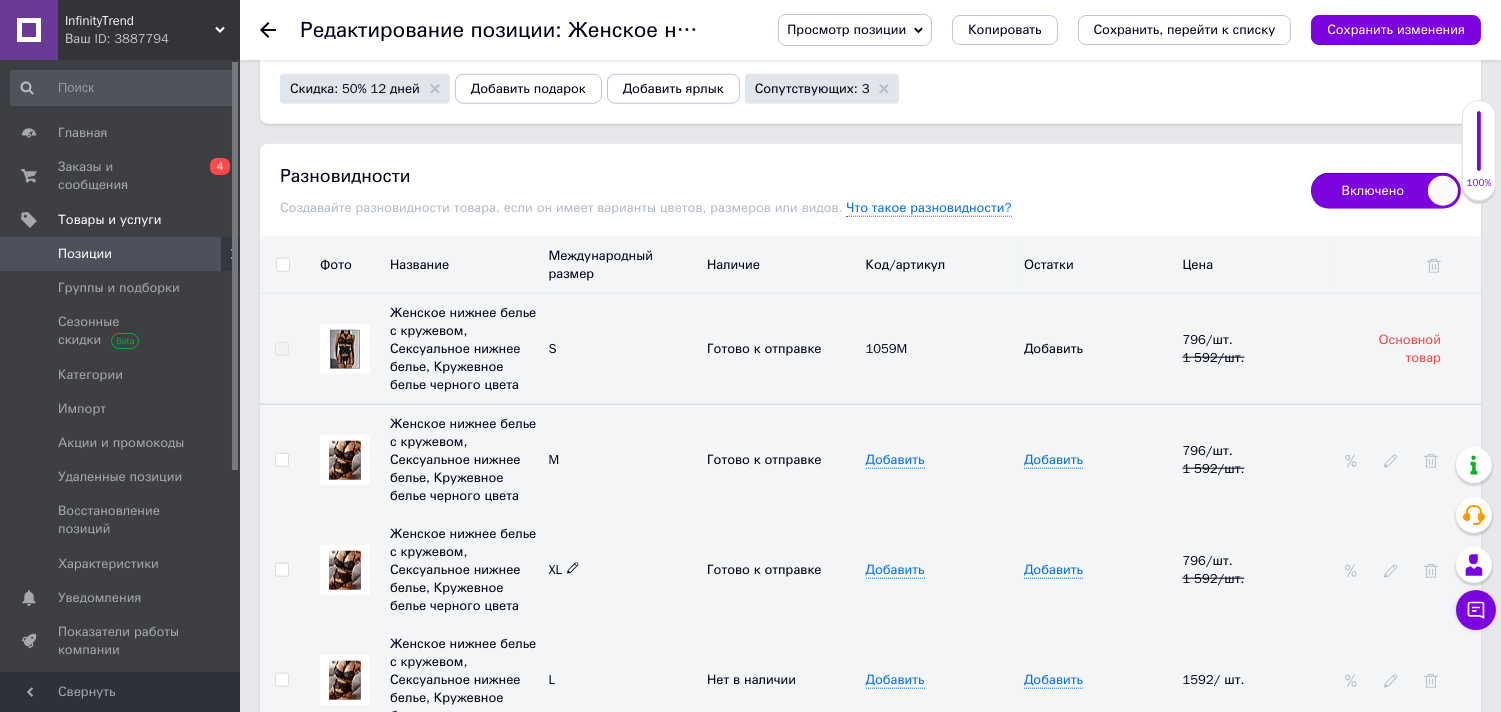 scroll, scrollTop: 3777, scrollLeft: 0, axis: vertical 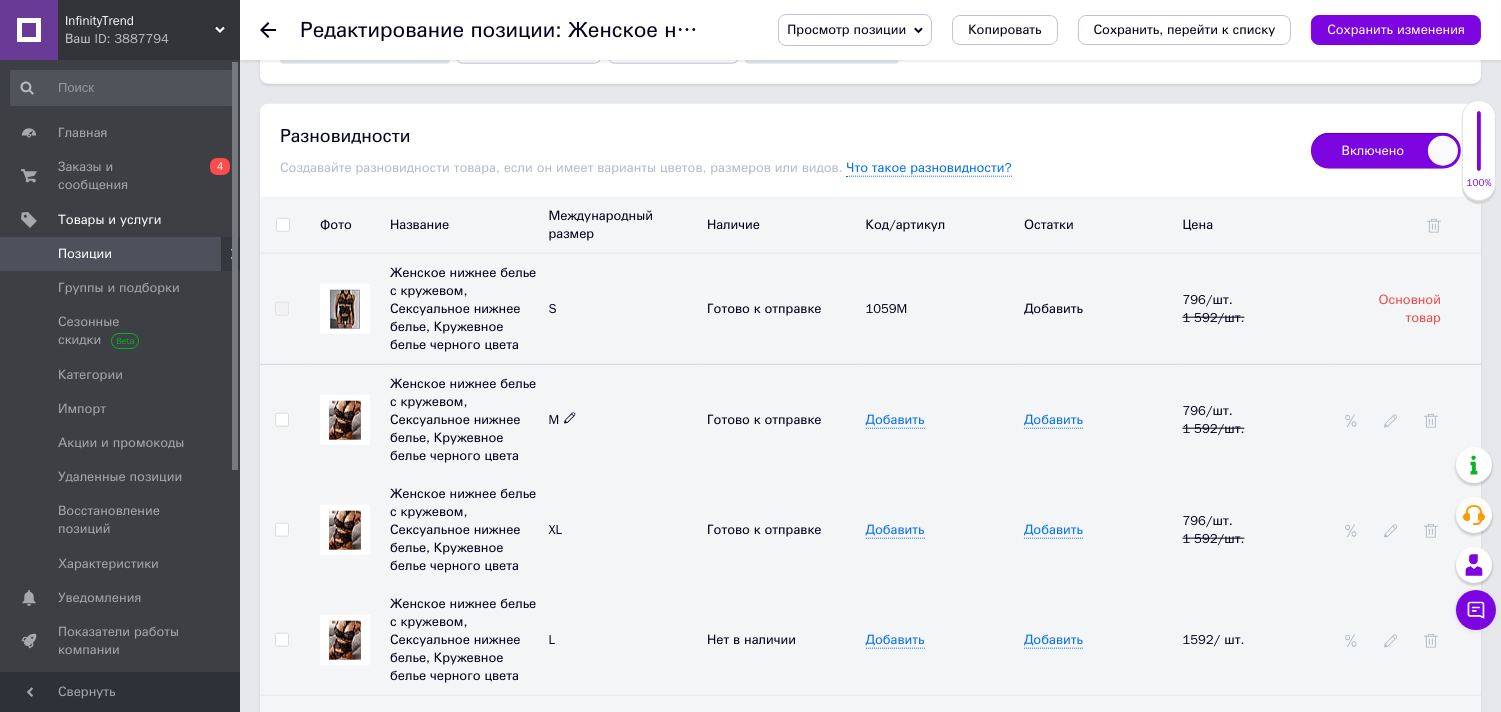 click at bounding box center [570, 418] 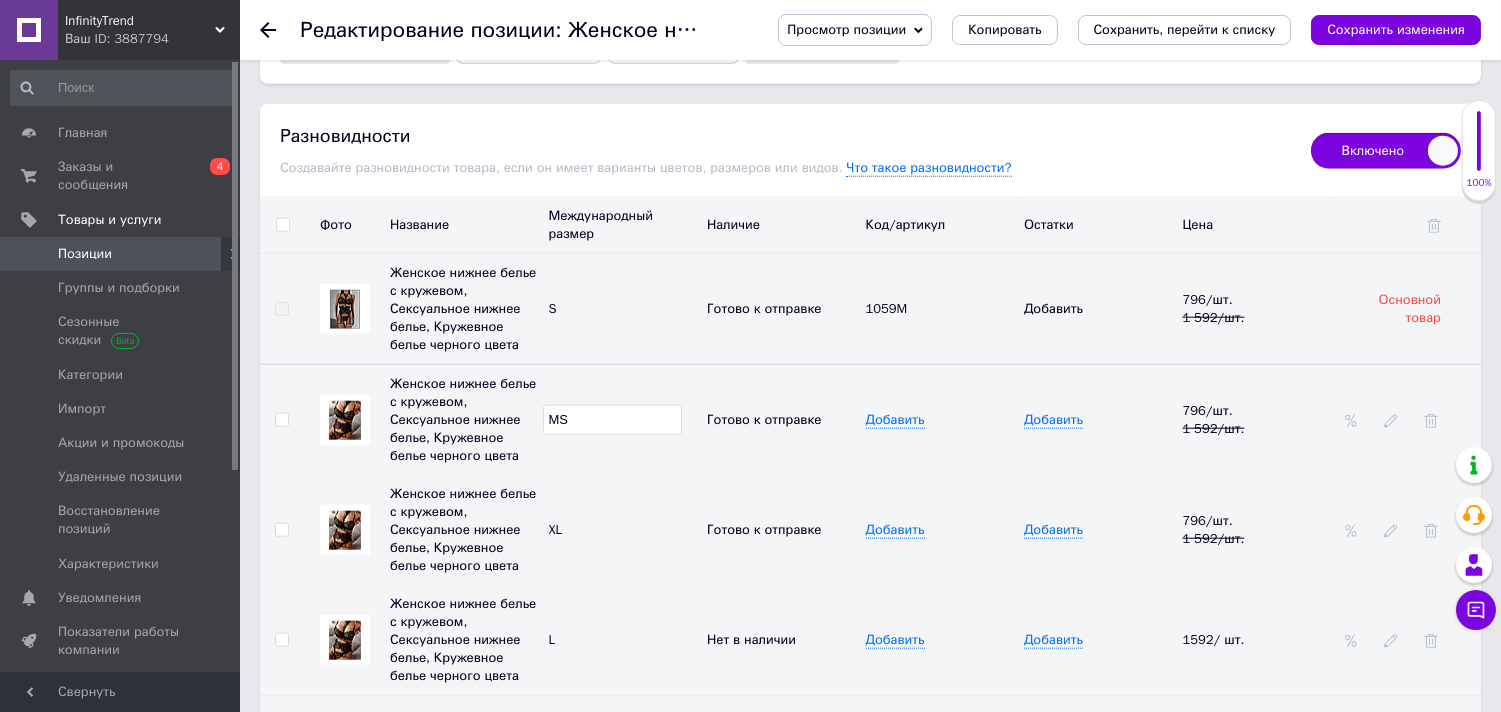 type on "MS" 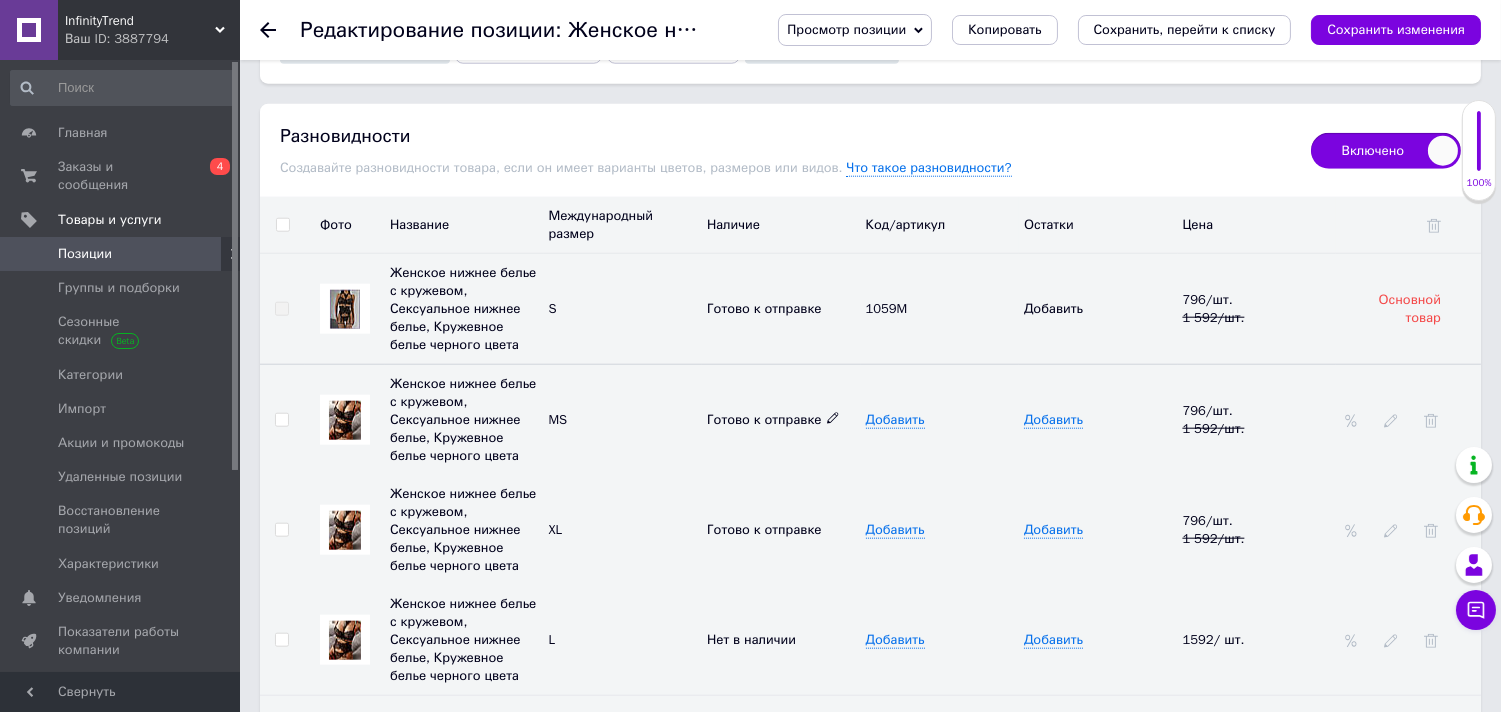 click 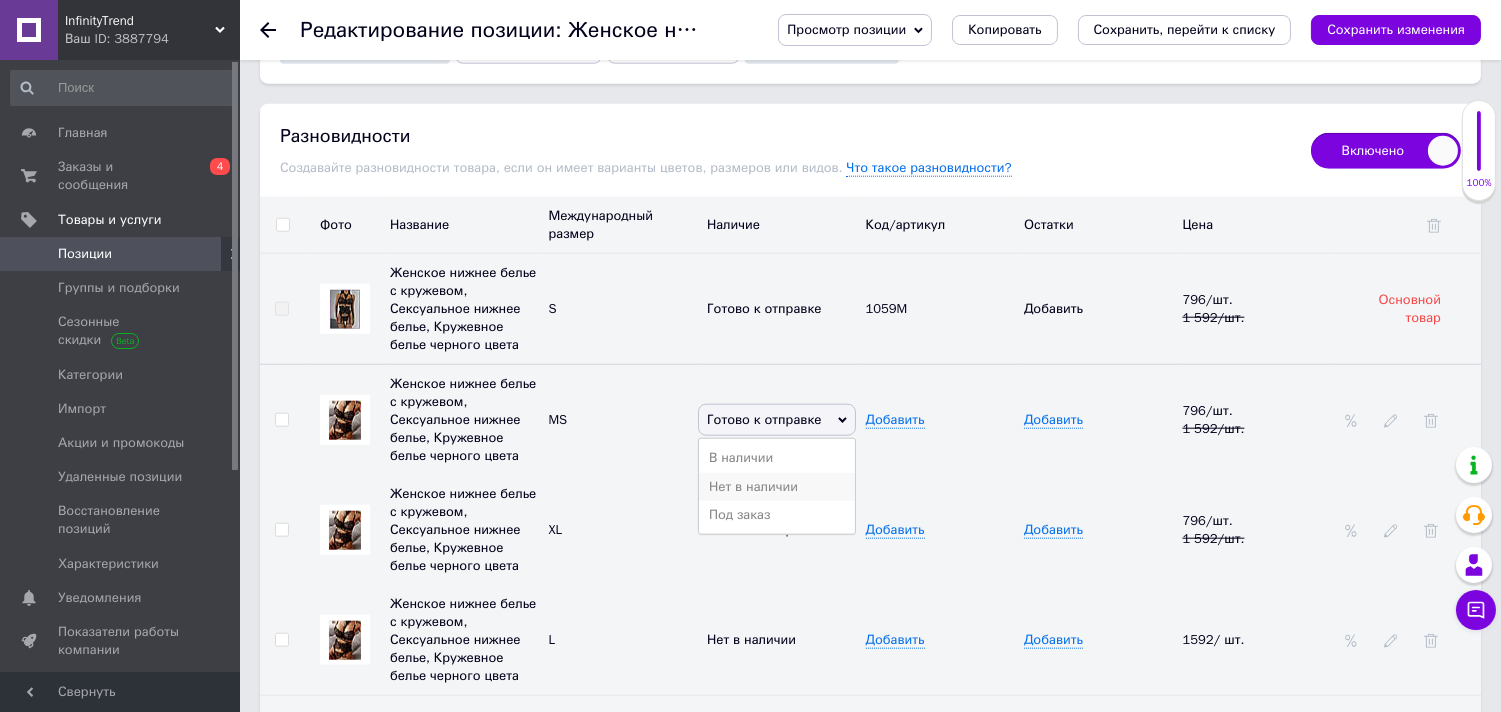 click on "Нет в наличии" at bounding box center (777, 487) 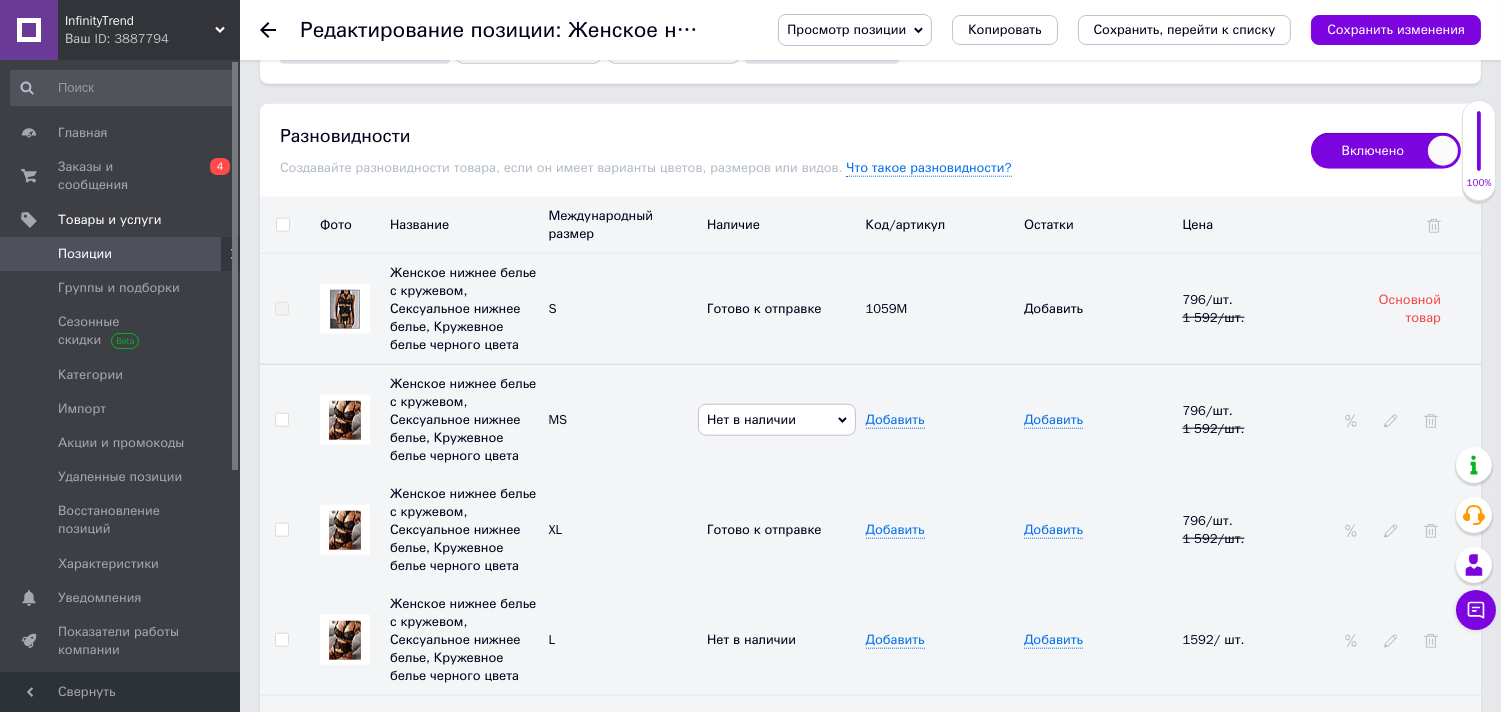scroll, scrollTop: 4000, scrollLeft: 0, axis: vertical 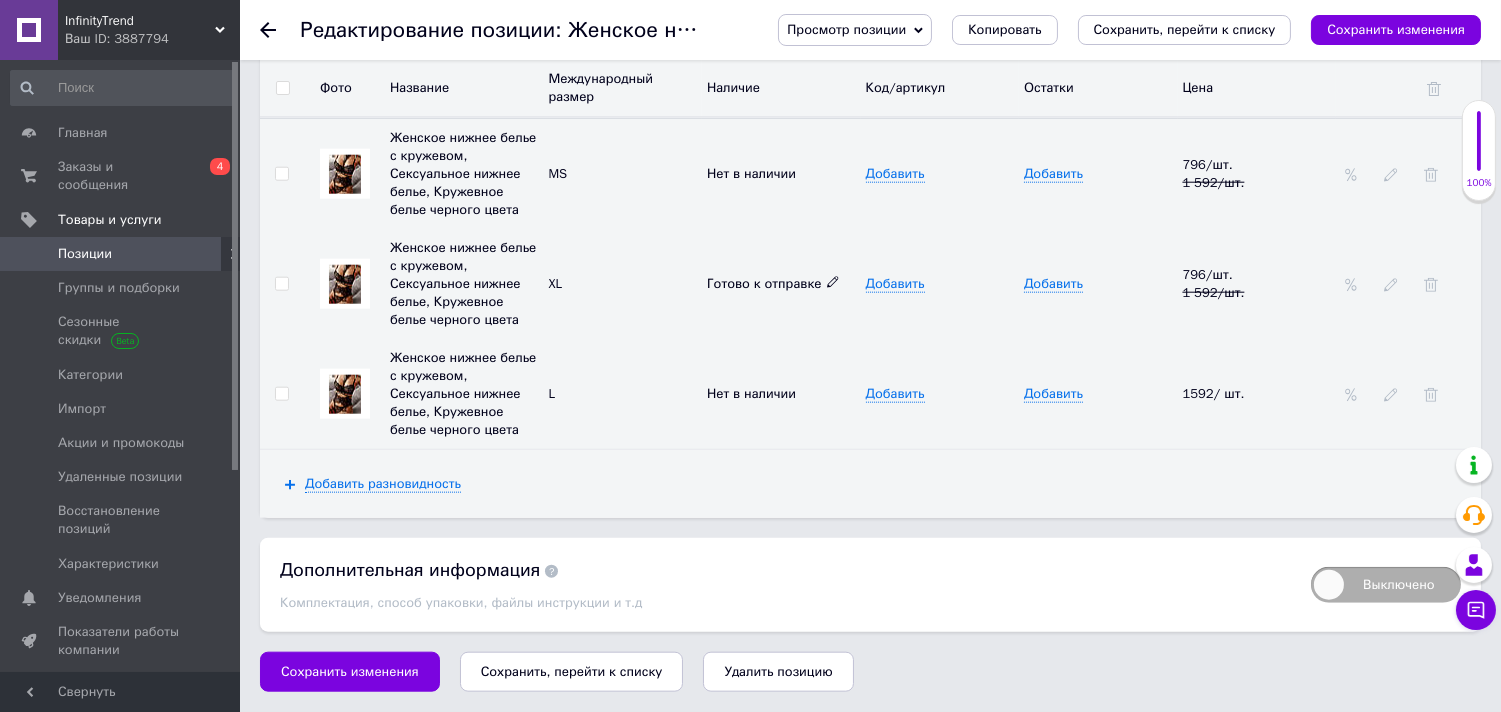 click on "Готово к отправке" at bounding box center (773, 283) 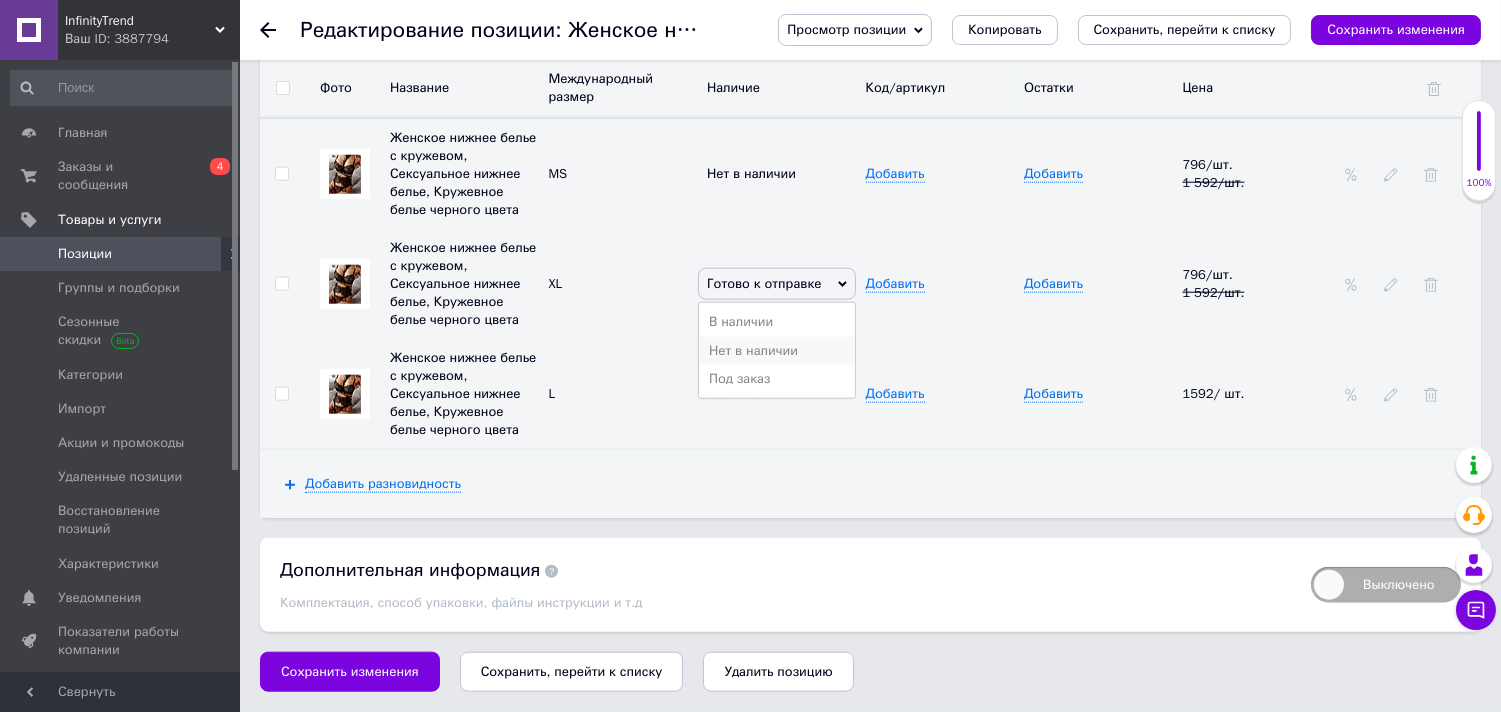 click on "Нет в наличии" at bounding box center [777, 351] 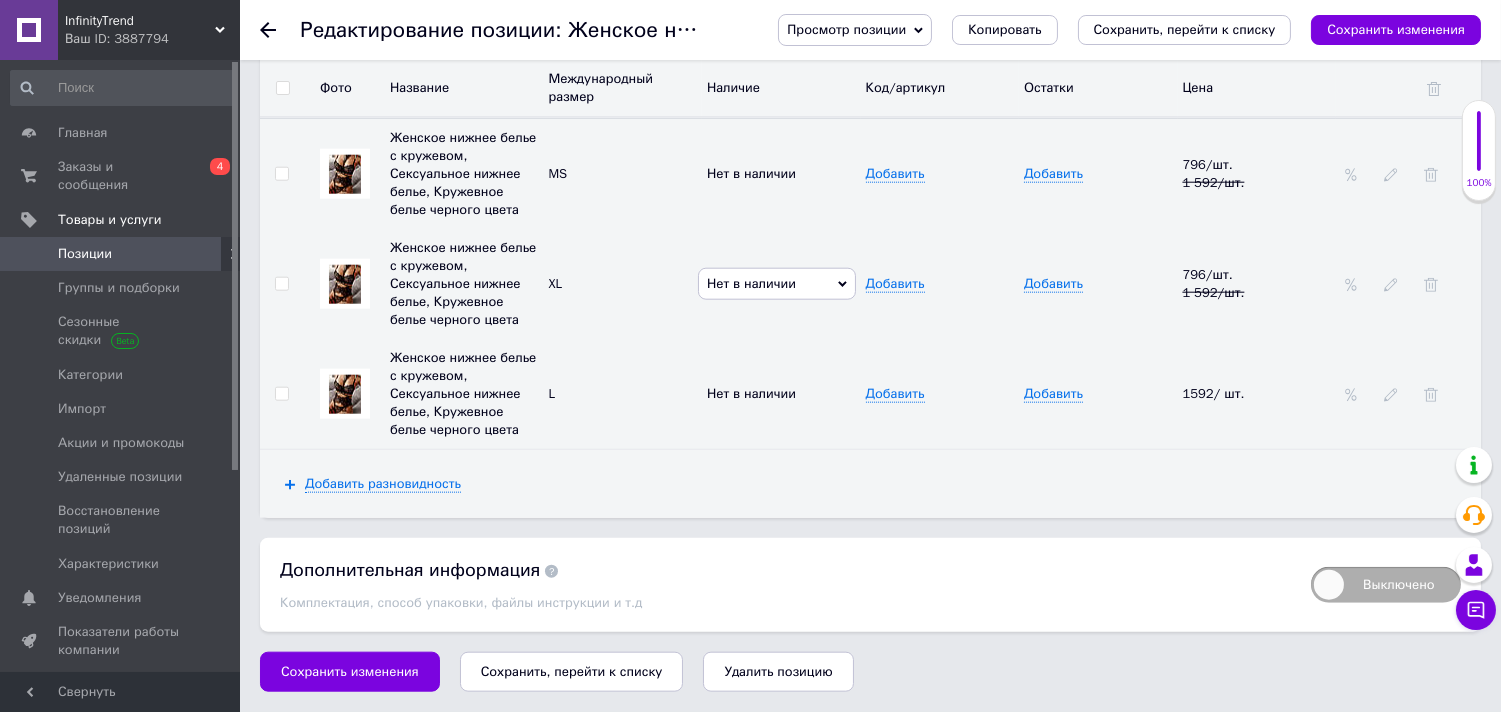 click on "Добавить" at bounding box center (940, 284) 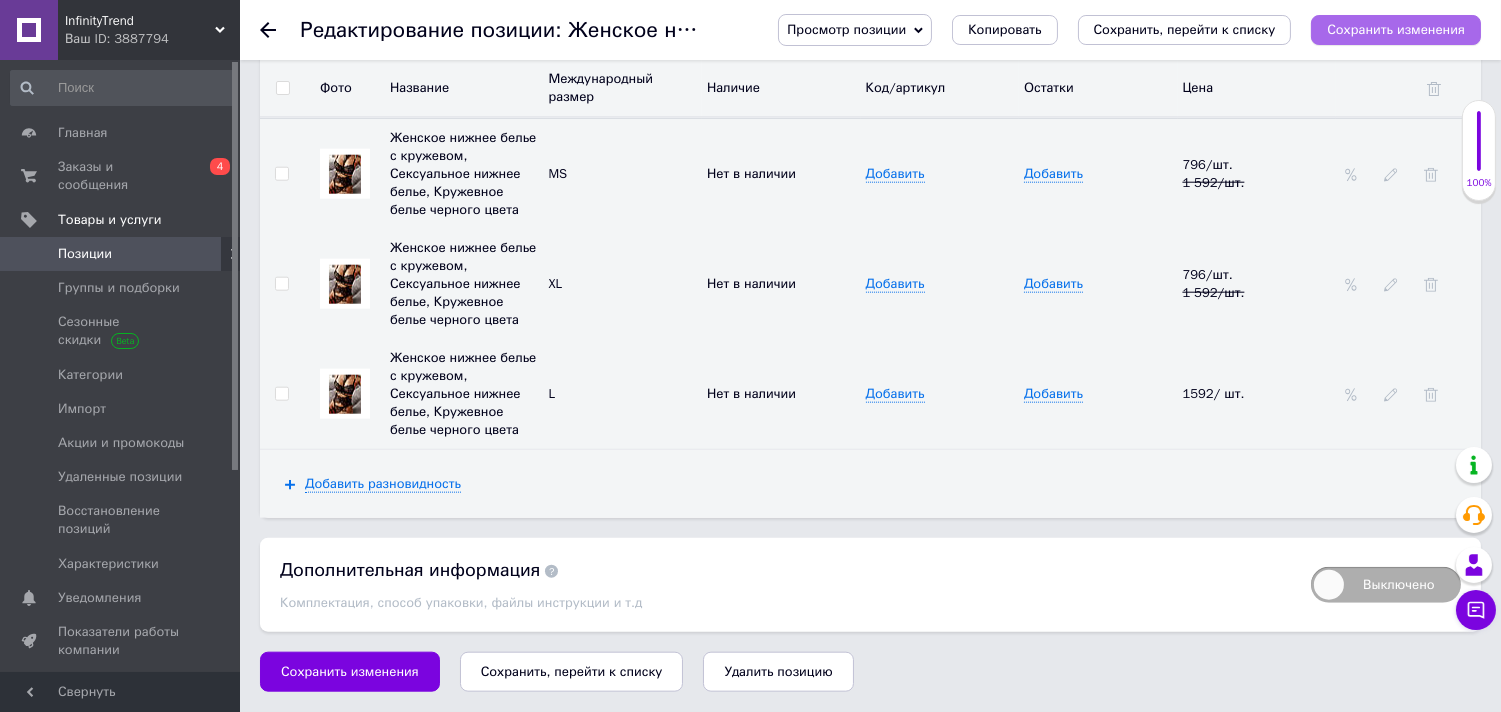click on "Сохранить изменения" at bounding box center [1396, 29] 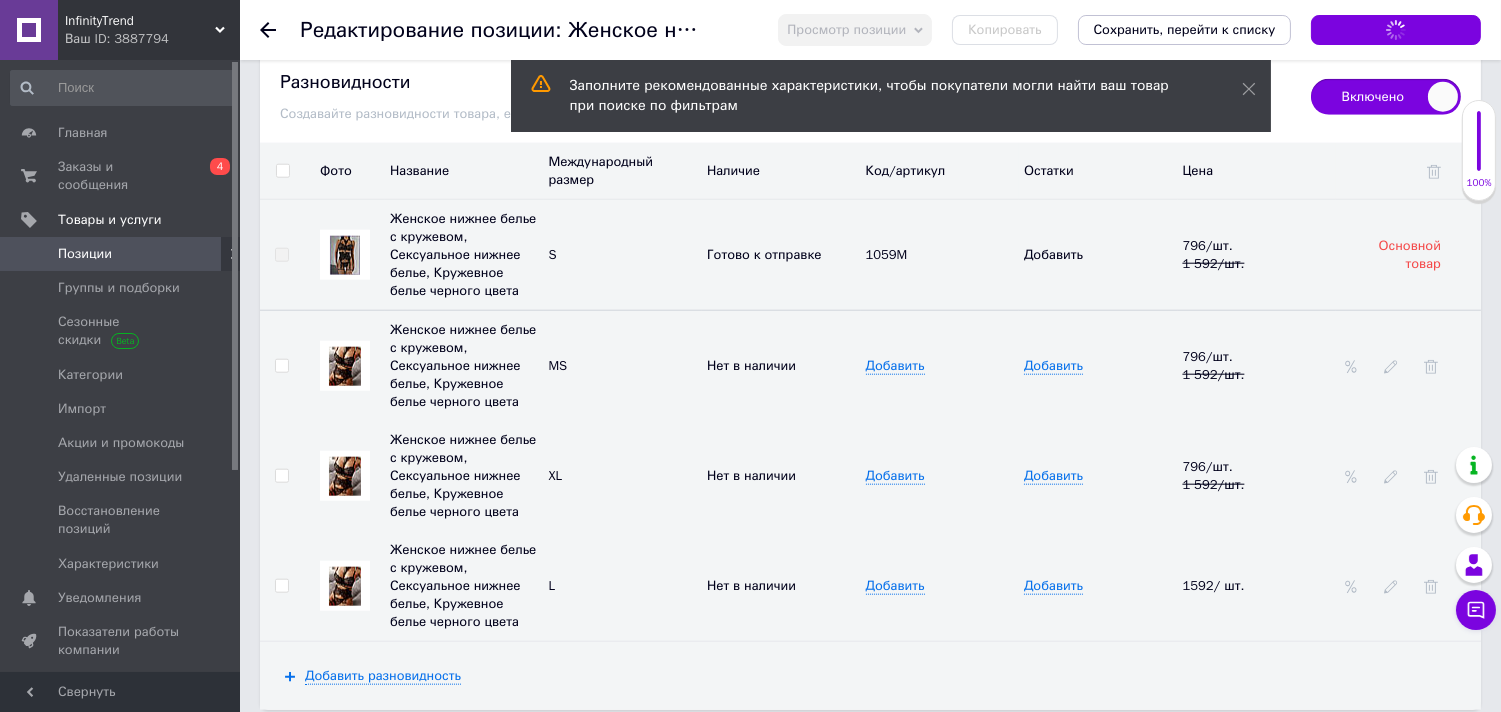 scroll, scrollTop: 3777, scrollLeft: 0, axis: vertical 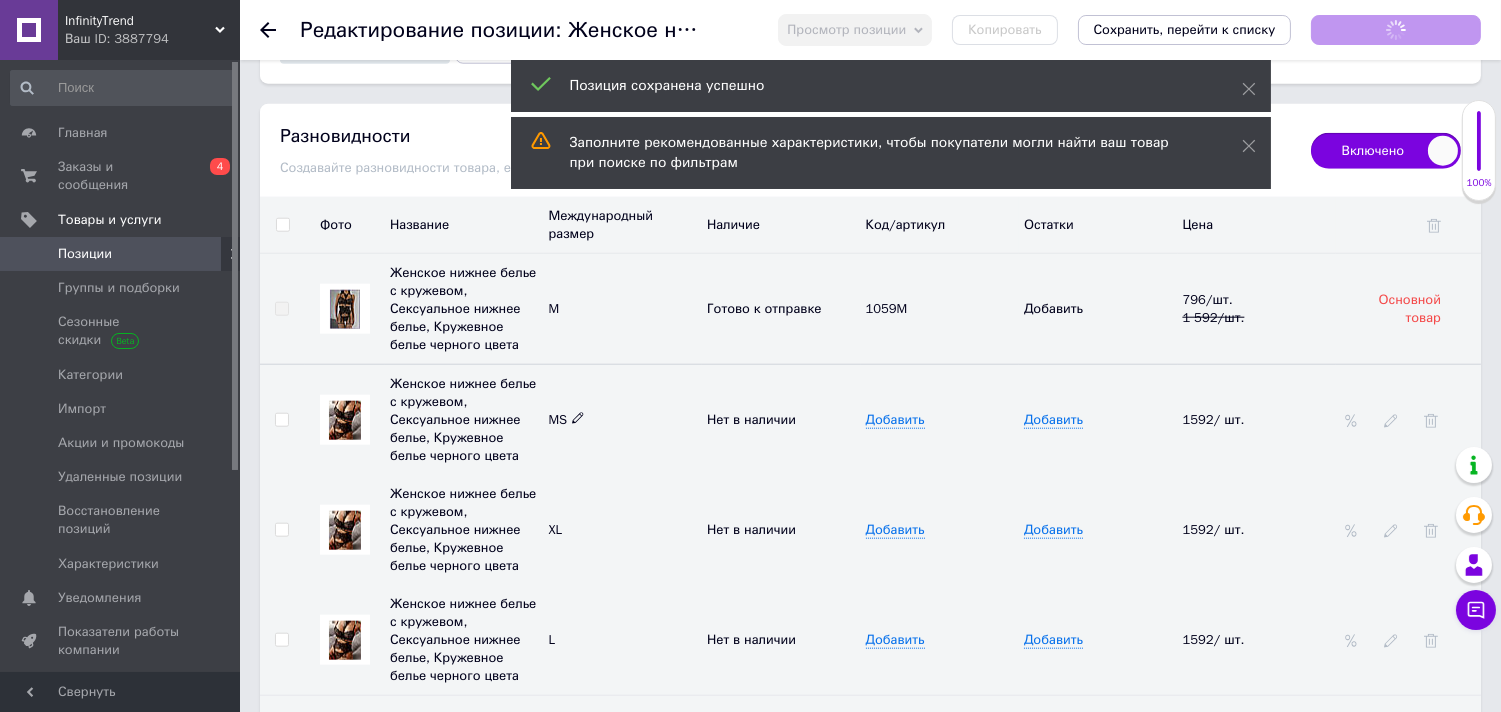 click 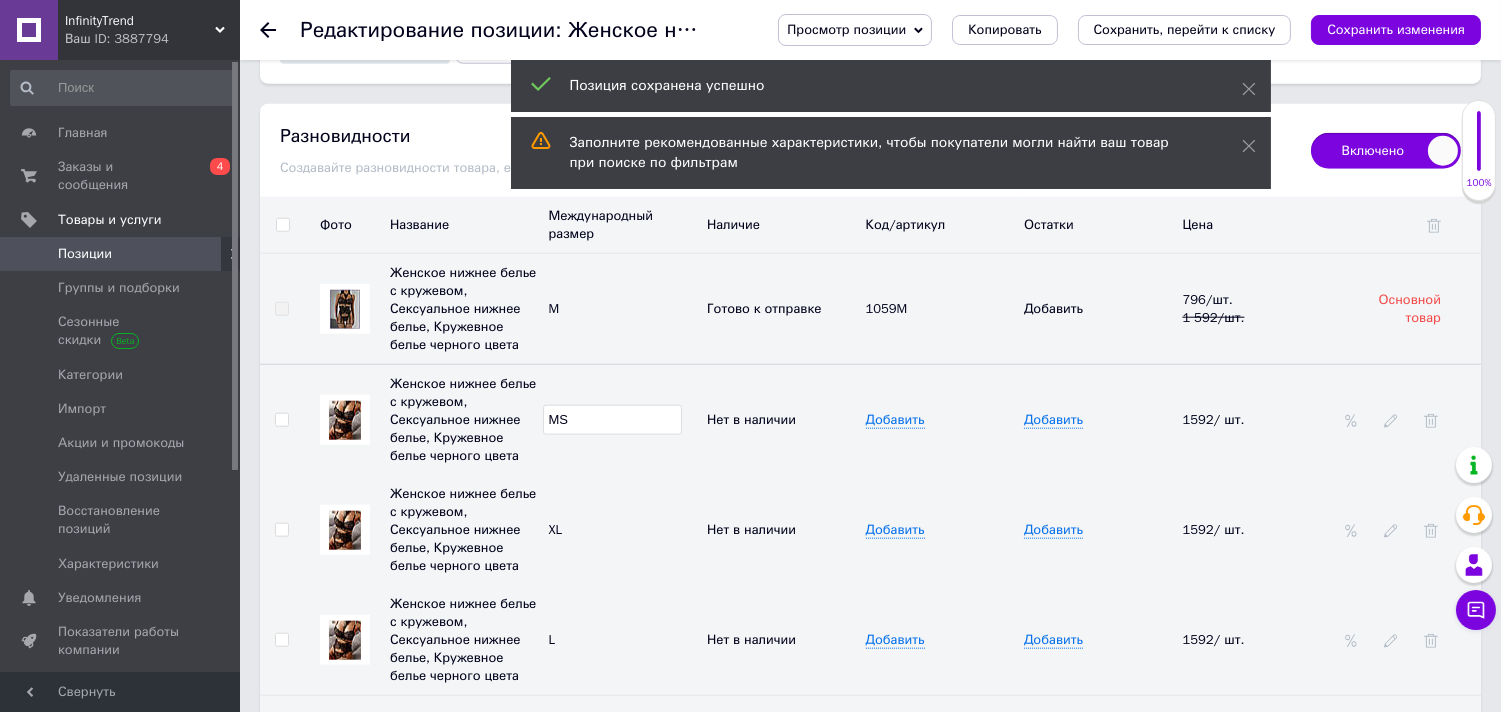 click on "MS" at bounding box center (613, 420) 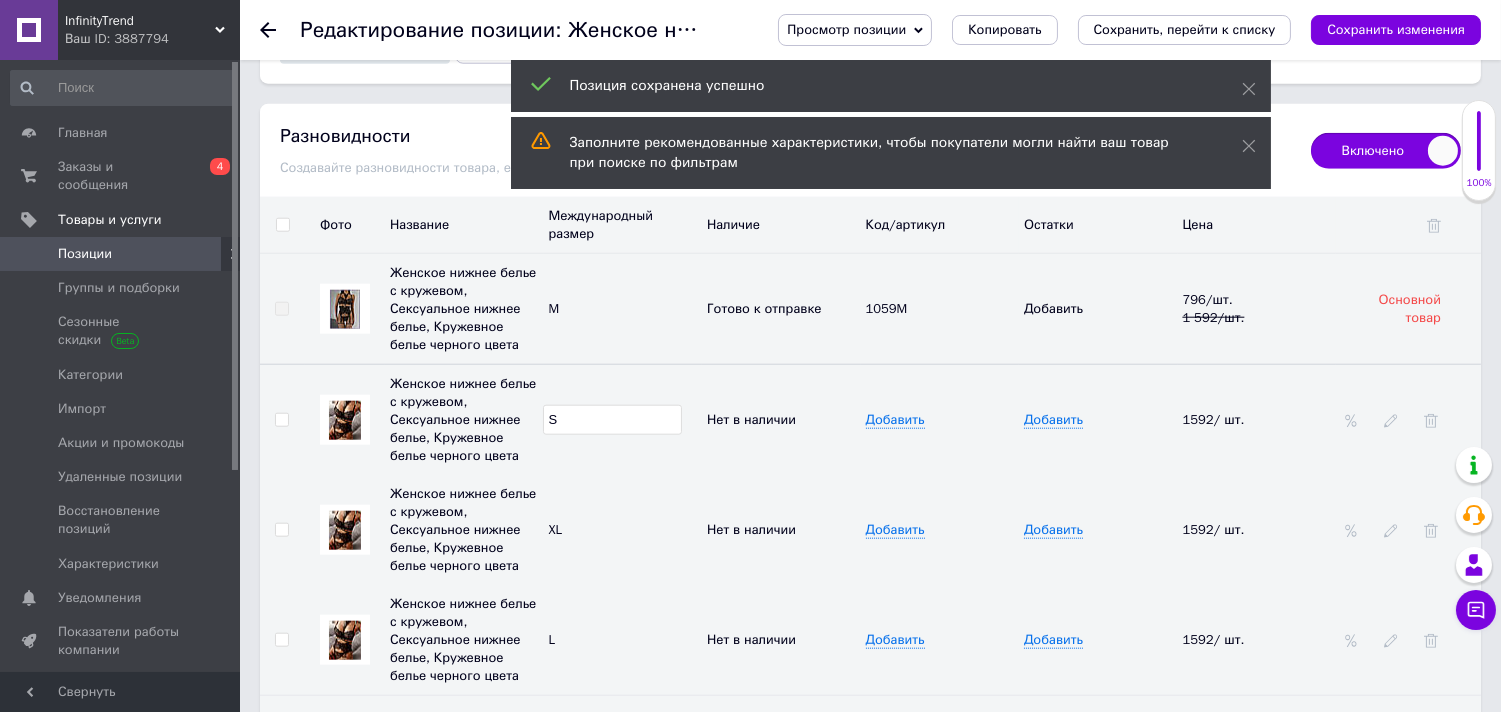 type on "S" 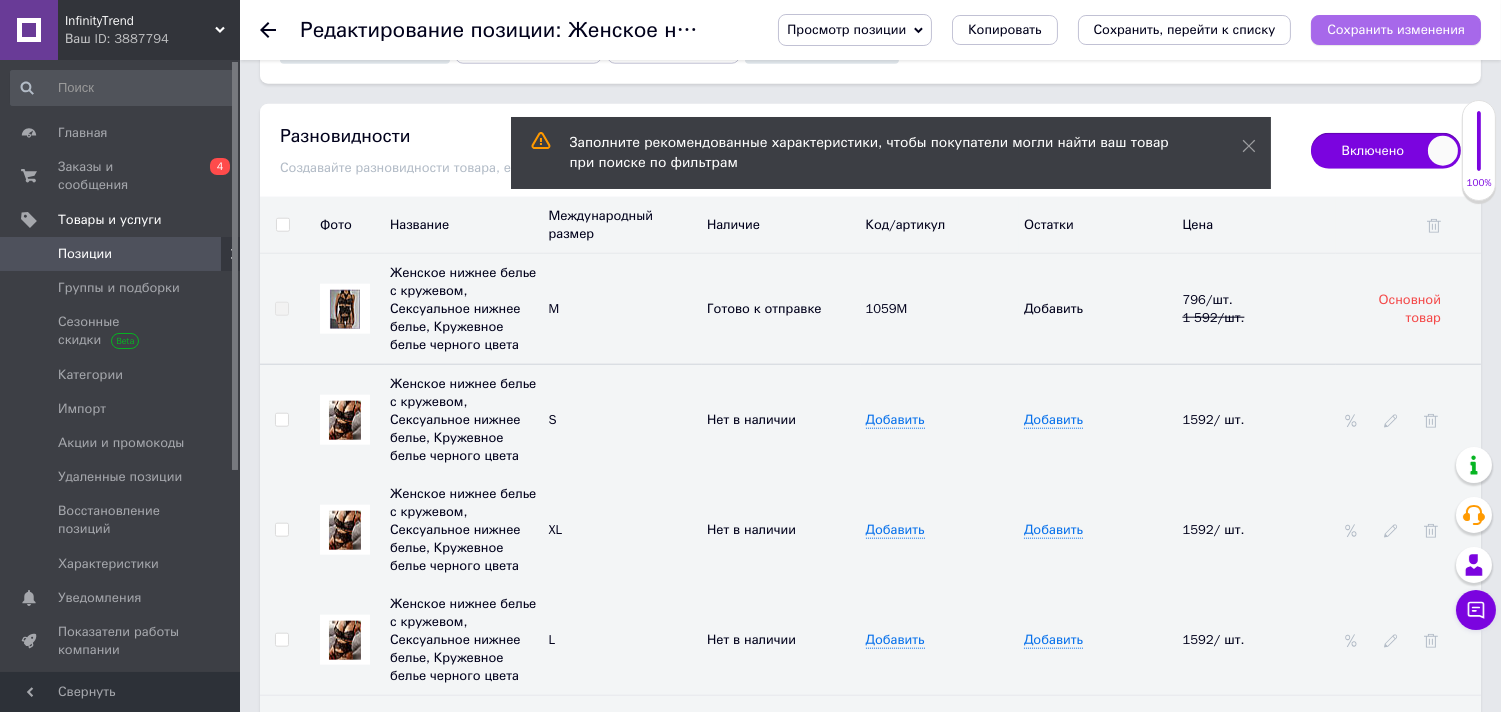 click on "Сохранить изменения" at bounding box center (1396, 29) 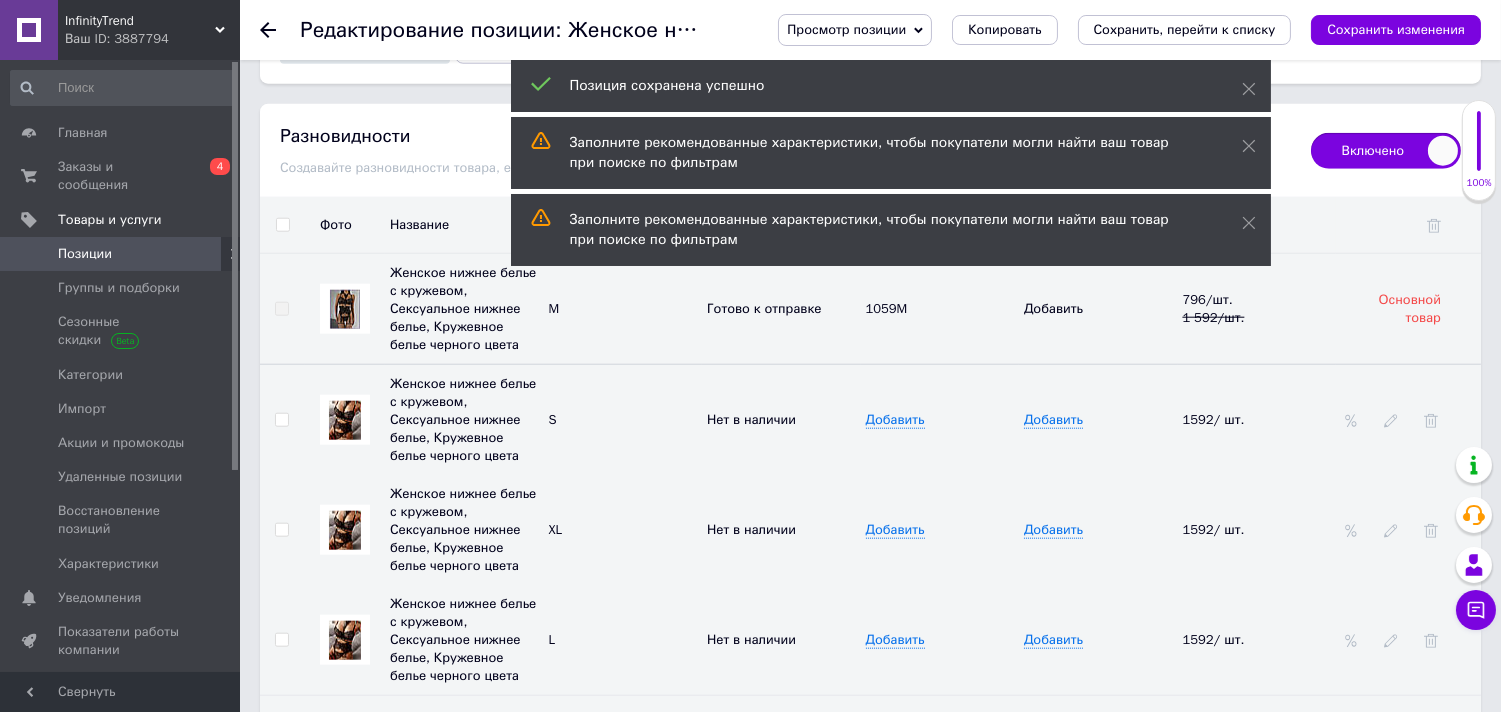 click 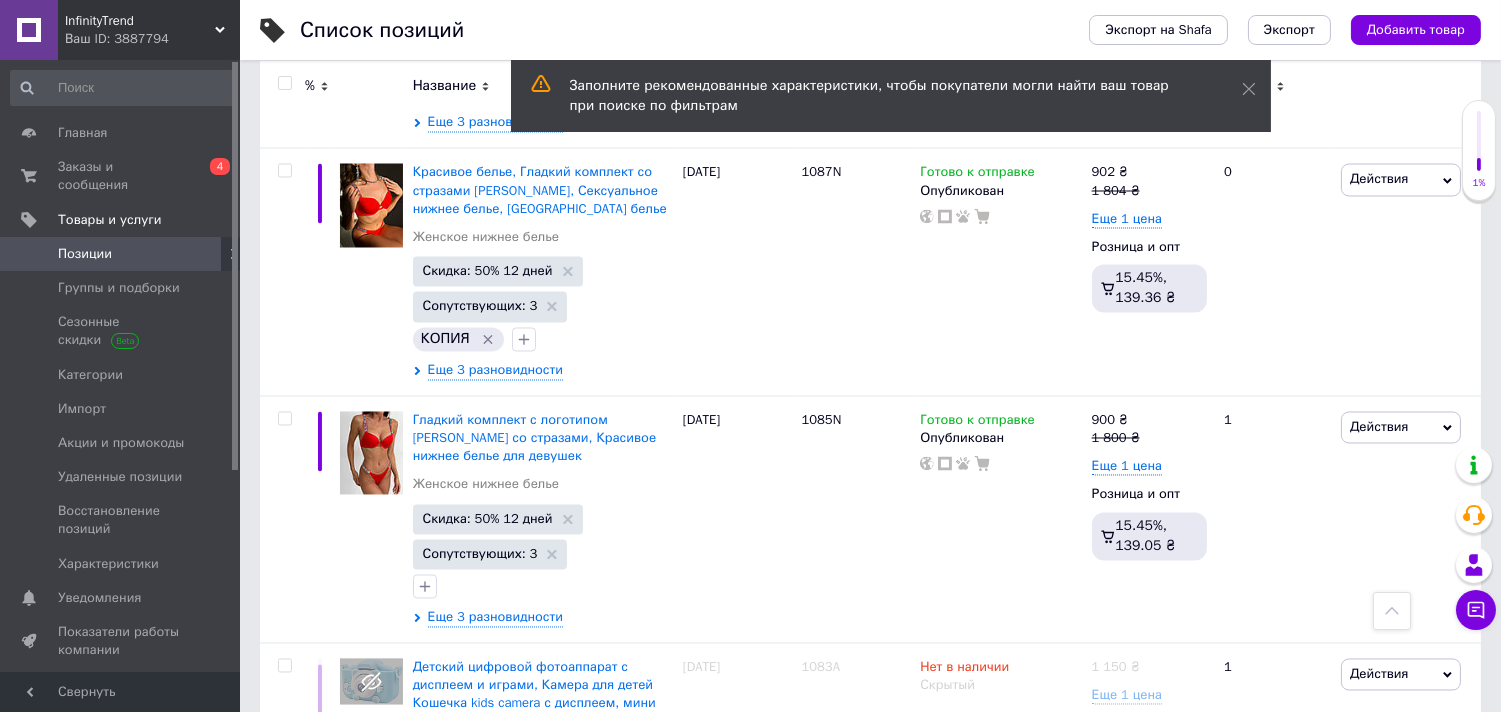 scroll, scrollTop: 7887, scrollLeft: 0, axis: vertical 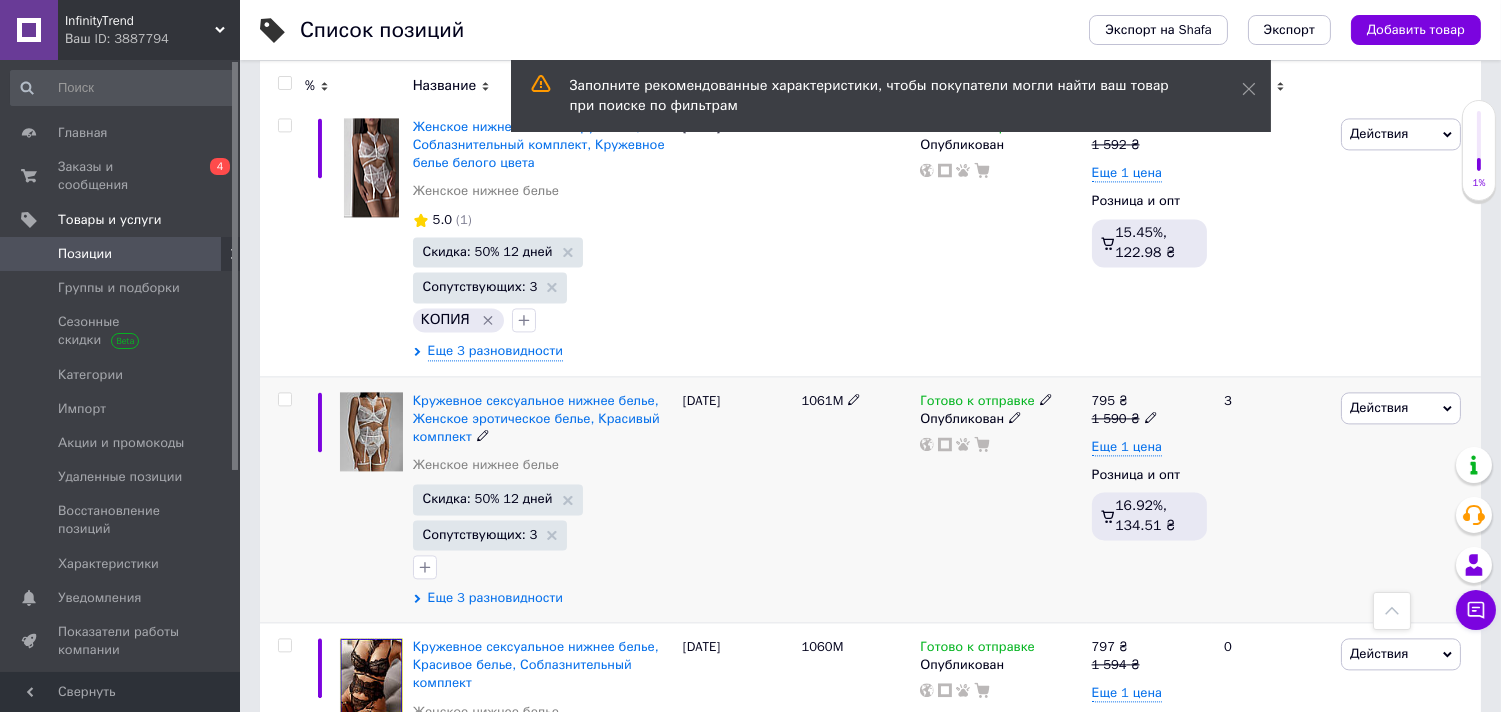 click on "Еще 3 разновидности" at bounding box center (495, 598) 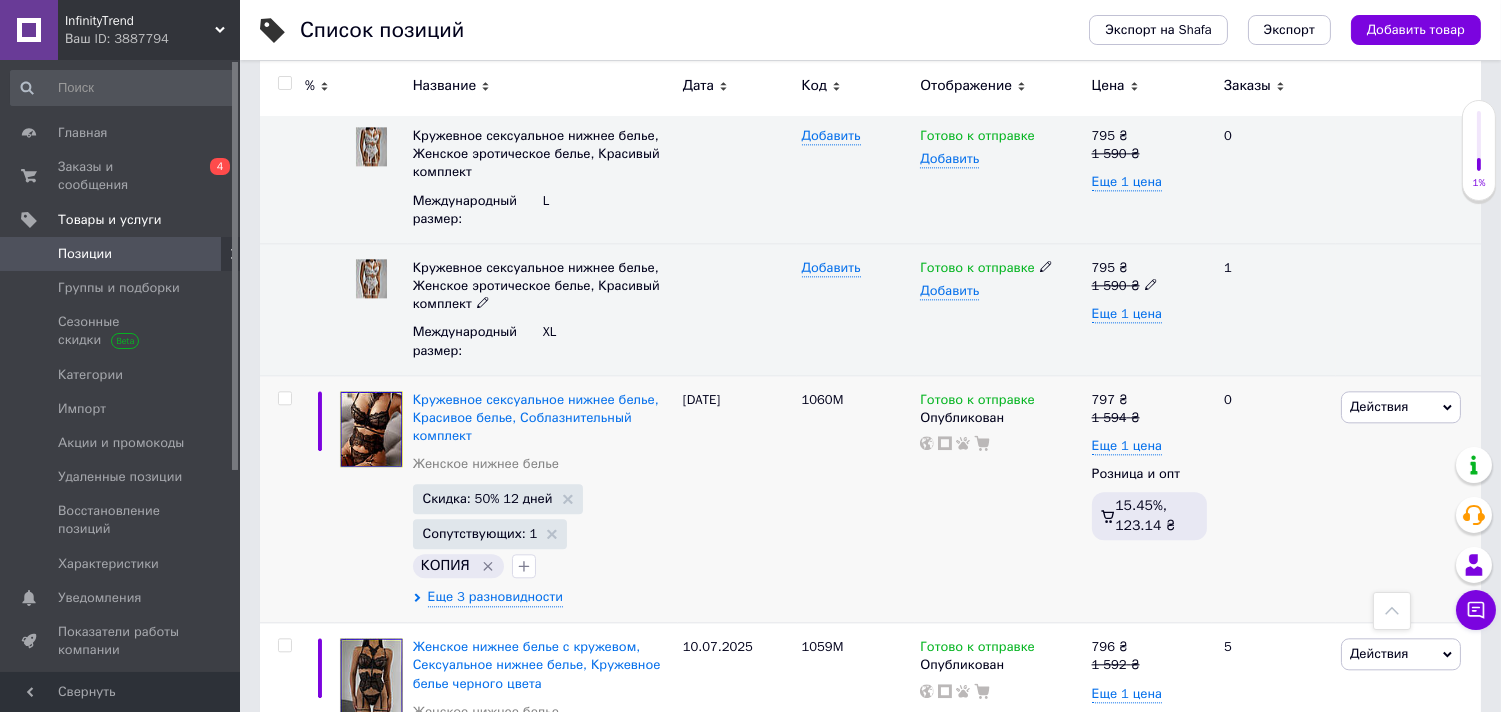 scroll, scrollTop: 8554, scrollLeft: 0, axis: vertical 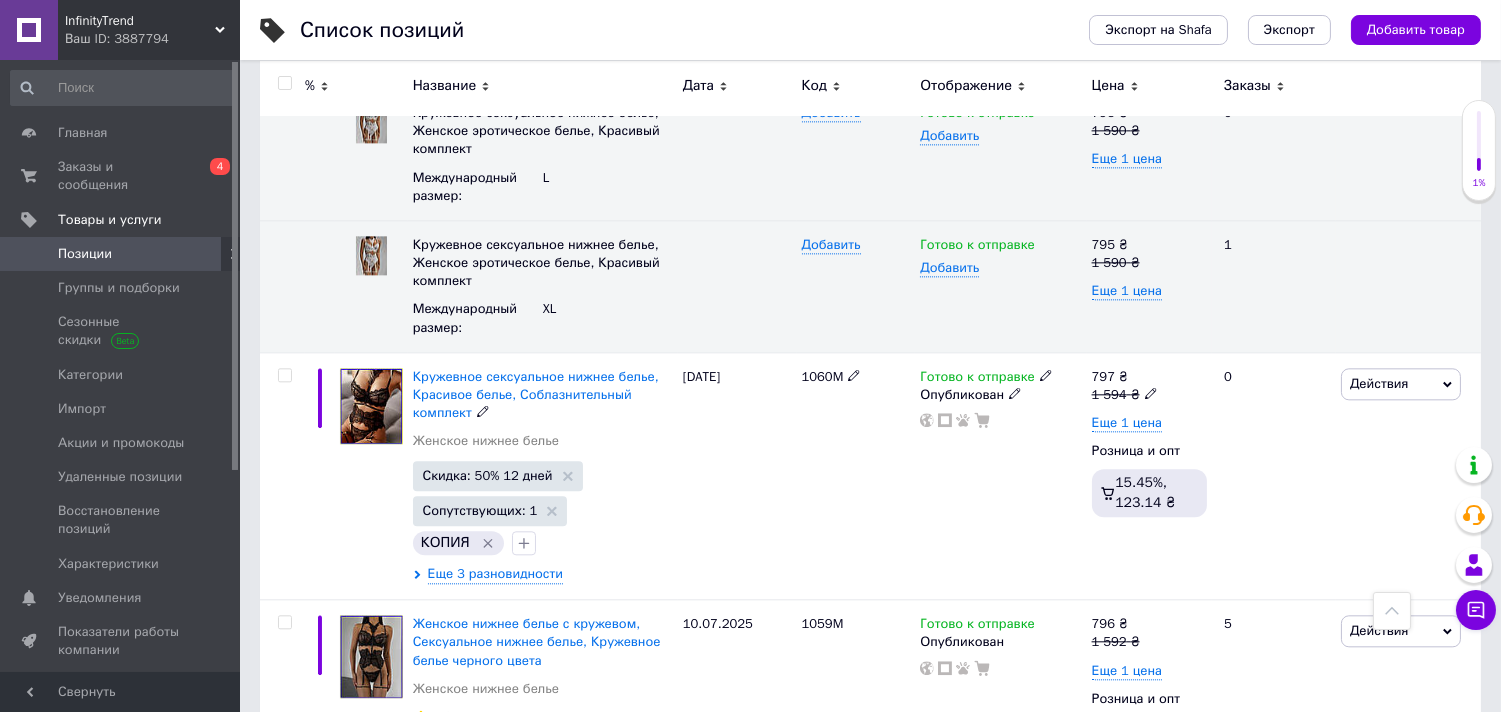 click on "Кружевное сексуальное нижнее белье, Красивое белье, Соблазнительный комплект" at bounding box center (536, 394) 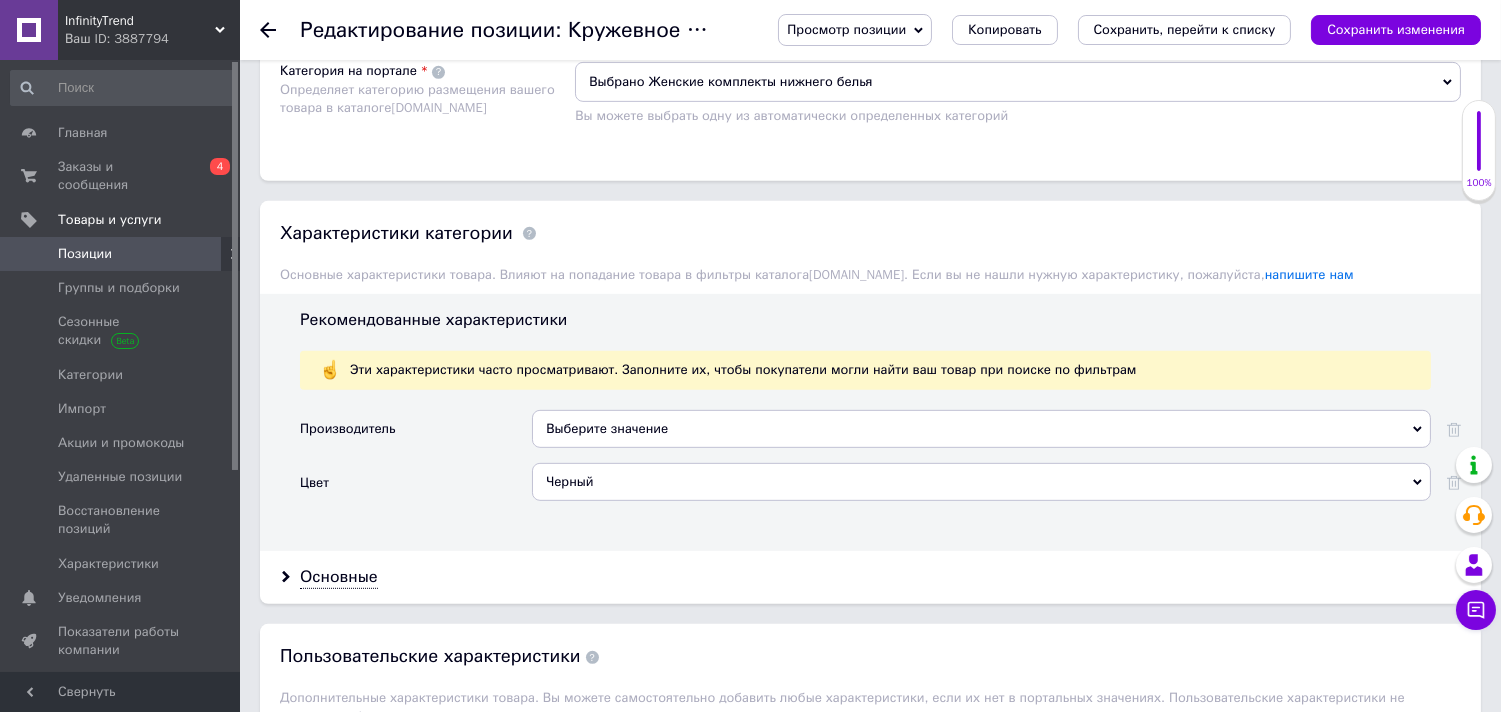 scroll, scrollTop: 1888, scrollLeft: 0, axis: vertical 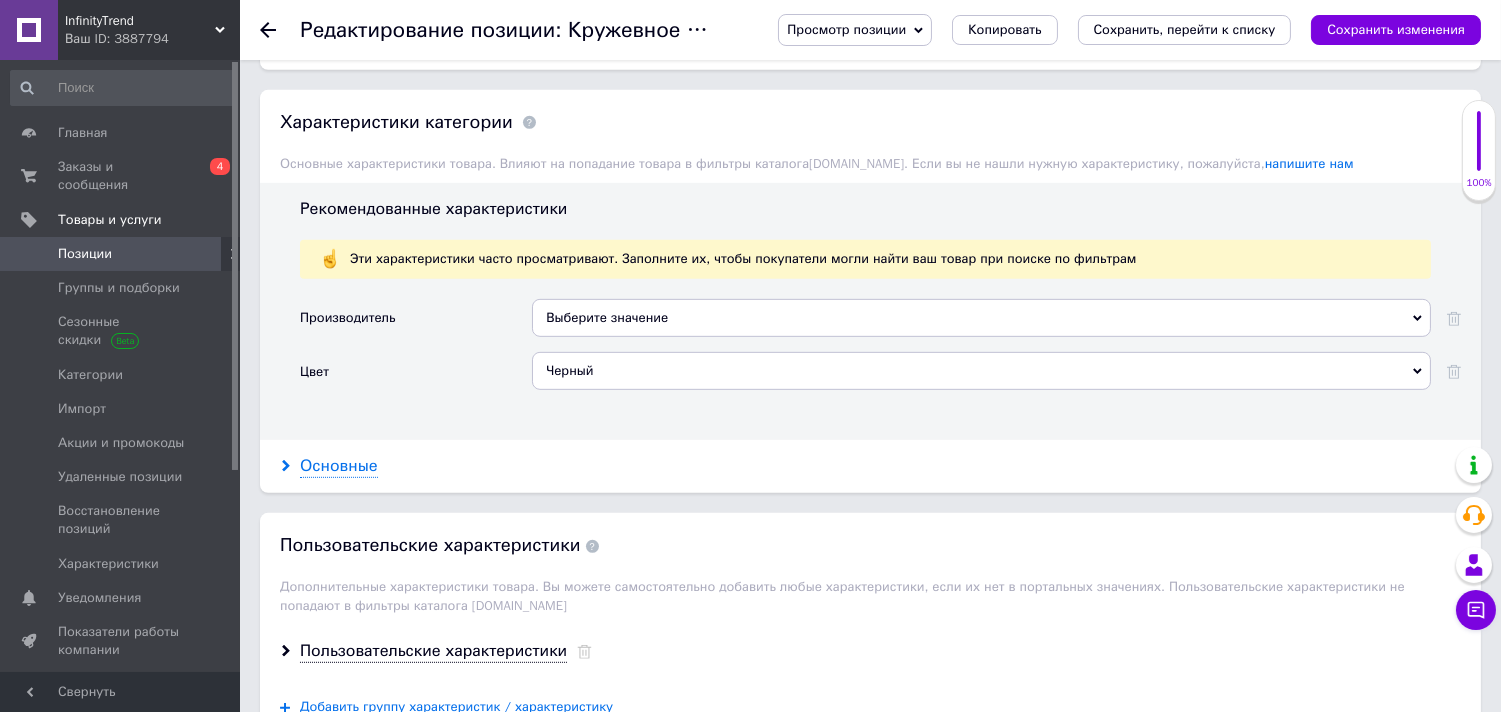 click on "Основные" at bounding box center (339, 466) 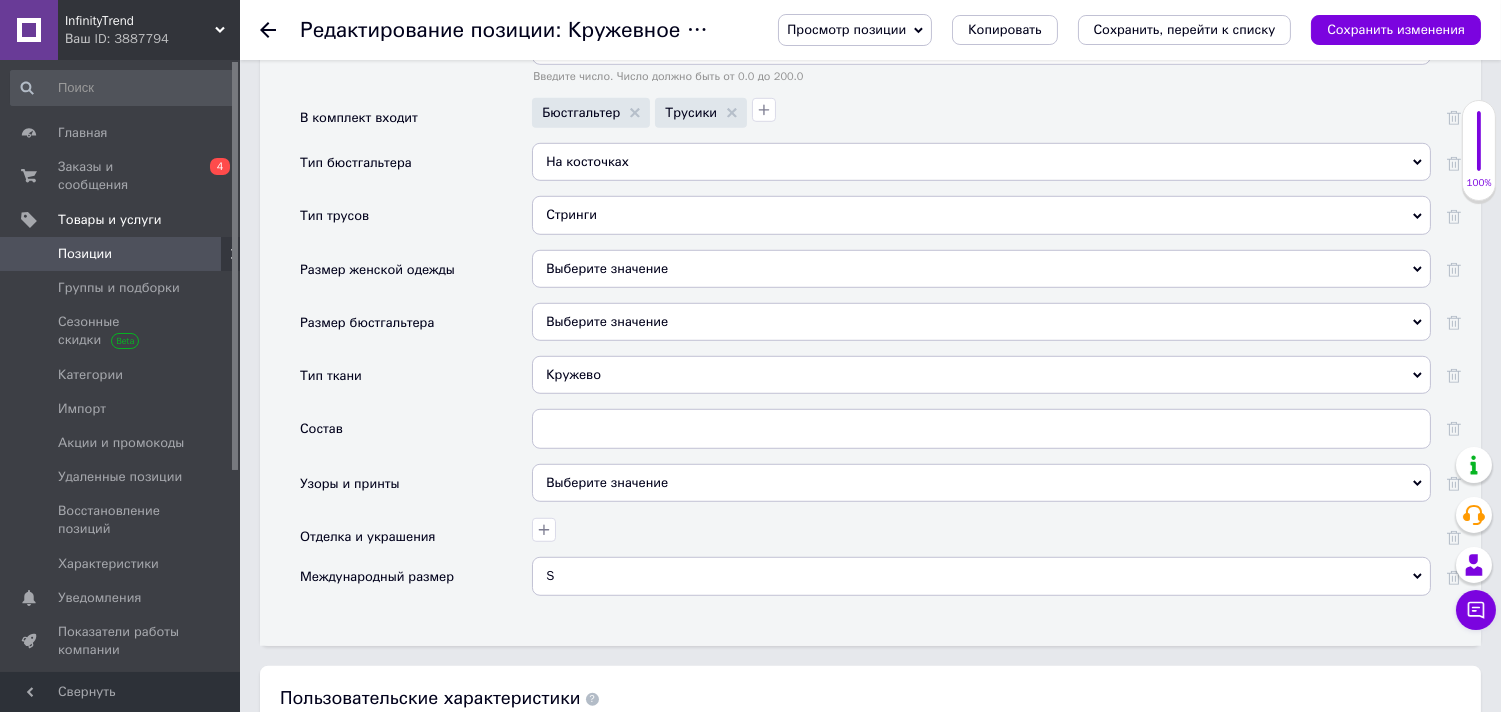 scroll, scrollTop: 2555, scrollLeft: 0, axis: vertical 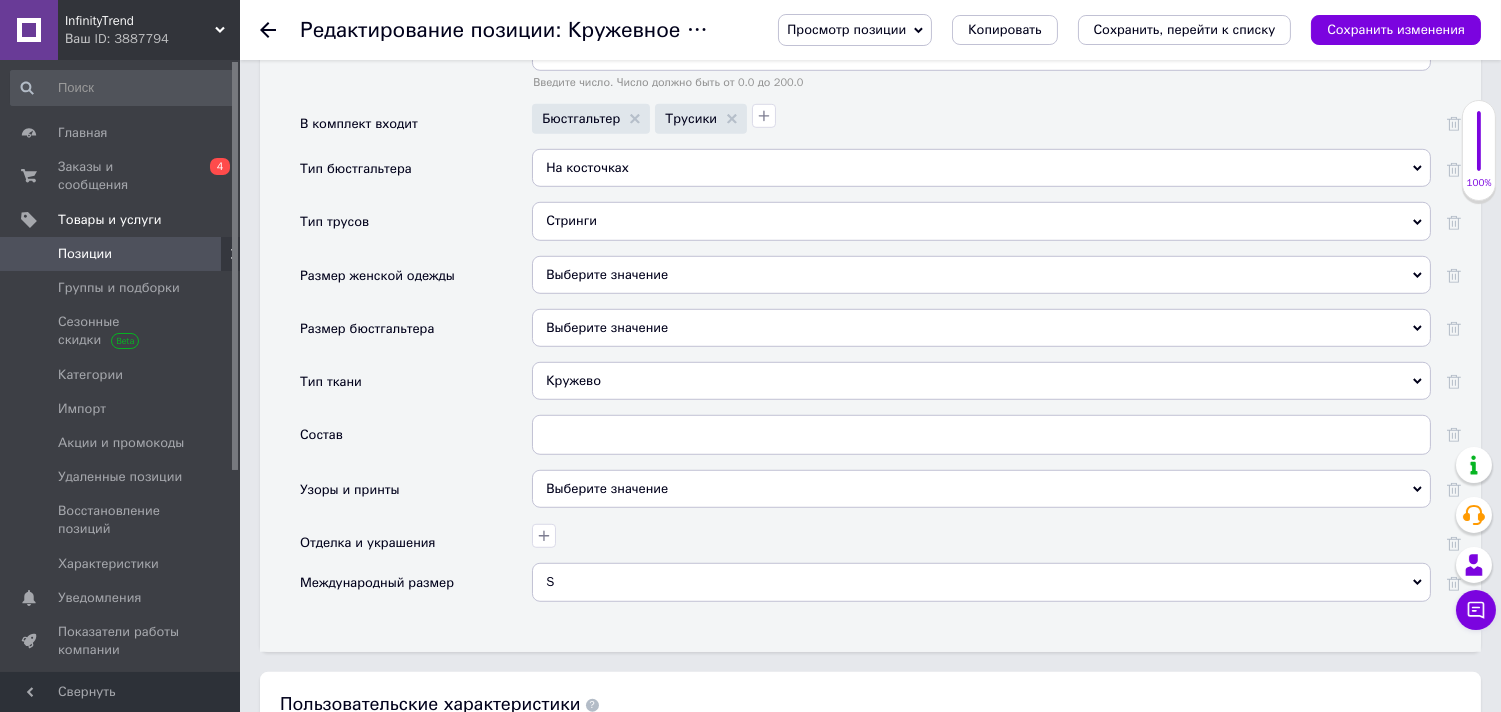 click on "S" at bounding box center (981, 582) 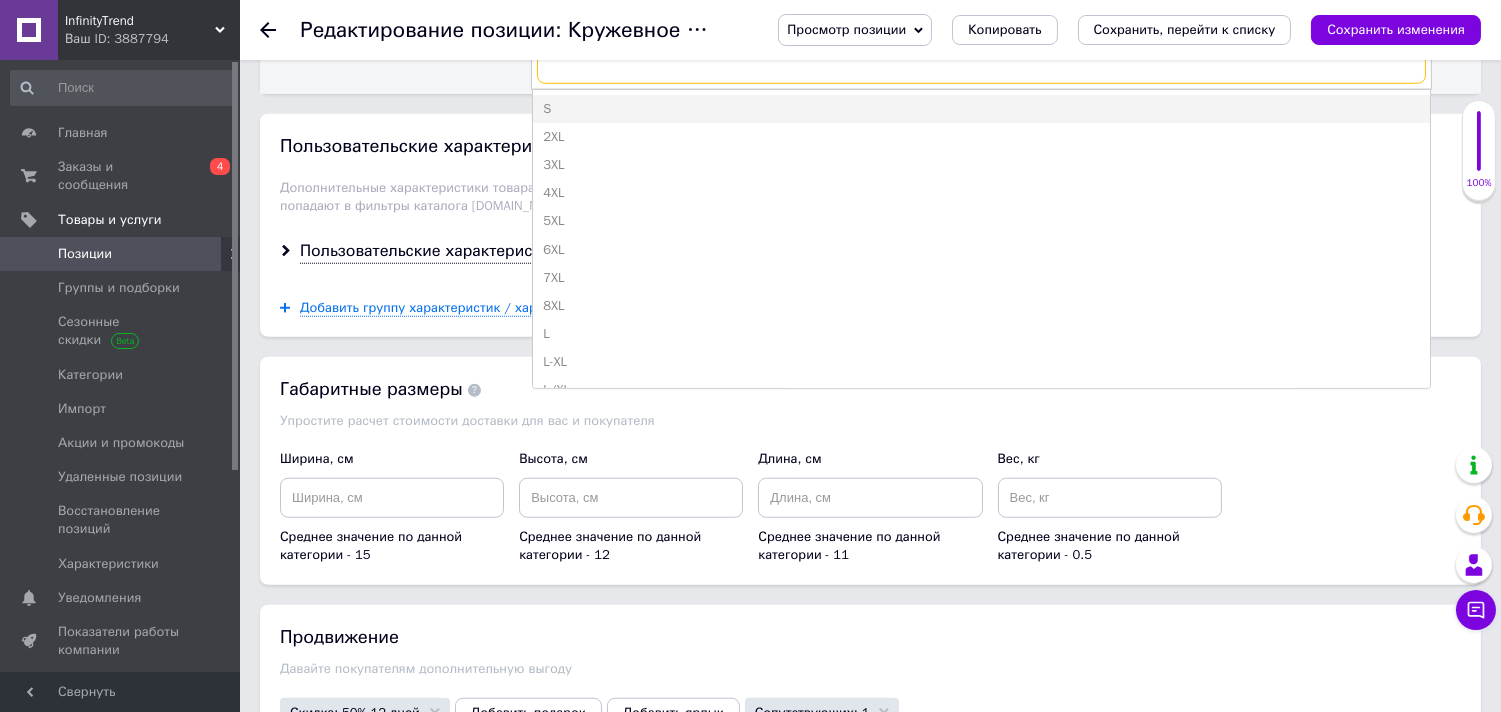 scroll, scrollTop: 3115, scrollLeft: 0, axis: vertical 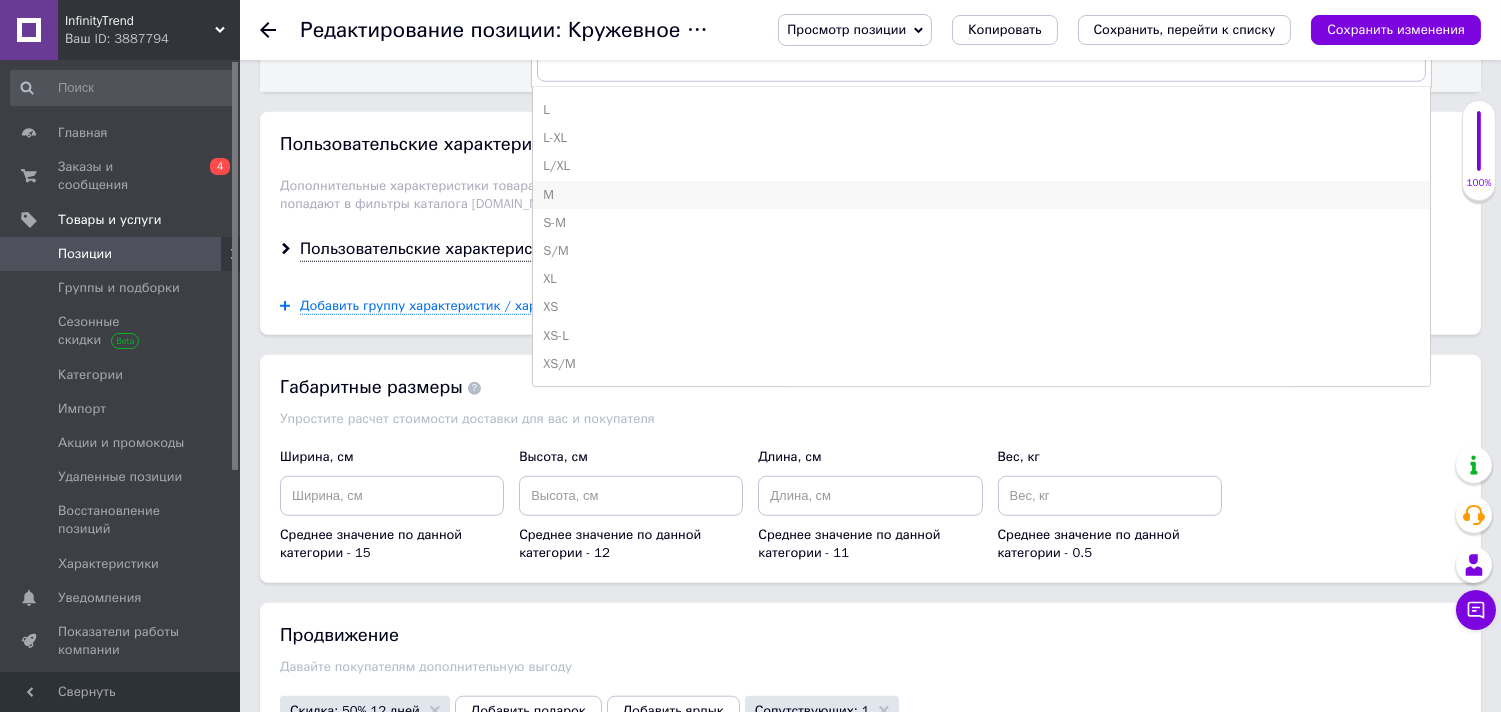 click on "M" at bounding box center [981, 195] 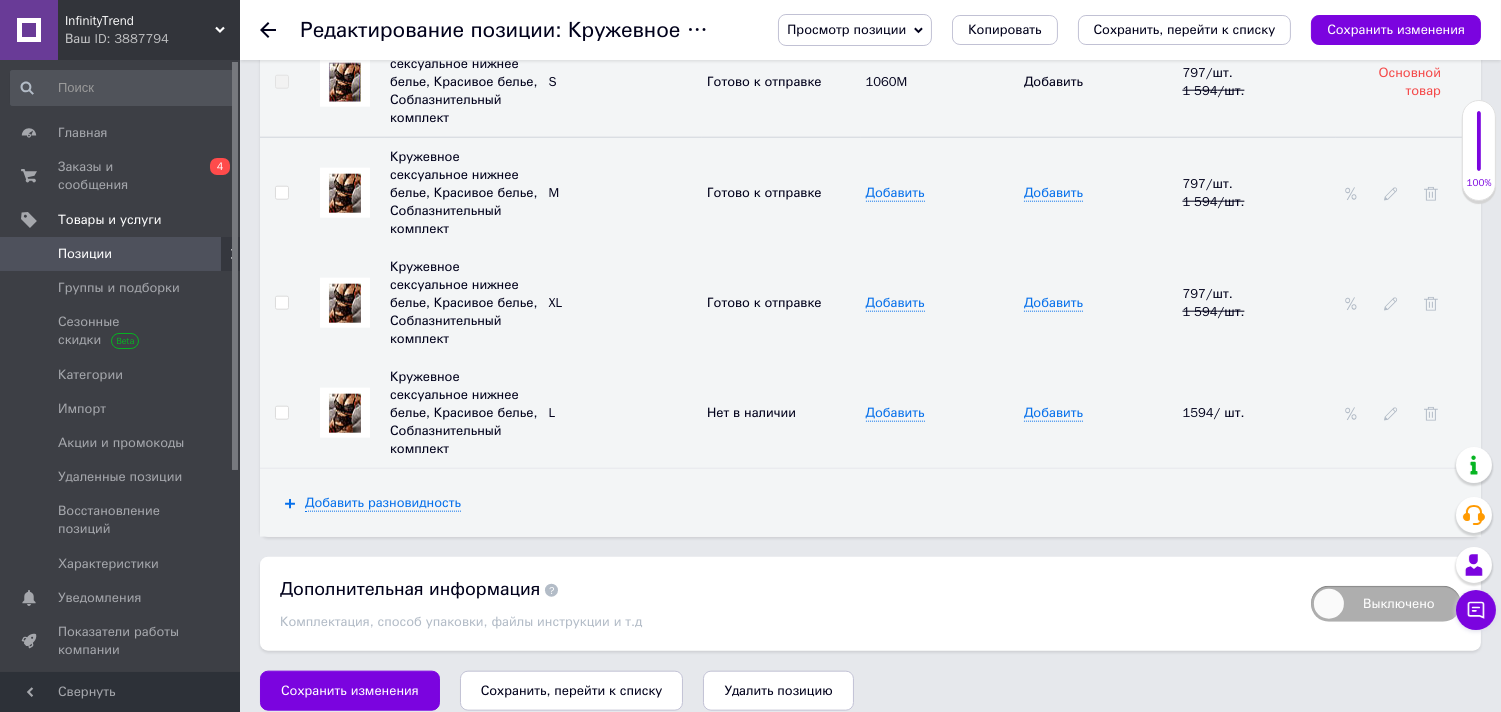 scroll, scrollTop: 3964, scrollLeft: 0, axis: vertical 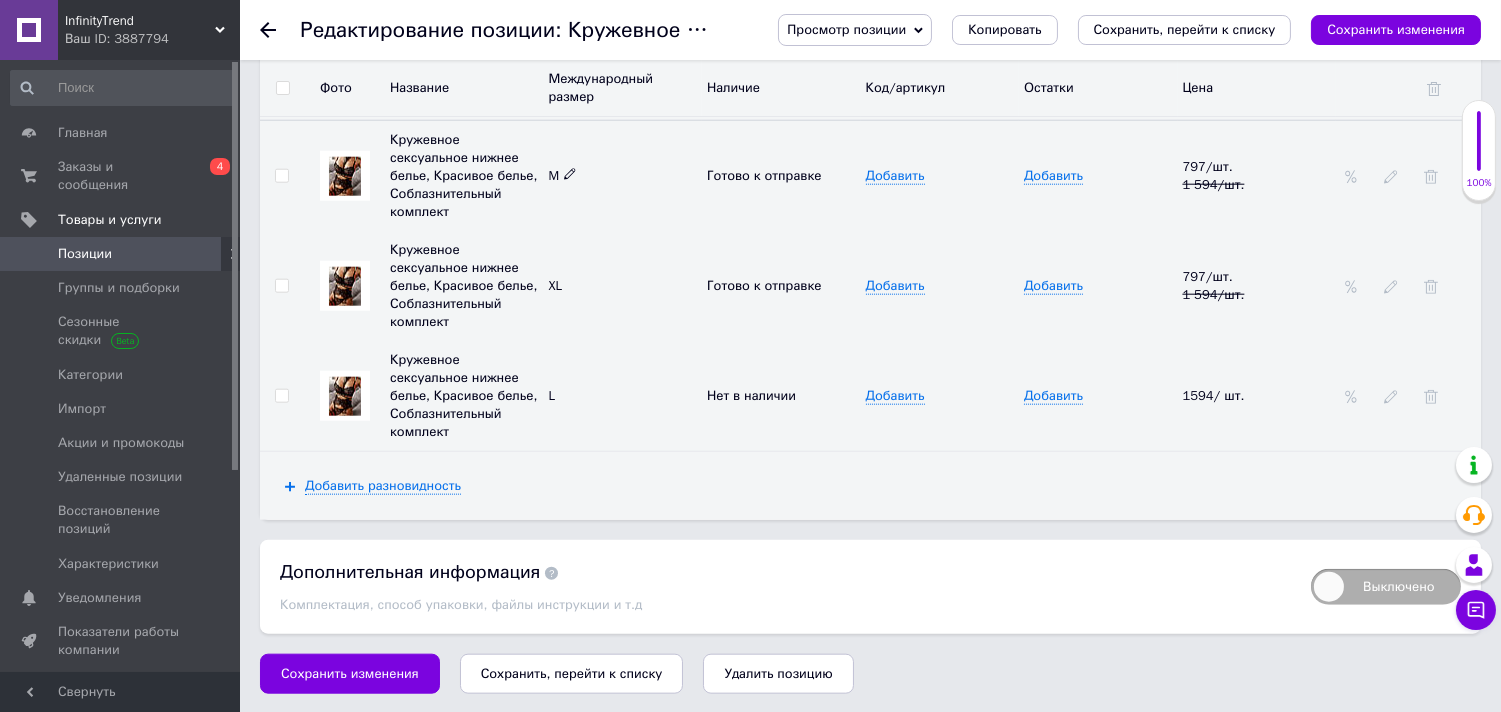 click 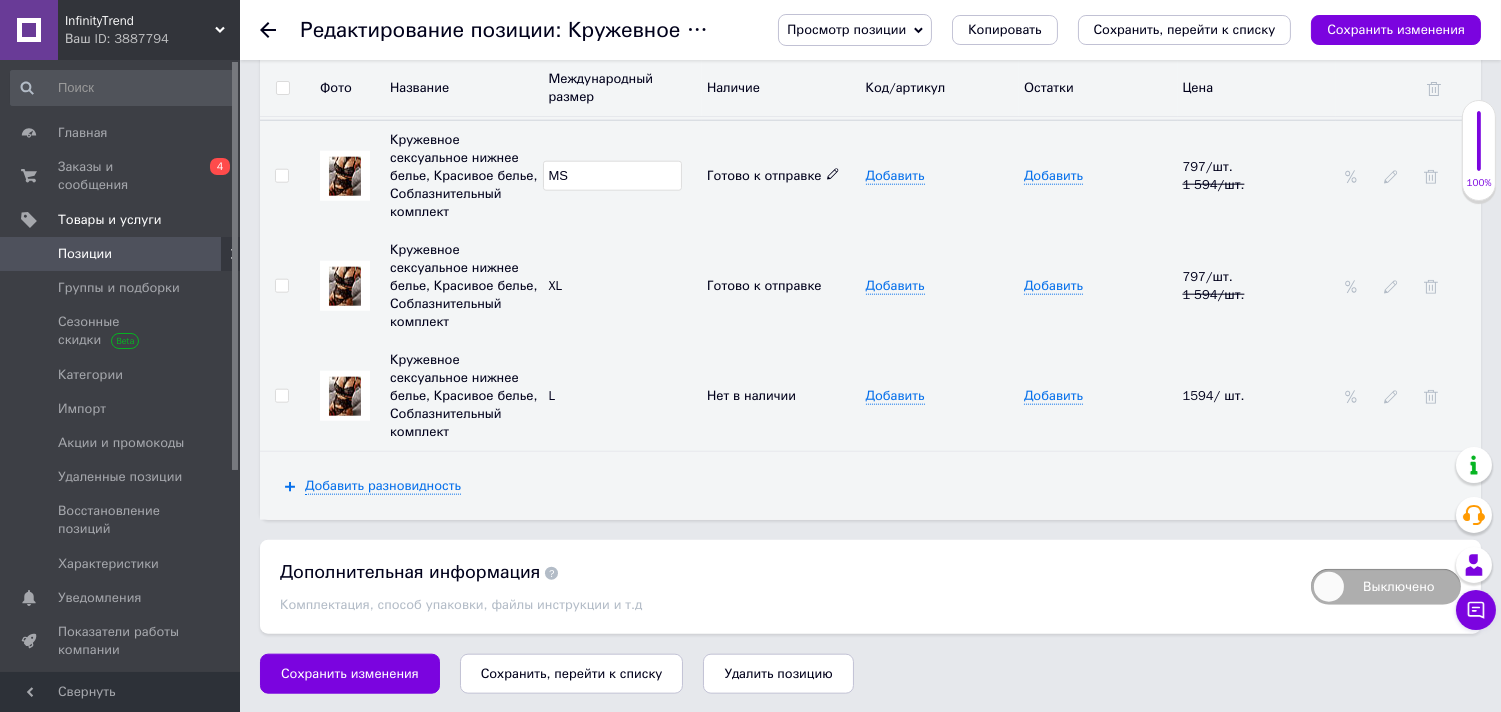 type on "MS" 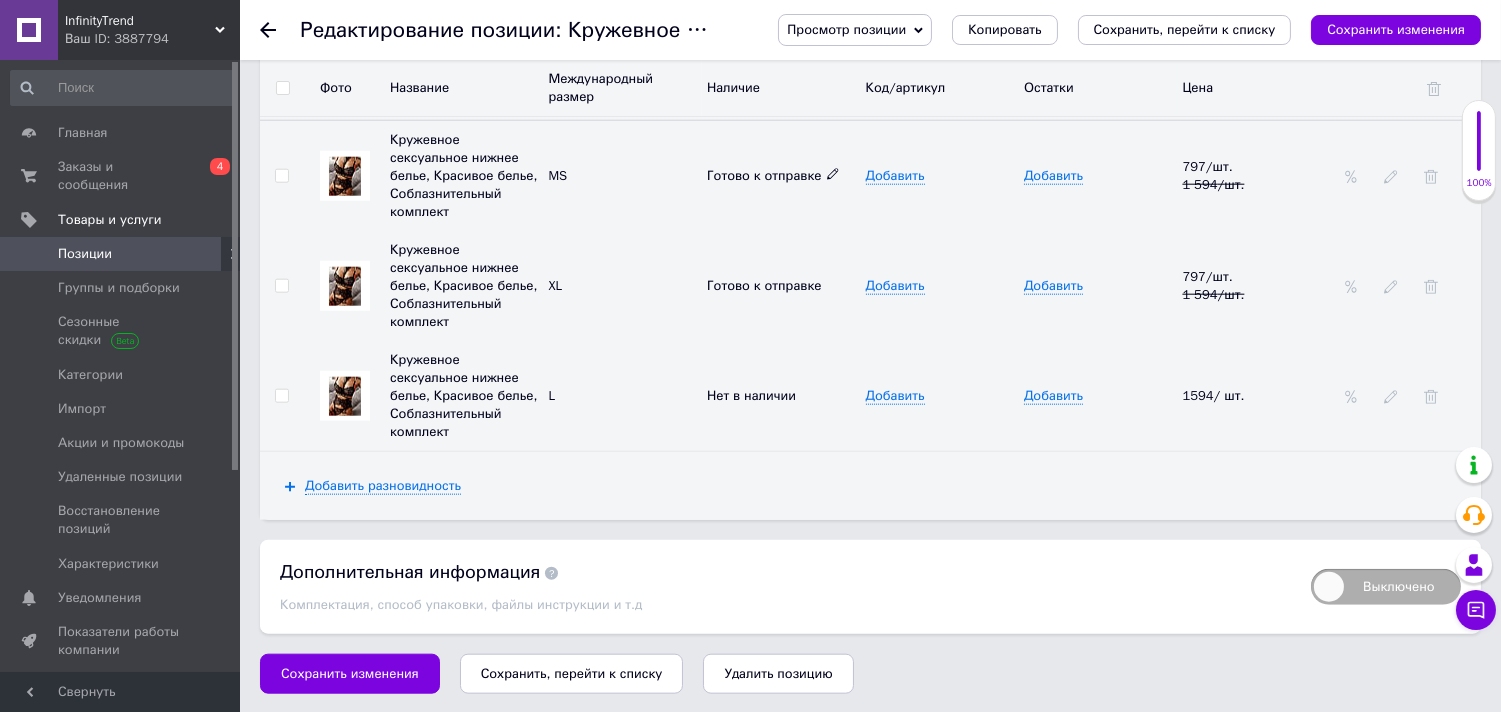 click 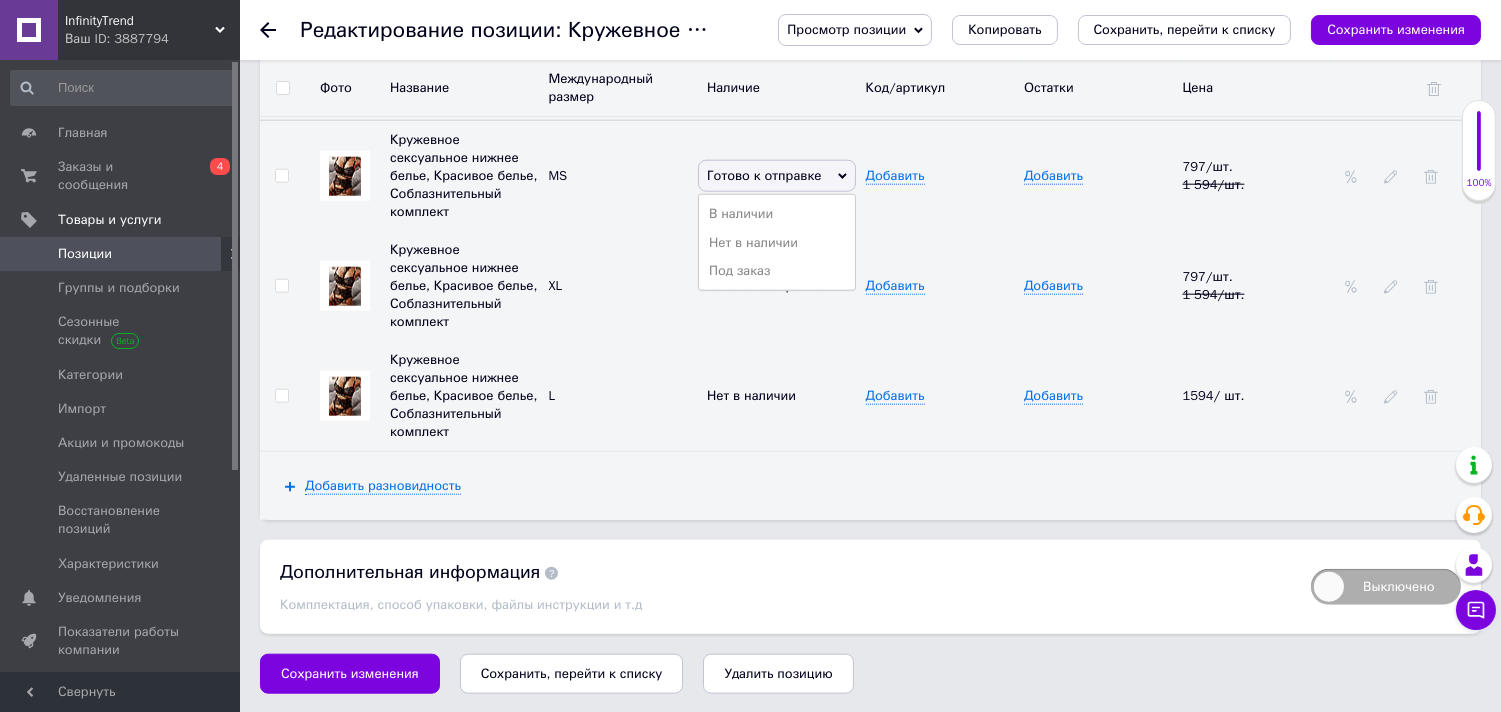 click on "Нет в наличии" at bounding box center [777, 243] 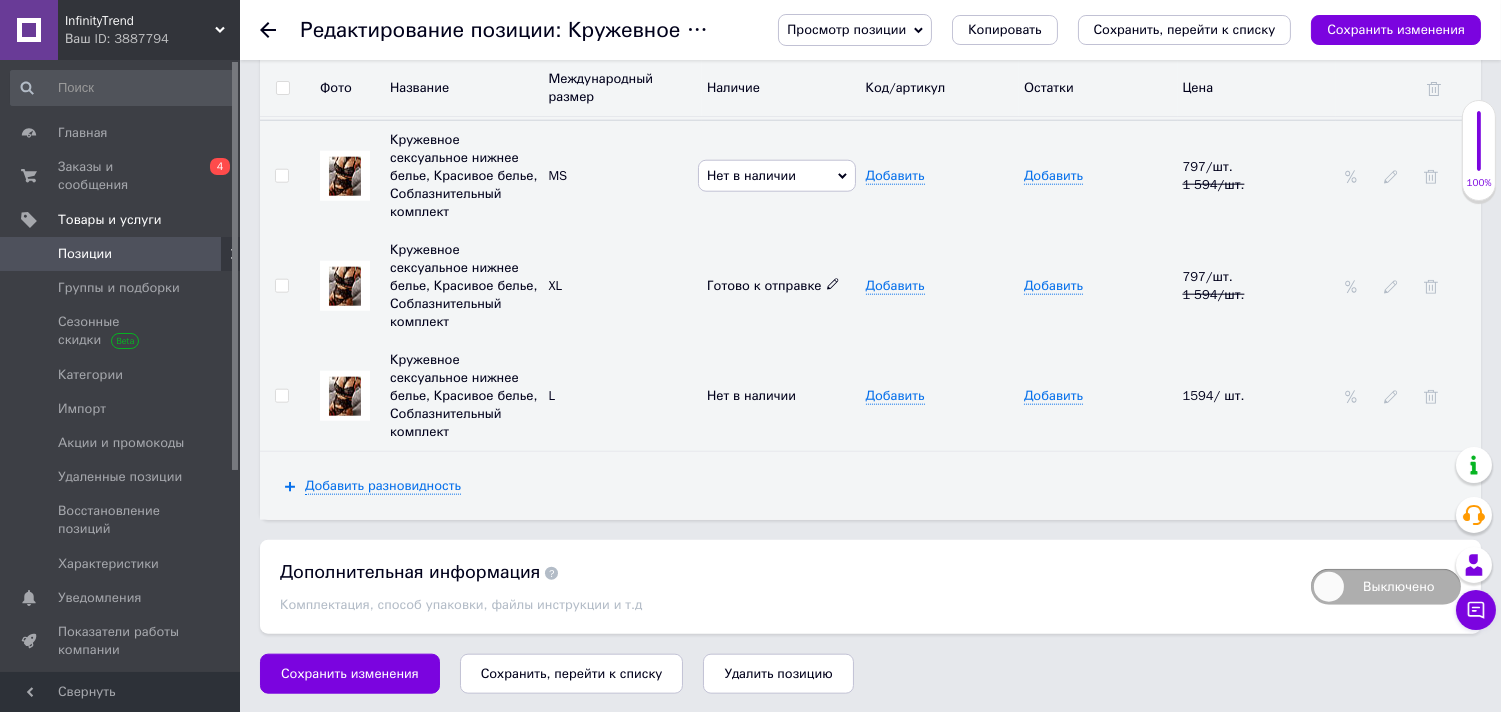 click 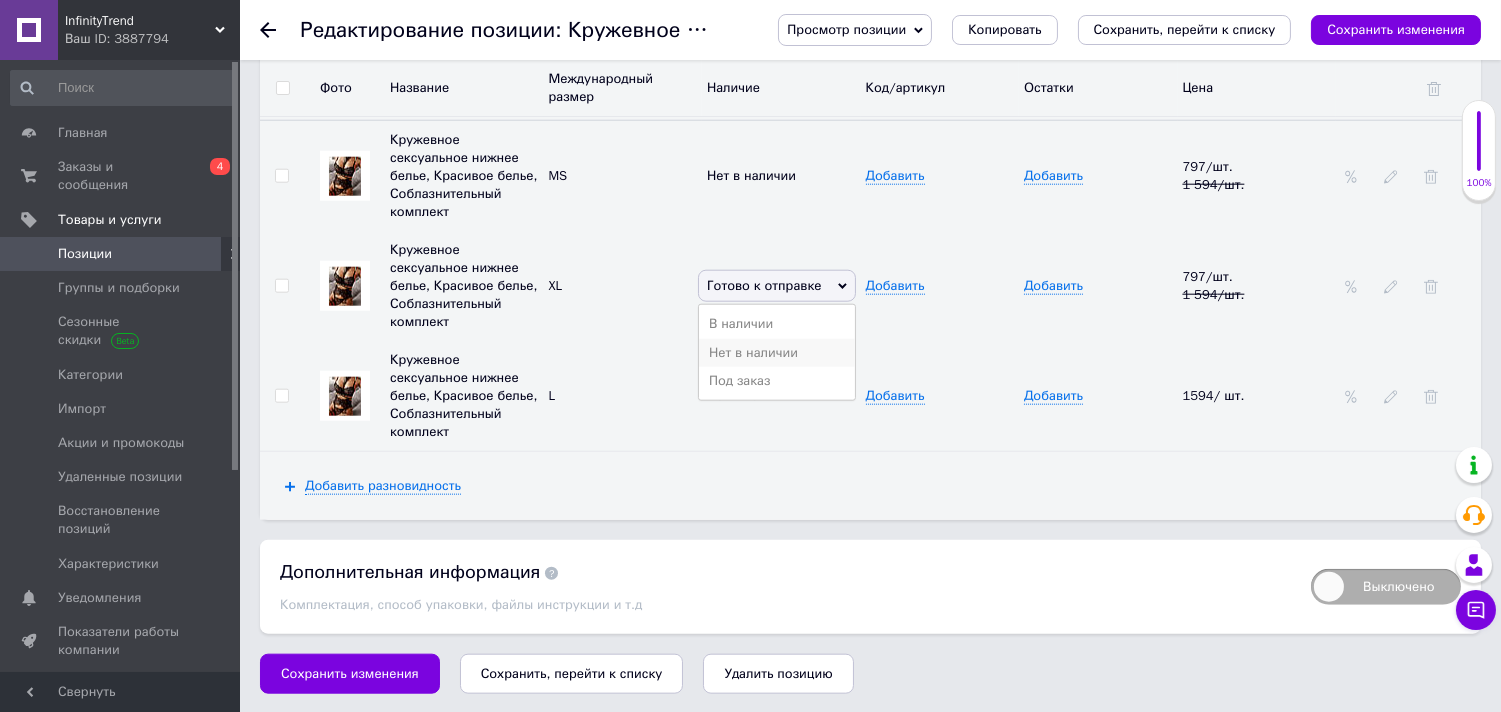 click on "Нет в наличии" at bounding box center (777, 353) 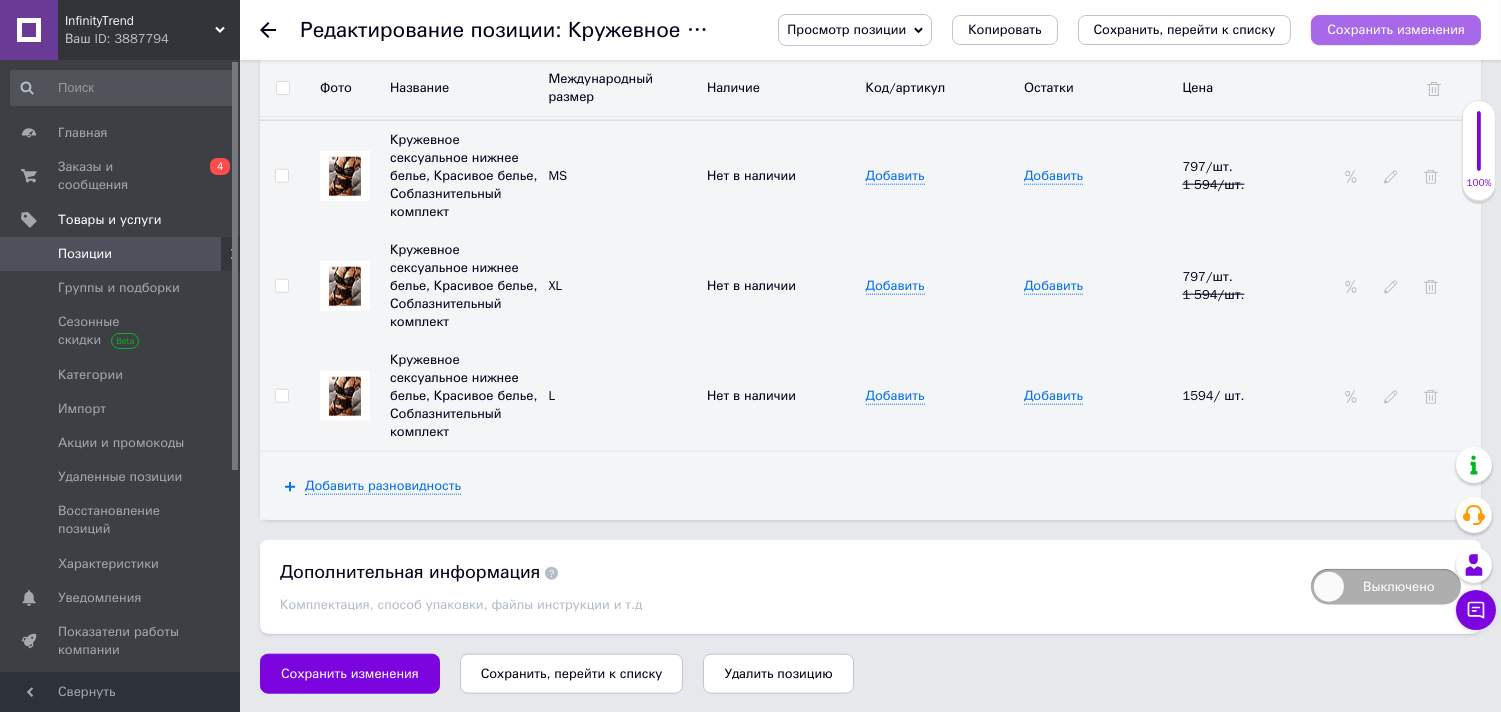 click on "Сохранить изменения" at bounding box center (1396, 29) 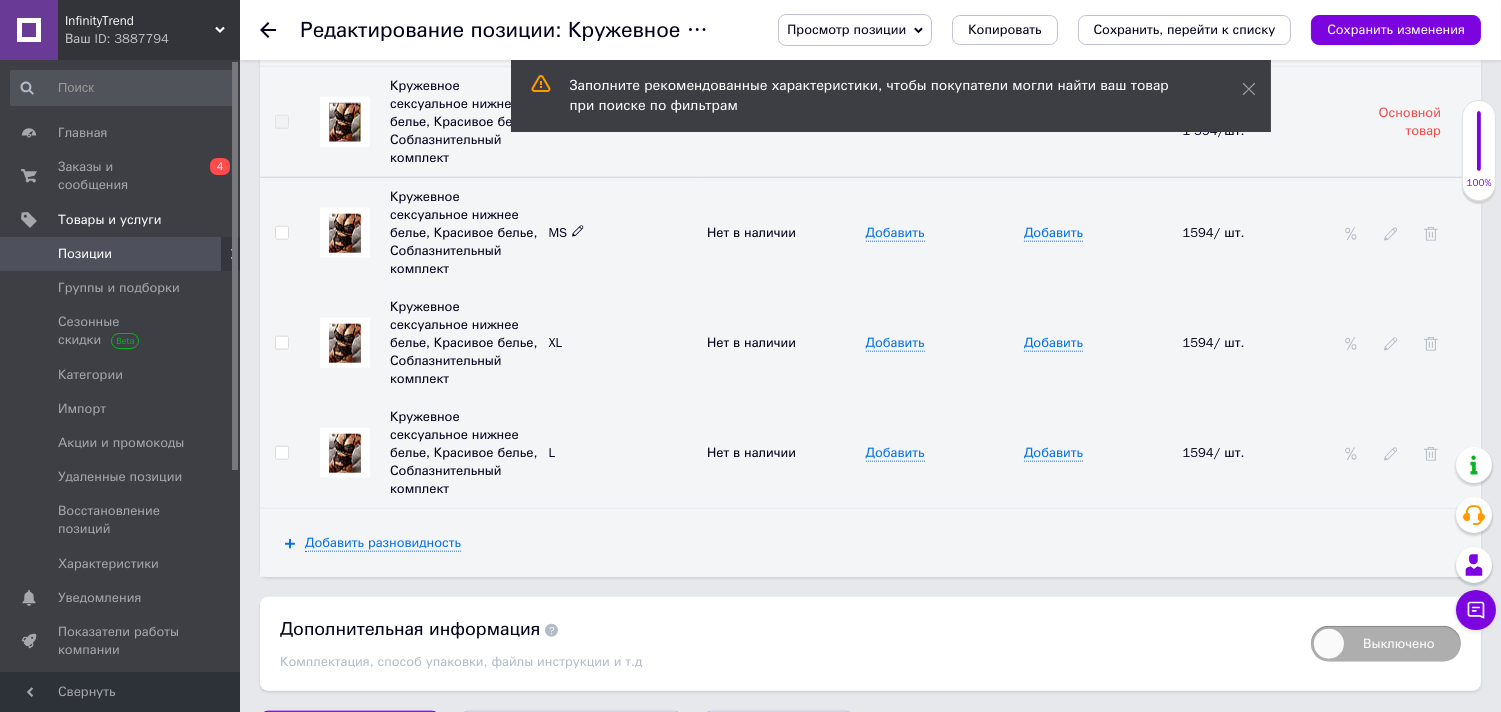 click 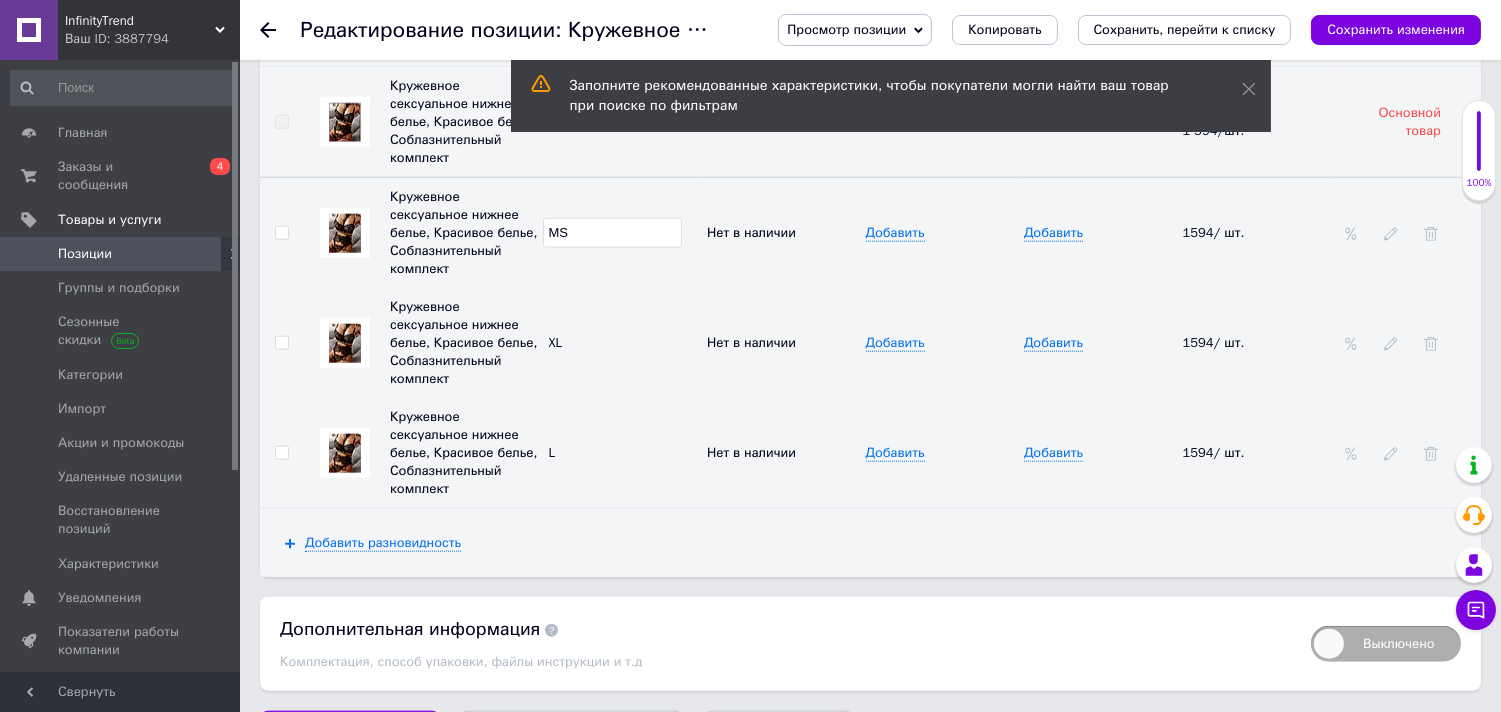 click on "MS" at bounding box center (613, 233) 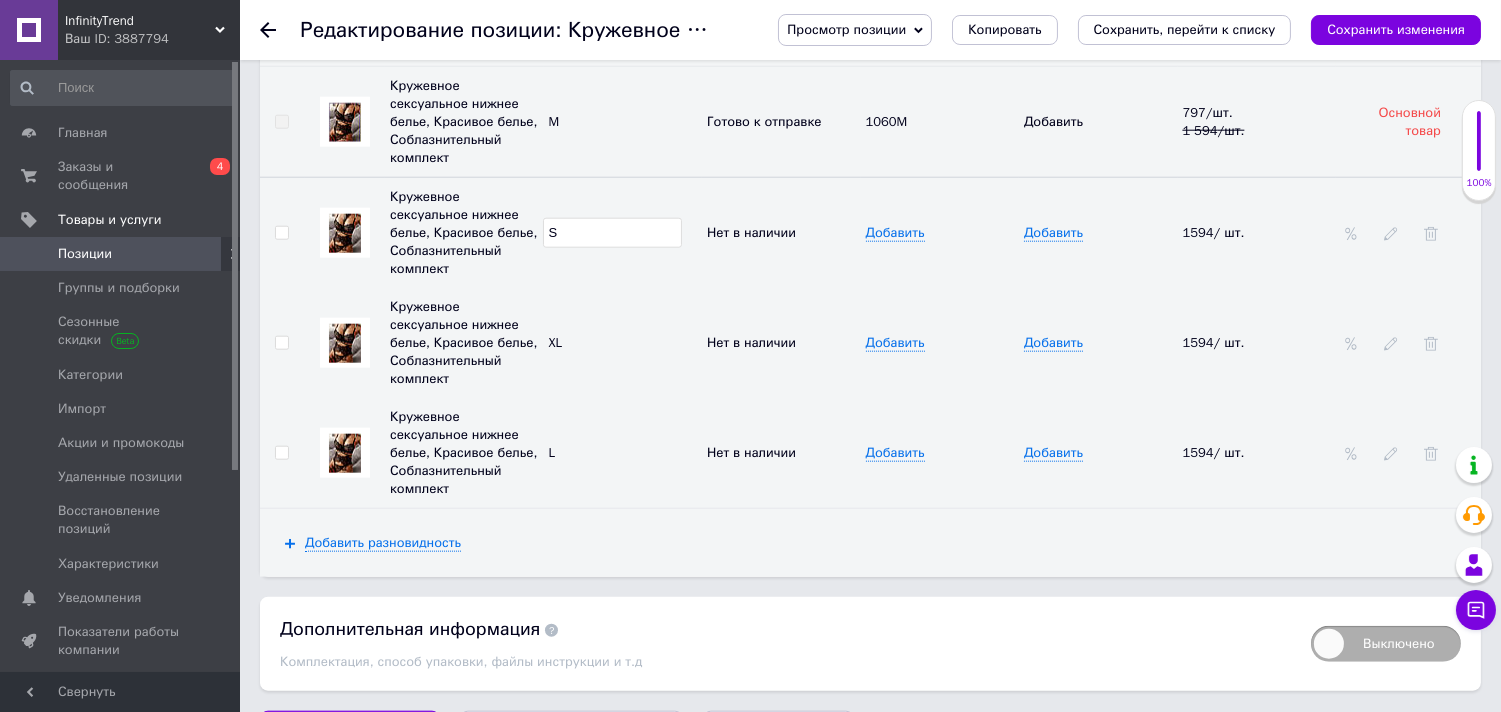 type on "S" 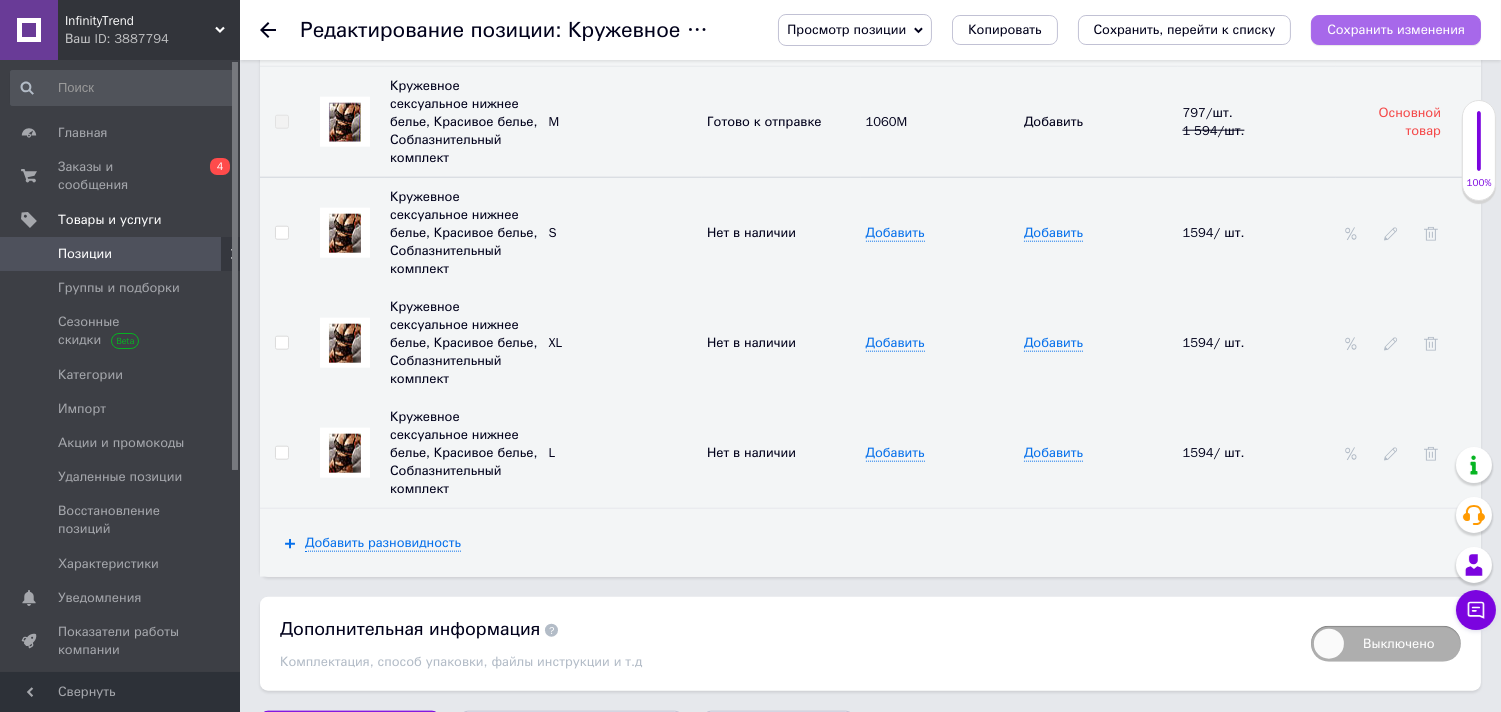click on "Сохранить изменения" at bounding box center (1396, 29) 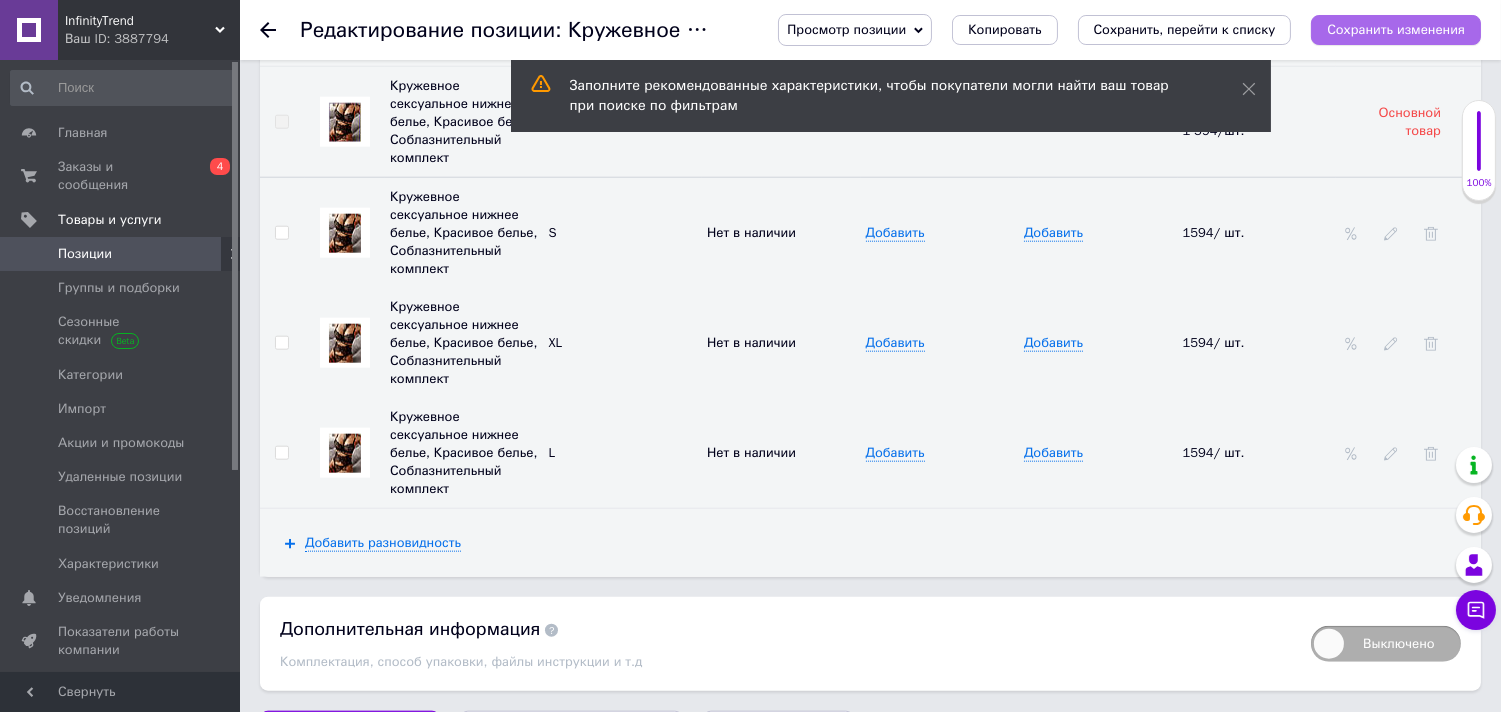click on "Сохранить изменения" at bounding box center (1396, 29) 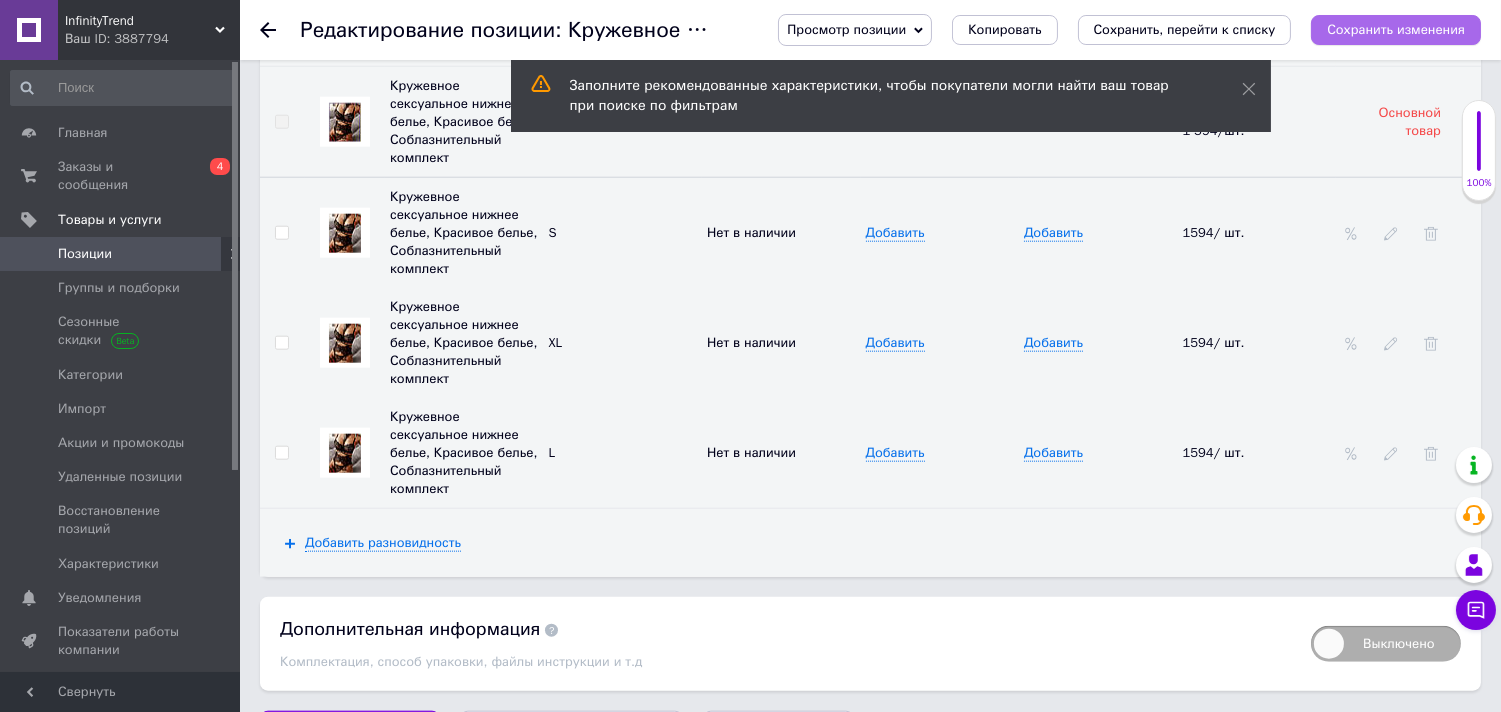 click on "Сохранить изменения" at bounding box center (1396, 29) 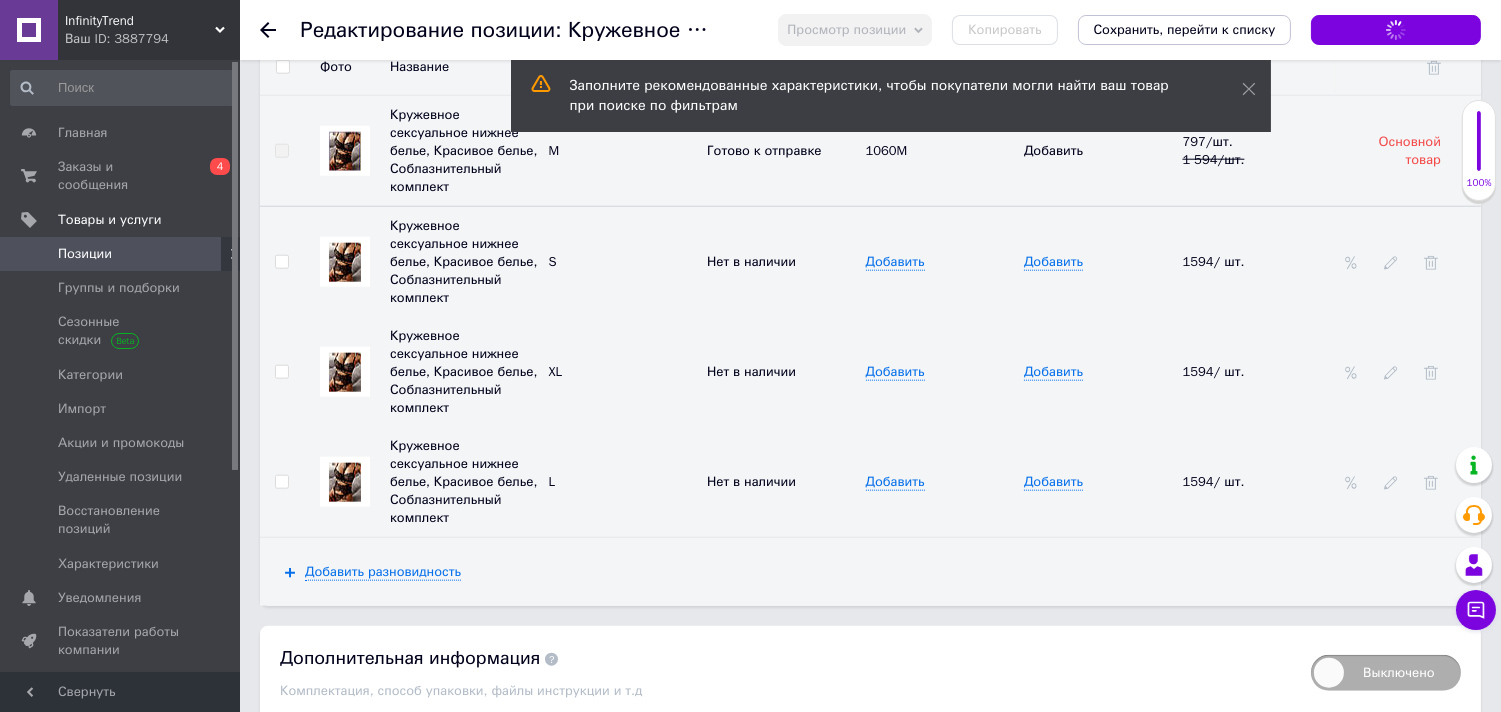 scroll, scrollTop: 3853, scrollLeft: 0, axis: vertical 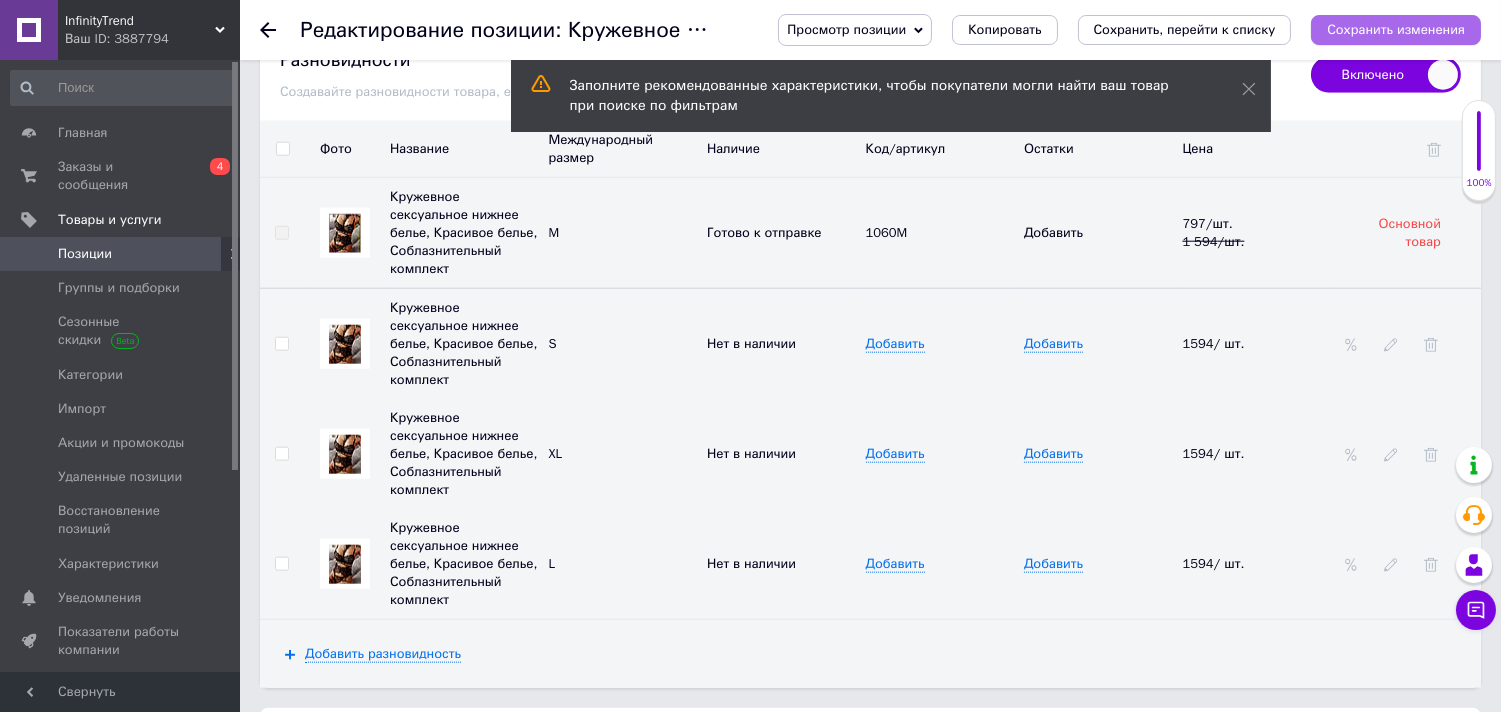 click on "Сохранить изменения" at bounding box center [1396, 29] 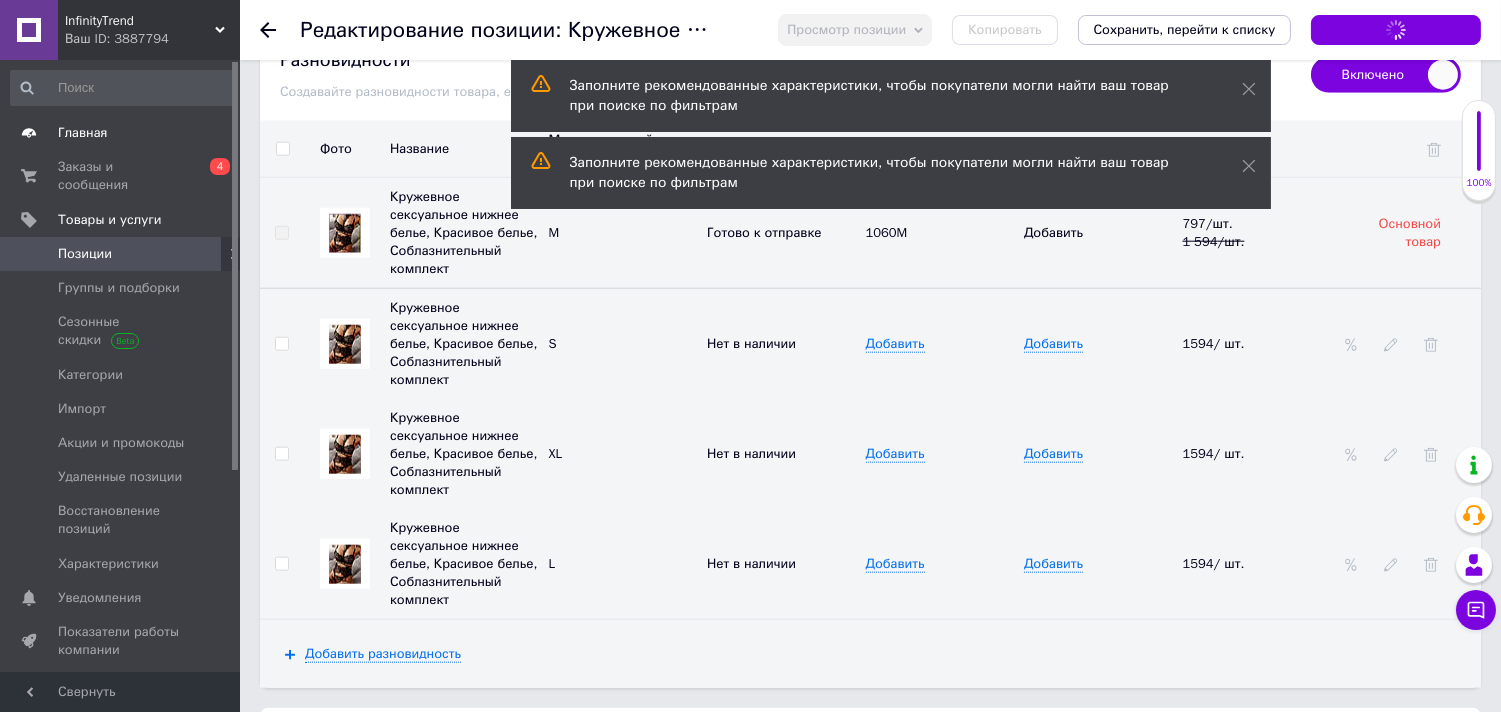 click on "Главная" at bounding box center [83, 133] 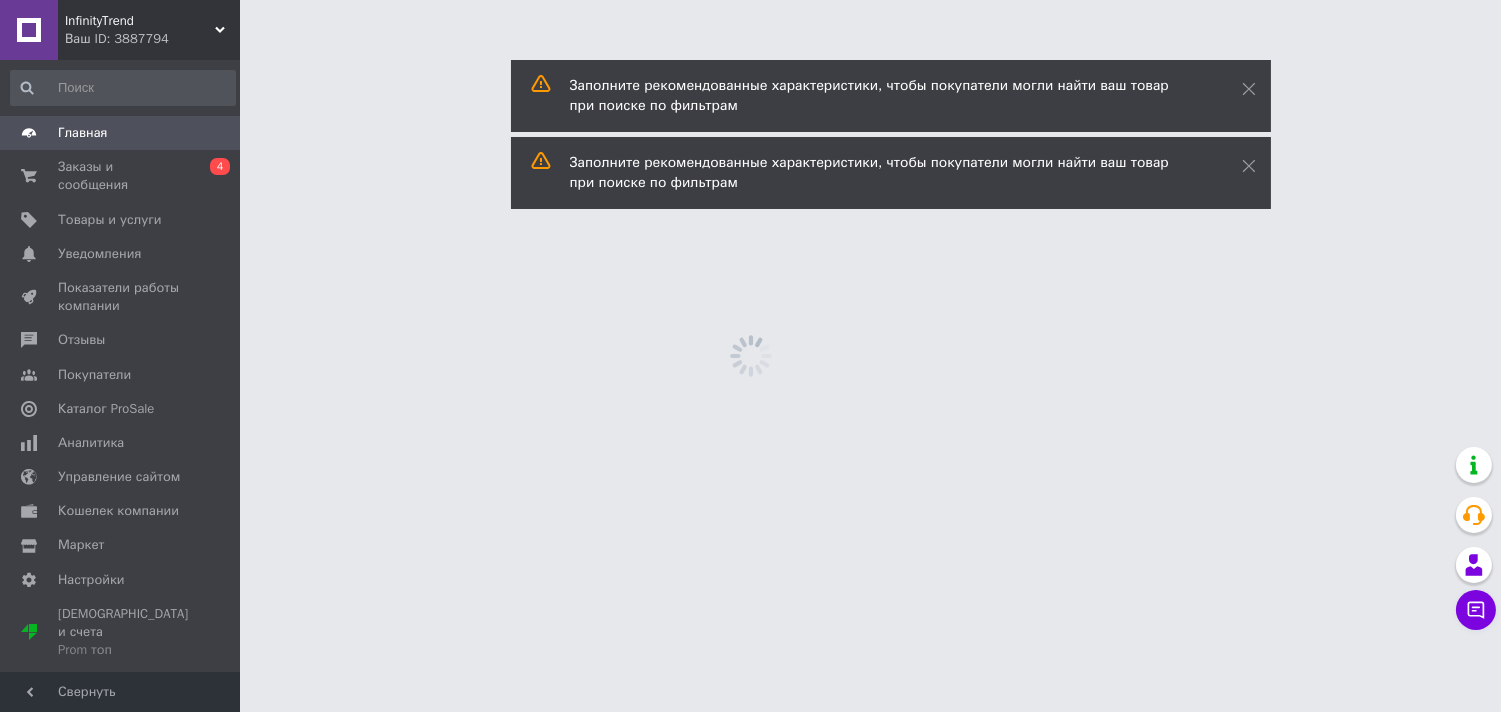 scroll, scrollTop: 0, scrollLeft: 0, axis: both 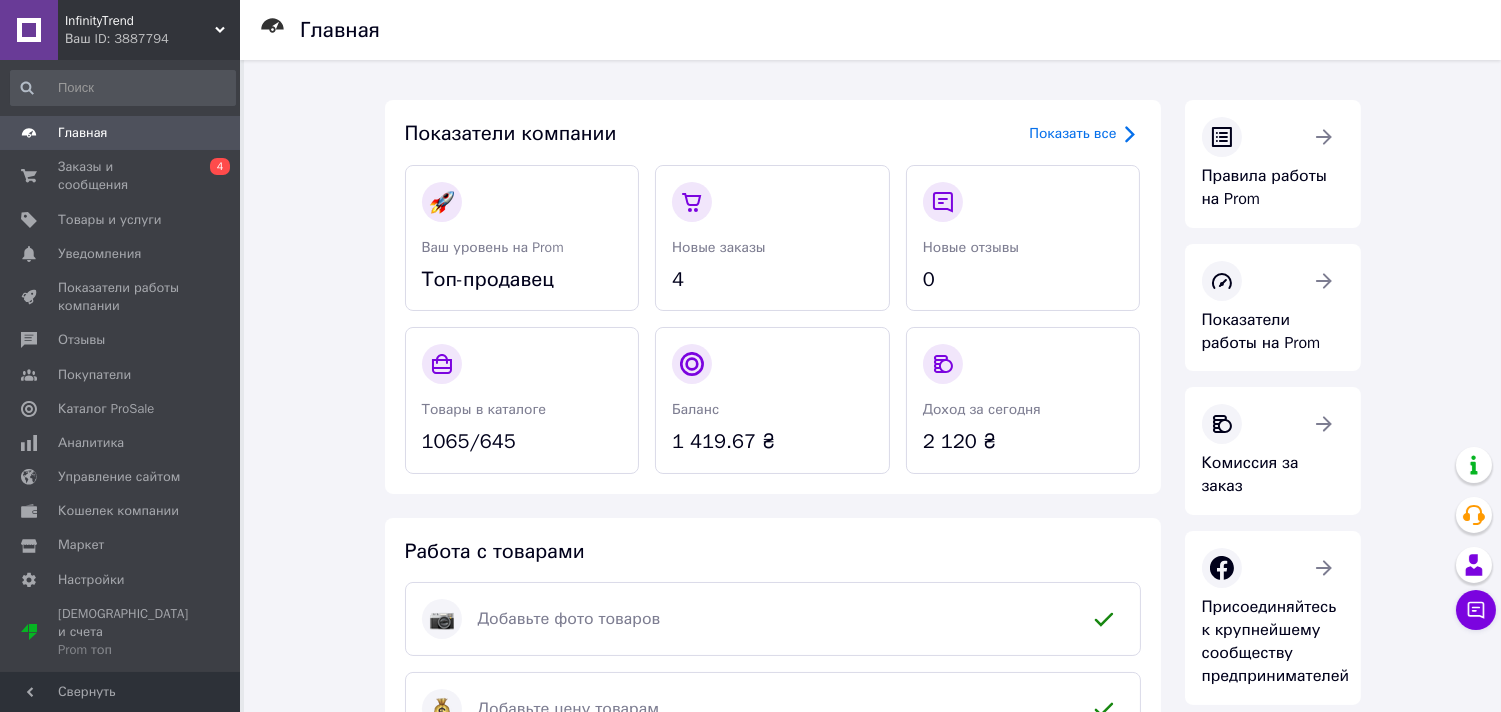 click on "Показатели компании Показать все Ваш уровень на Prom Топ-продавец Новые заказы 4 Новые отзывы 0 Товары в каталоге 1065/645 Баланс 1 419.67 ₴ Доход за [DATE] 2 120 ₴ Работа с товарами Добавьте фото товаров Добавьте цену товарам Добавьте поисковые запросы По этим ключевым словам покупатели смогут найти товары в каталоге Заполните рекомендуемые характеристики товаров Товары будут иметь больше просмотров и попадут в фильтры на маркетплейсе Важно для успешной работы Показать все  (5) Выберите и активируйте дизайн сайта Подключите доставку к точкам выдачи Rozetka" at bounding box center (873, 661) 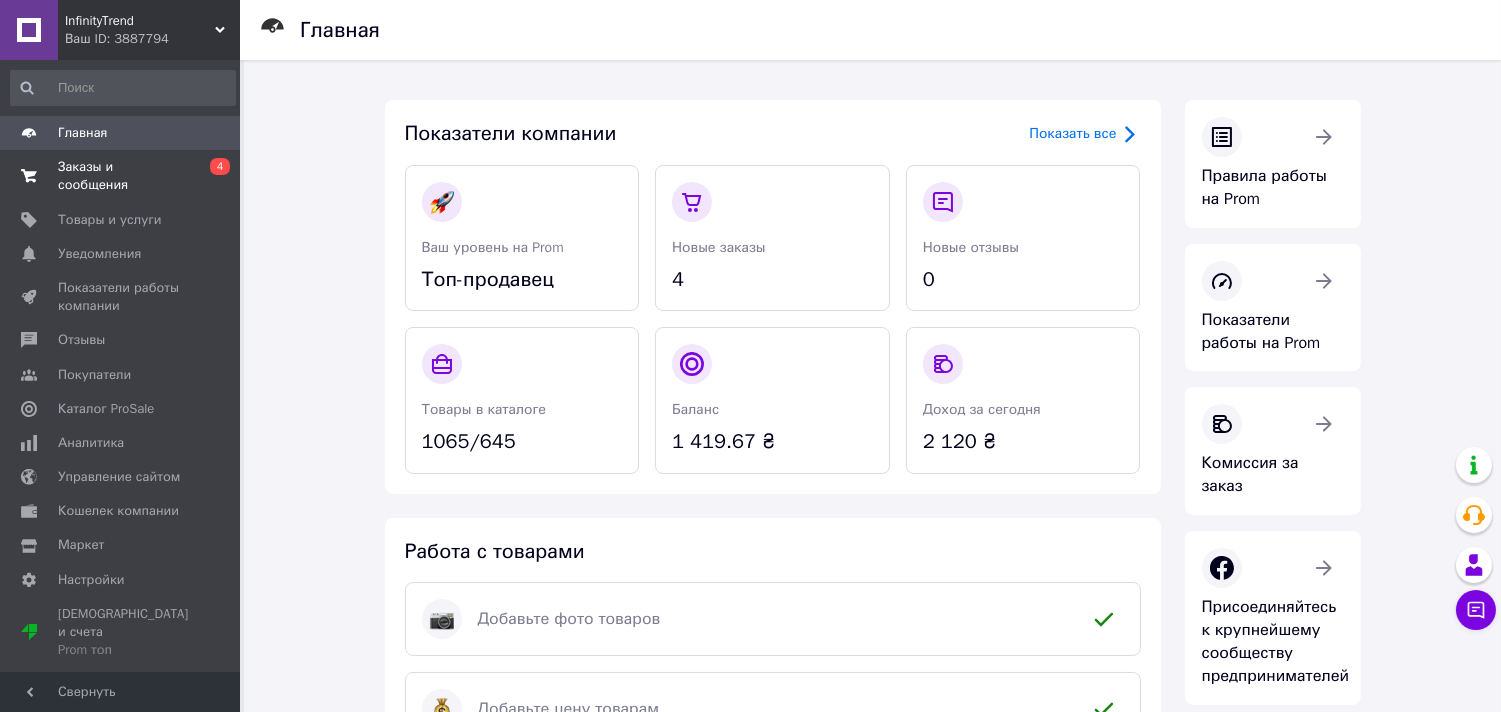 click on "Заказы и сообщения" at bounding box center (121, 176) 